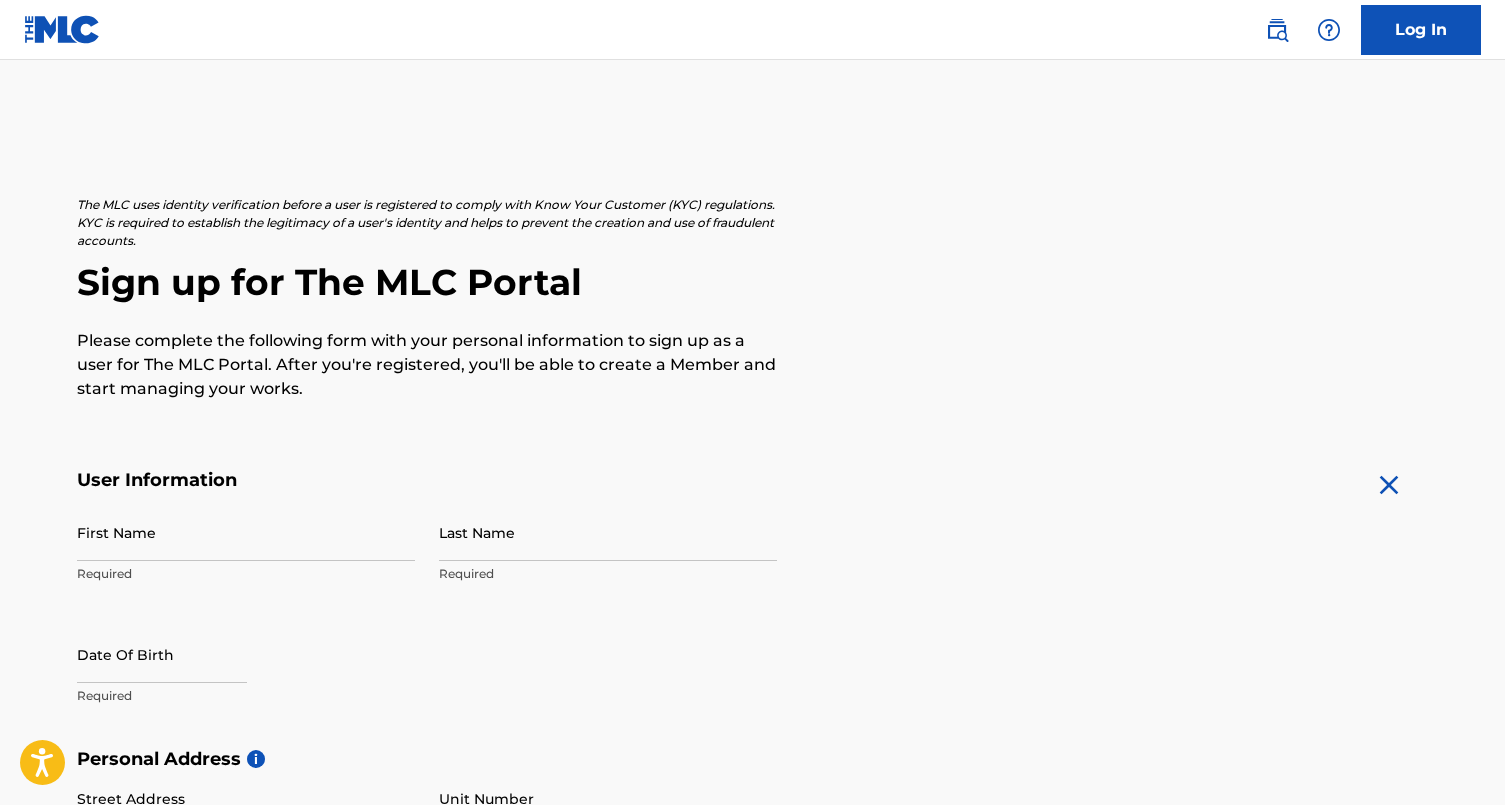 scroll, scrollTop: 0, scrollLeft: 0, axis: both 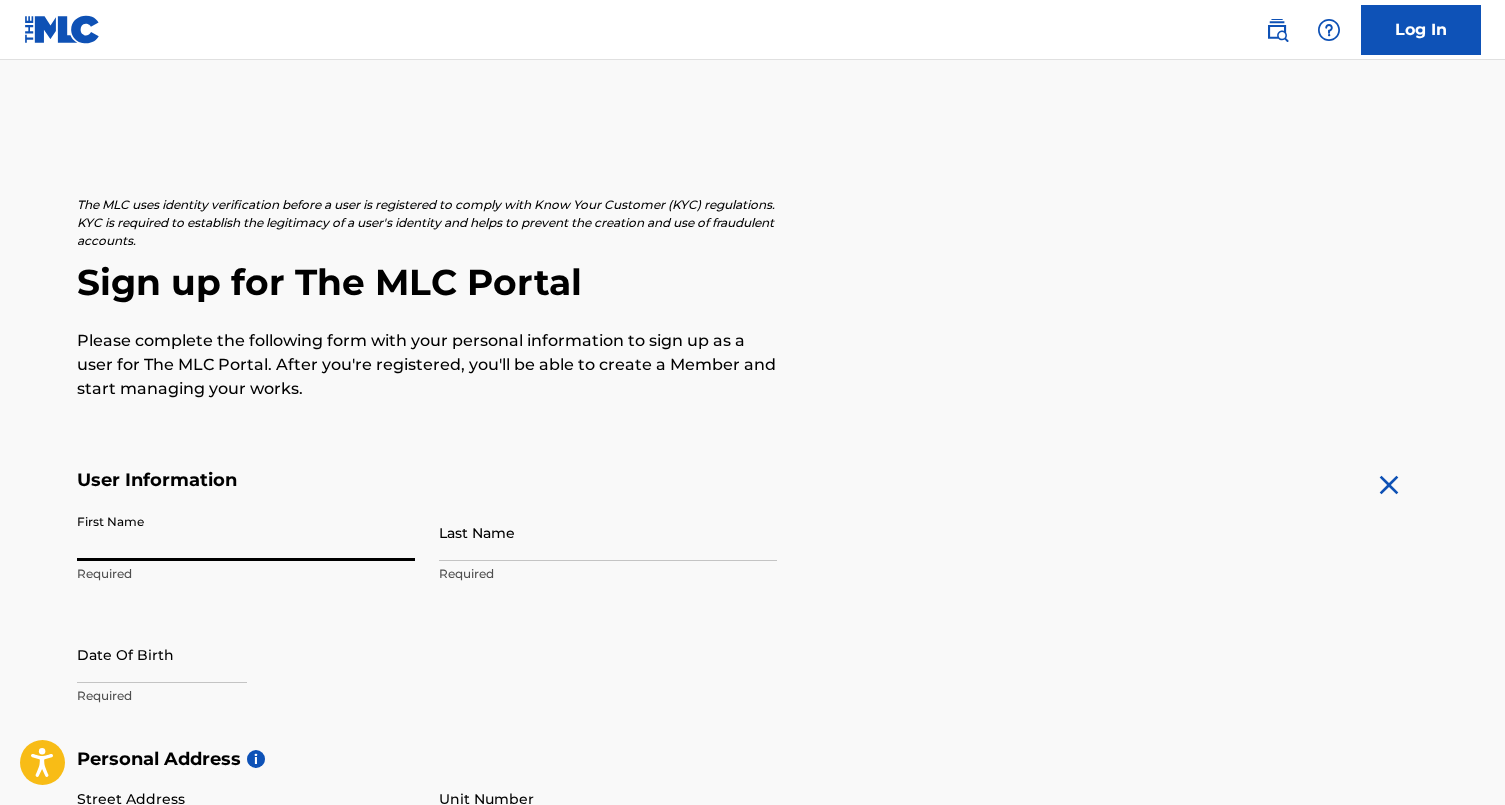 click on "First Name" at bounding box center (246, 532) 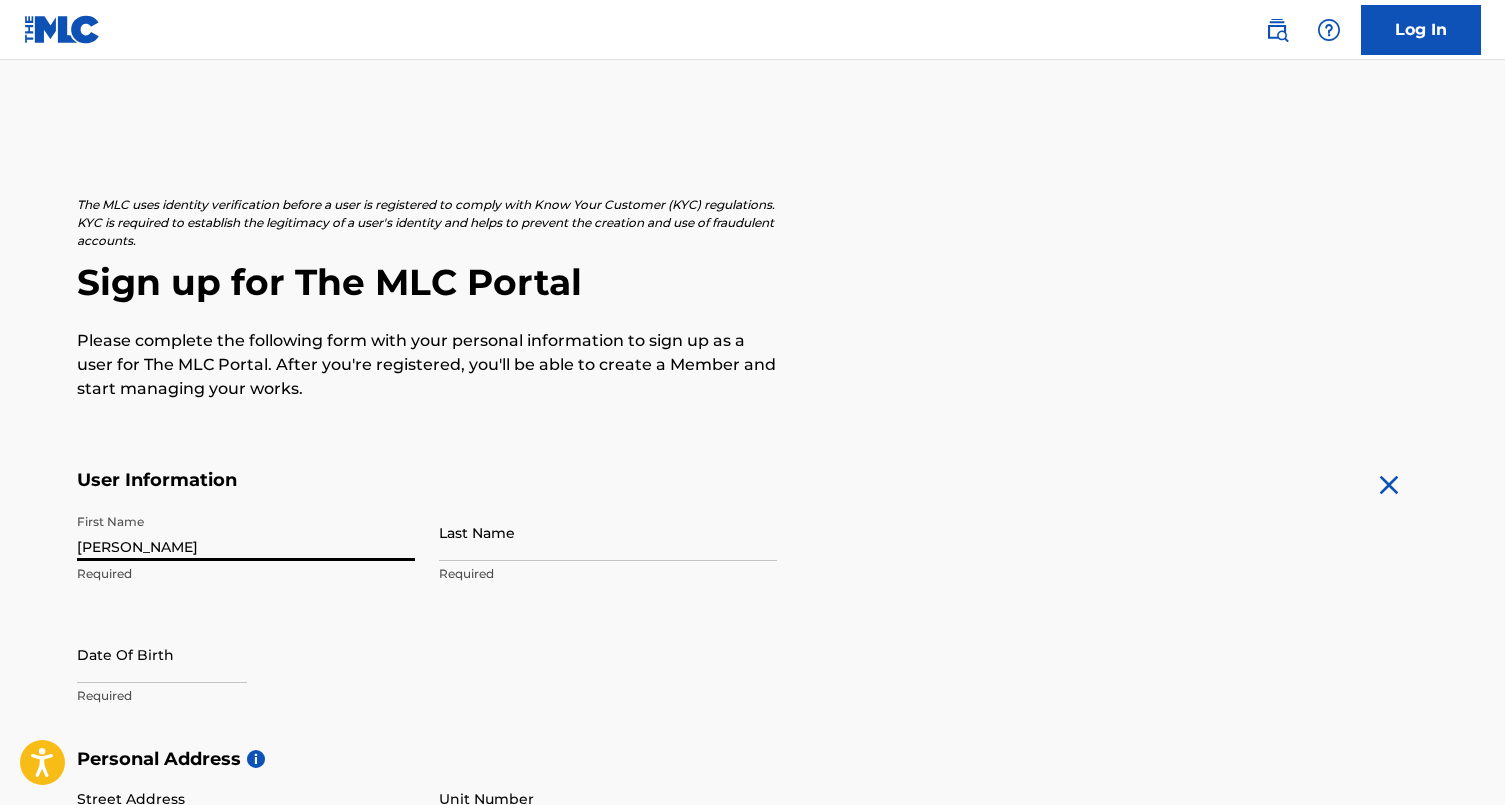 type on "Jasmine" 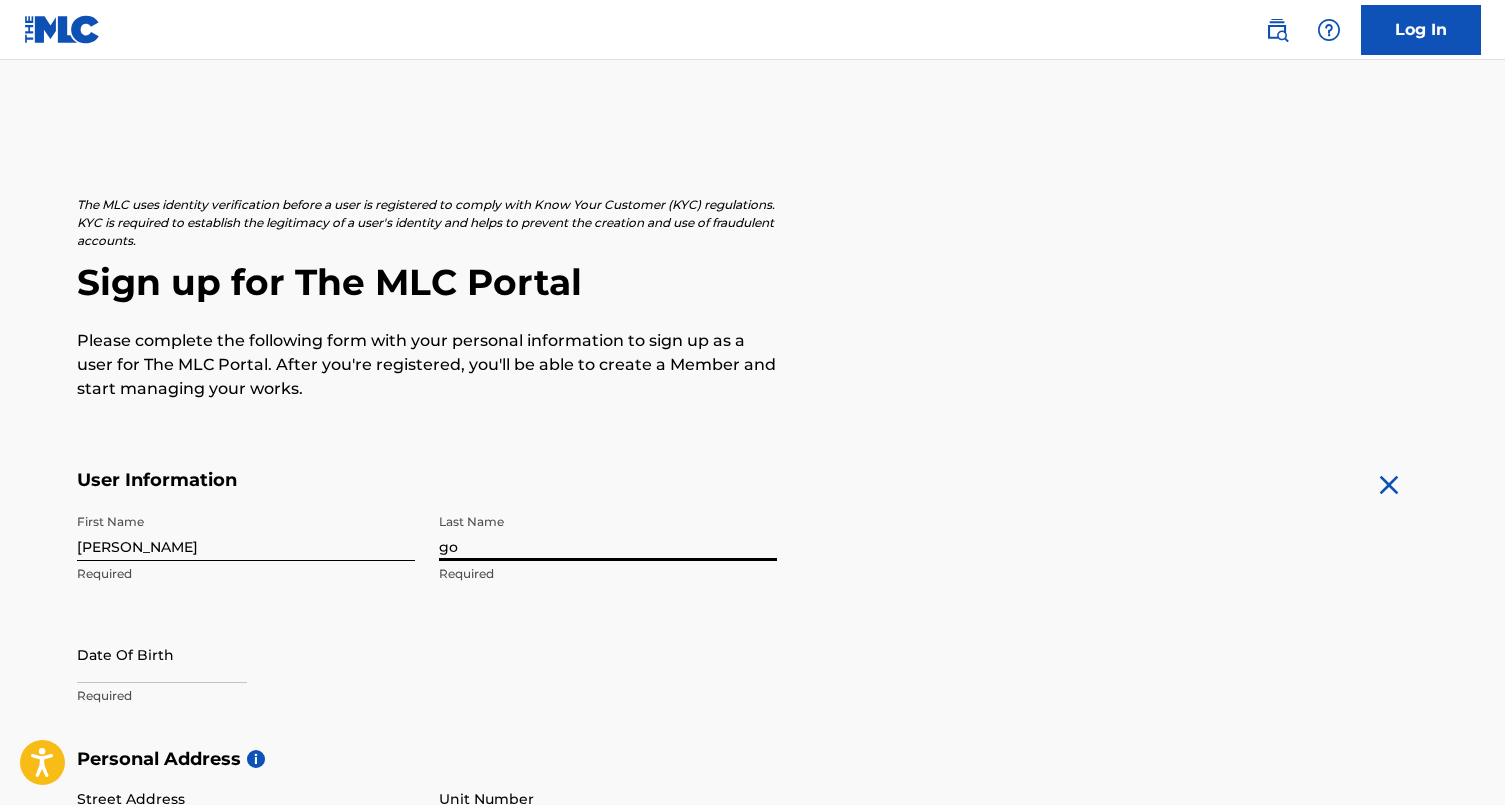 type on "g" 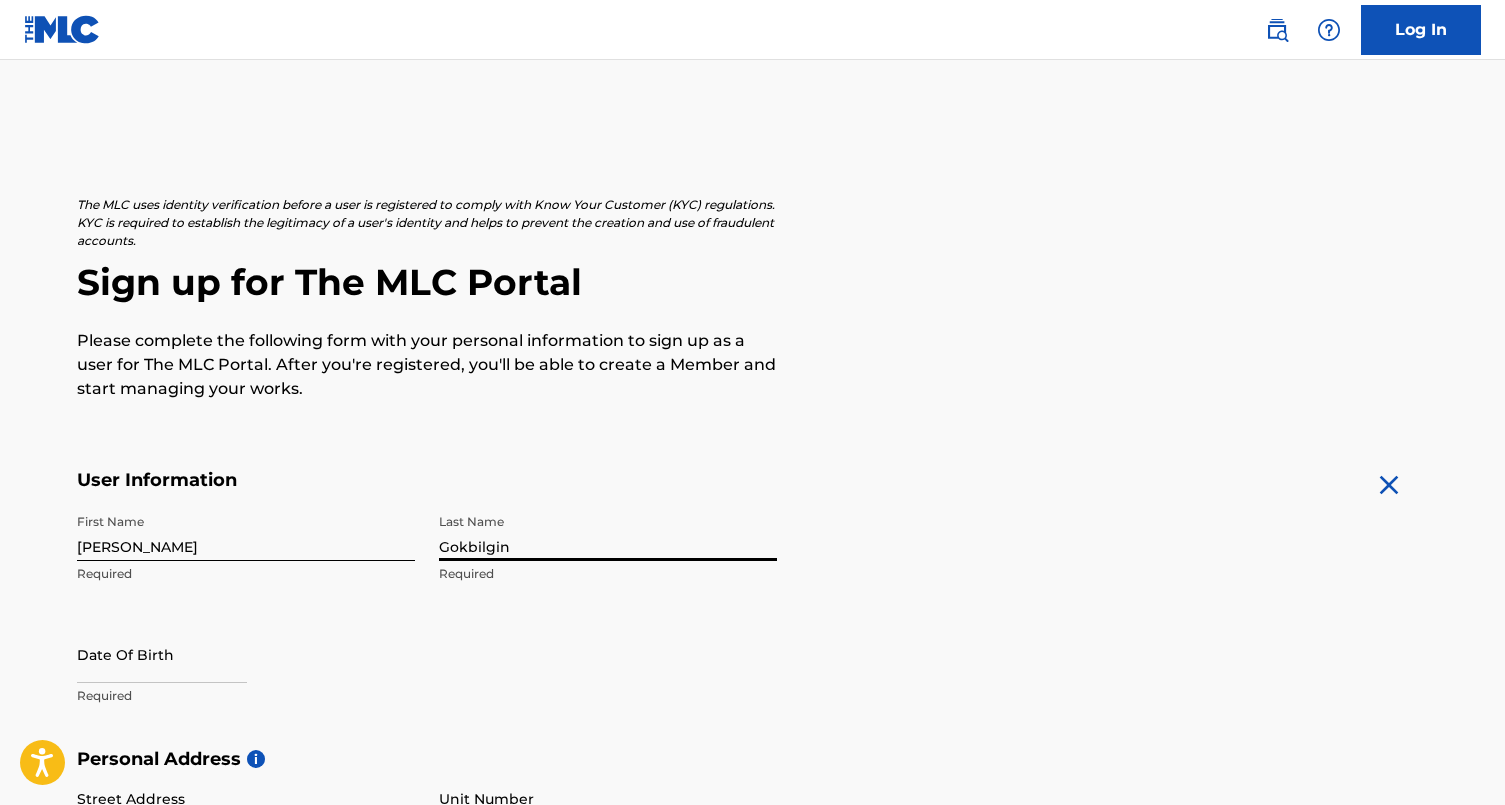type on "Gokbilgin" 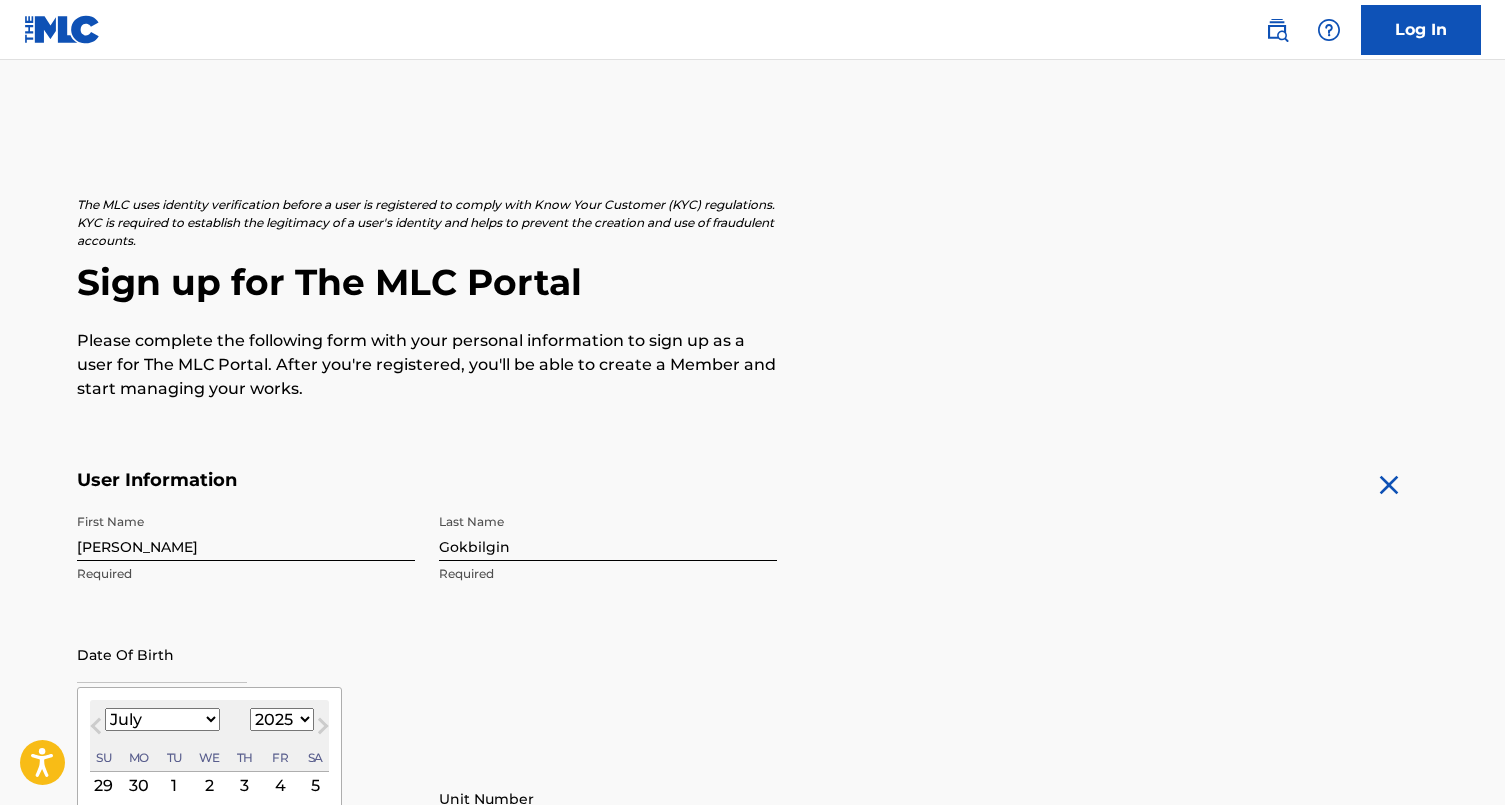 click at bounding box center [162, 654] 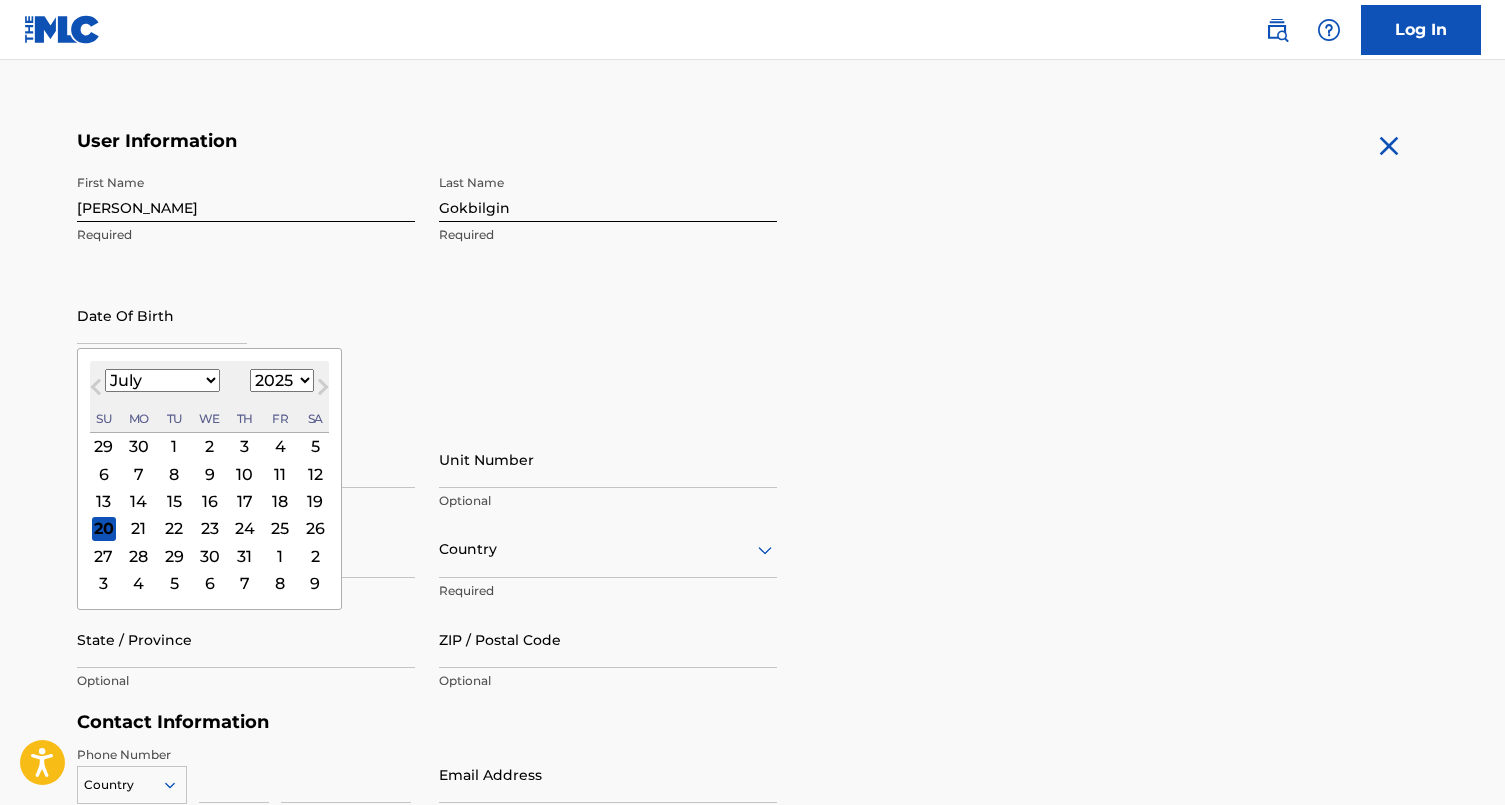 scroll, scrollTop: 338, scrollLeft: 0, axis: vertical 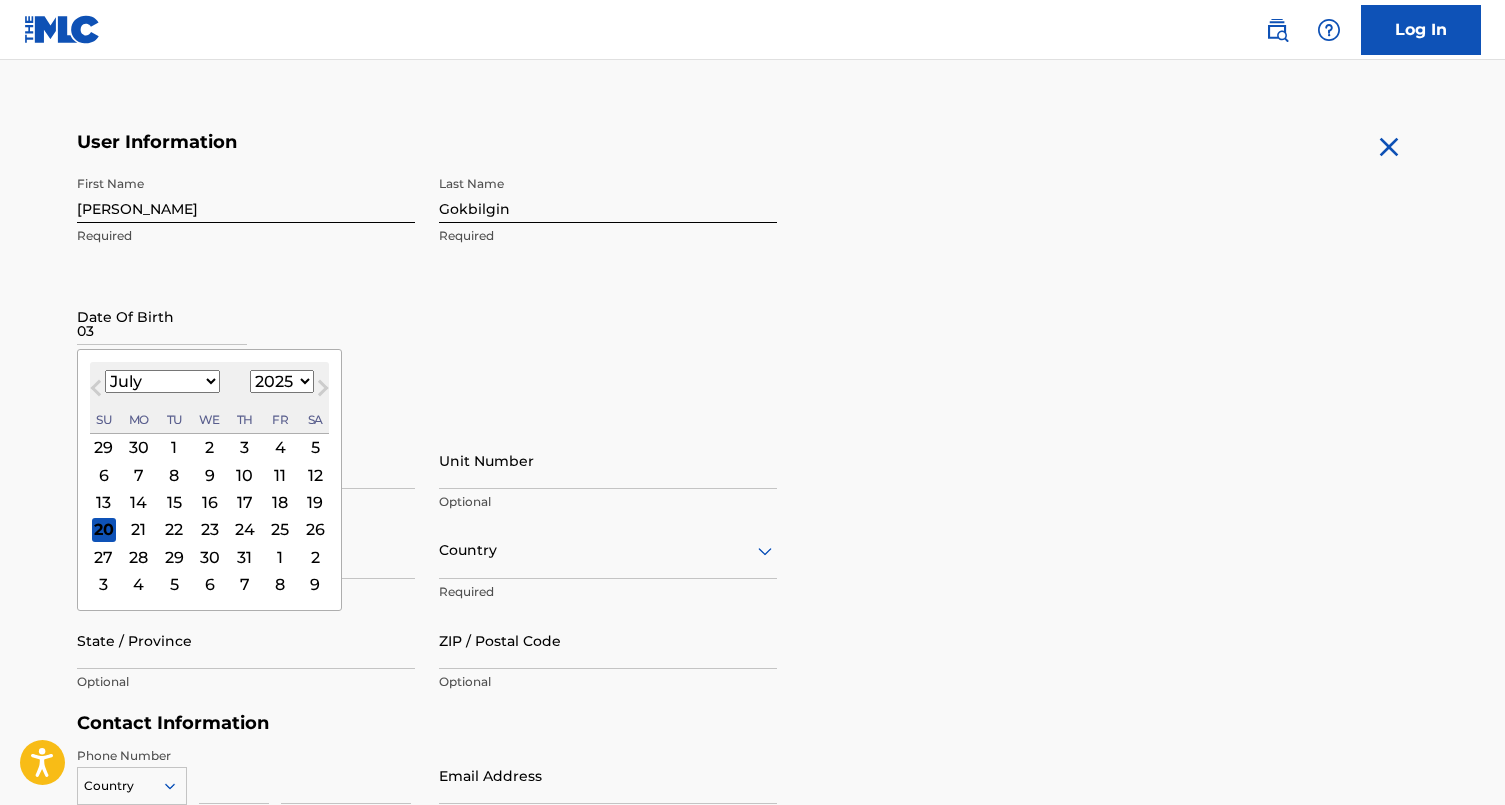 type on "03" 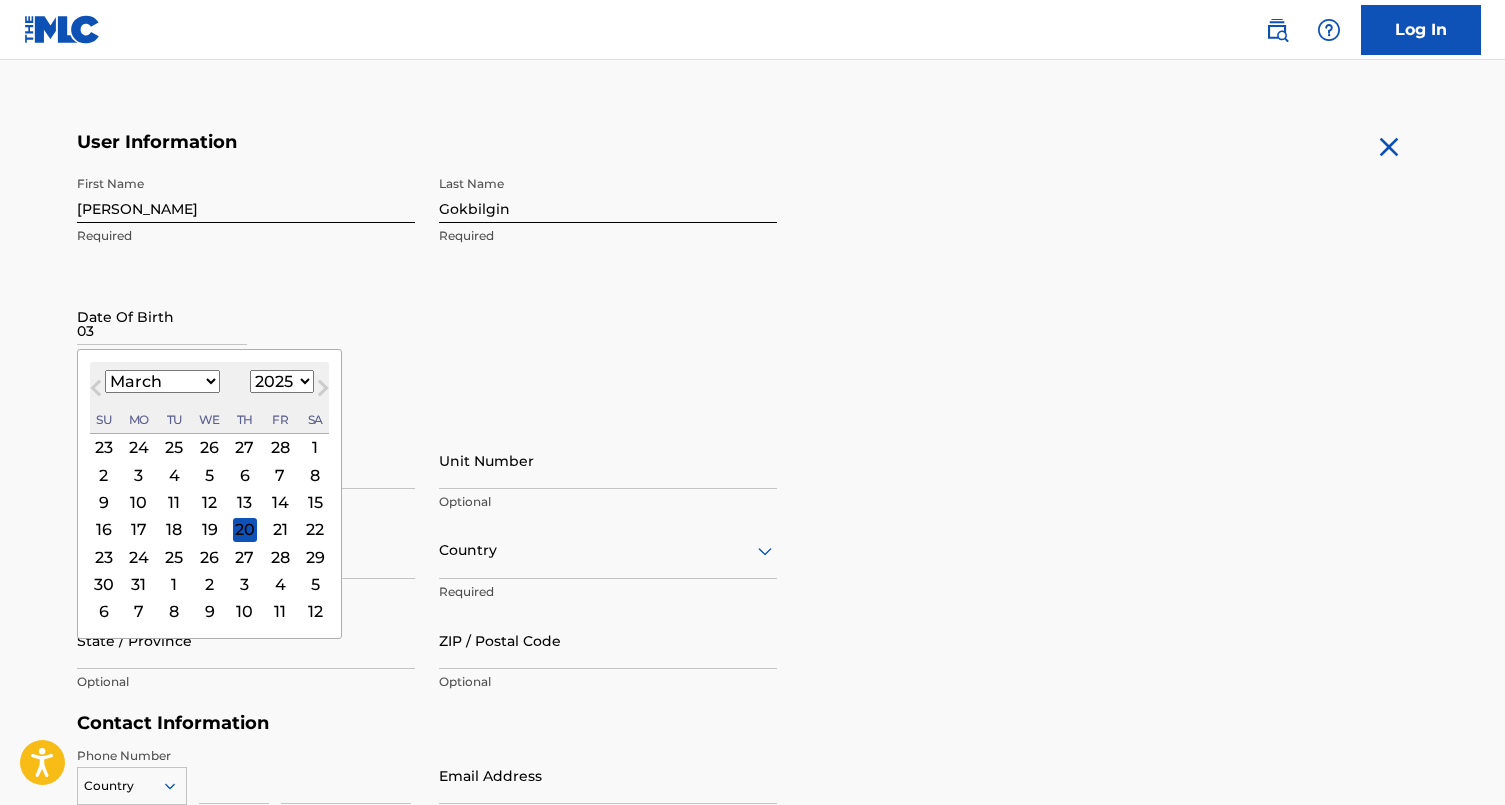 click on "1899 1900 1901 1902 1903 1904 1905 1906 1907 1908 1909 1910 1911 1912 1913 1914 1915 1916 1917 1918 1919 1920 1921 1922 1923 1924 1925 1926 1927 1928 1929 1930 1931 1932 1933 1934 1935 1936 1937 1938 1939 1940 1941 1942 1943 1944 1945 1946 1947 1948 1949 1950 1951 1952 1953 1954 1955 1956 1957 1958 1959 1960 1961 1962 1963 1964 1965 1966 1967 1968 1969 1970 1971 1972 1973 1974 1975 1976 1977 1978 1979 1980 1981 1982 1983 1984 1985 1986 1987 1988 1989 1990 1991 1992 1993 1994 1995 1996 1997 1998 1999 2000 2001 2002 2003 2004 2005 2006 2007 2008 2009 2010 2011 2012 2013 2014 2015 2016 2017 2018 2019 2020 2021 2022 2023 2024 2025 2026 2027 2028 2029 2030 2031 2032 2033 2034 2035 2036 2037 2038 2039 2040 2041 2042 2043 2044 2045 2046 2047 2048 2049 2050 2051 2052 2053 2054 2055 2056 2057 2058 2059 2060 2061 2062 2063 2064 2065 2066 2067 2068 2069 2070 2071 2072 2073 2074 2075 2076 2077 2078 2079 2080 2081 2082 2083 2084 2085 2086 2087 2088 2089 2090 2091 2092 2093 2094 2095 2096 2097 2098 2099 2100" at bounding box center [282, 381] 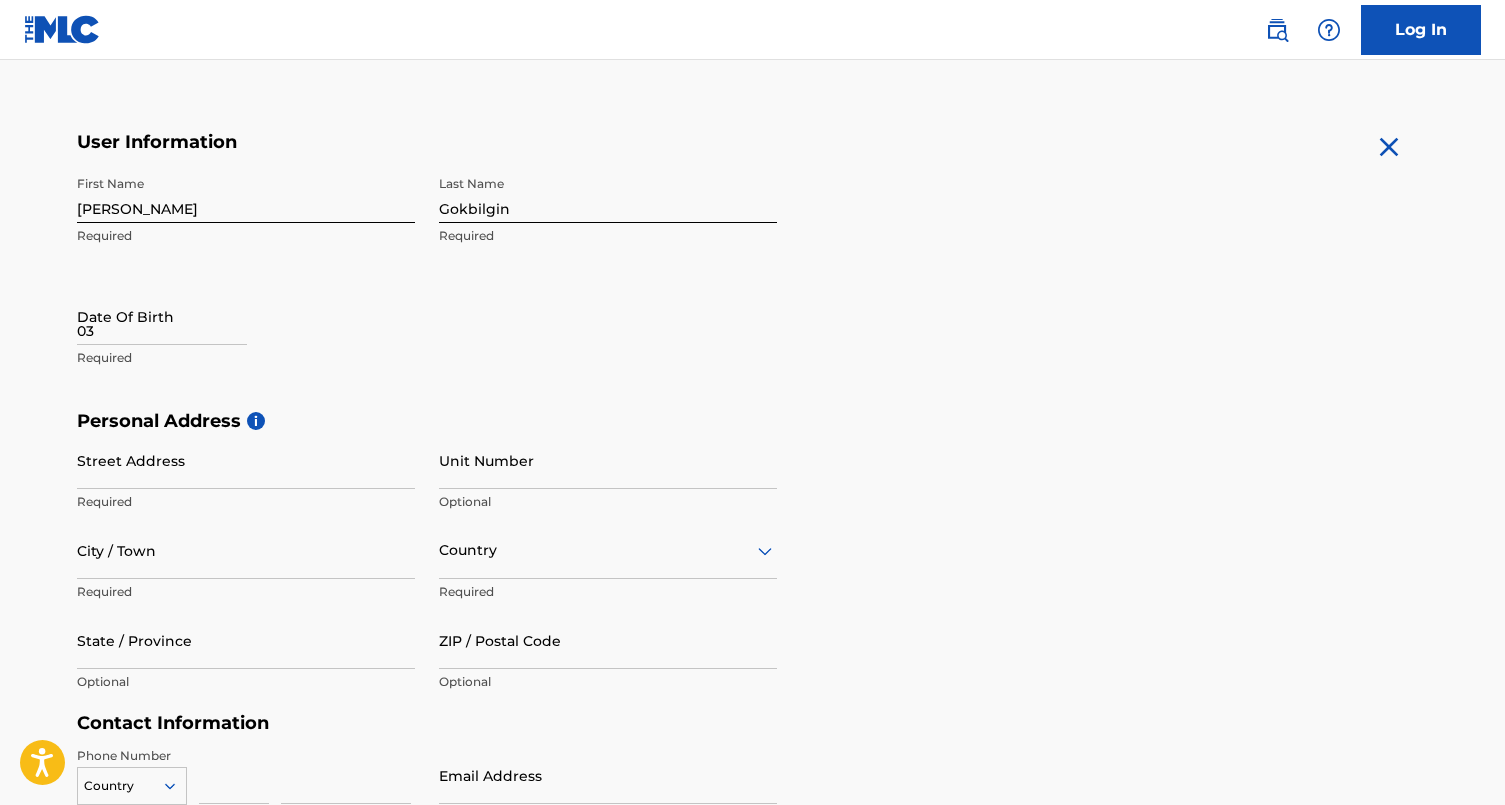 click on "First Name Jasmine Required Last Name Gokbilgin Required Date Of Birth 03 Required" at bounding box center (427, 288) 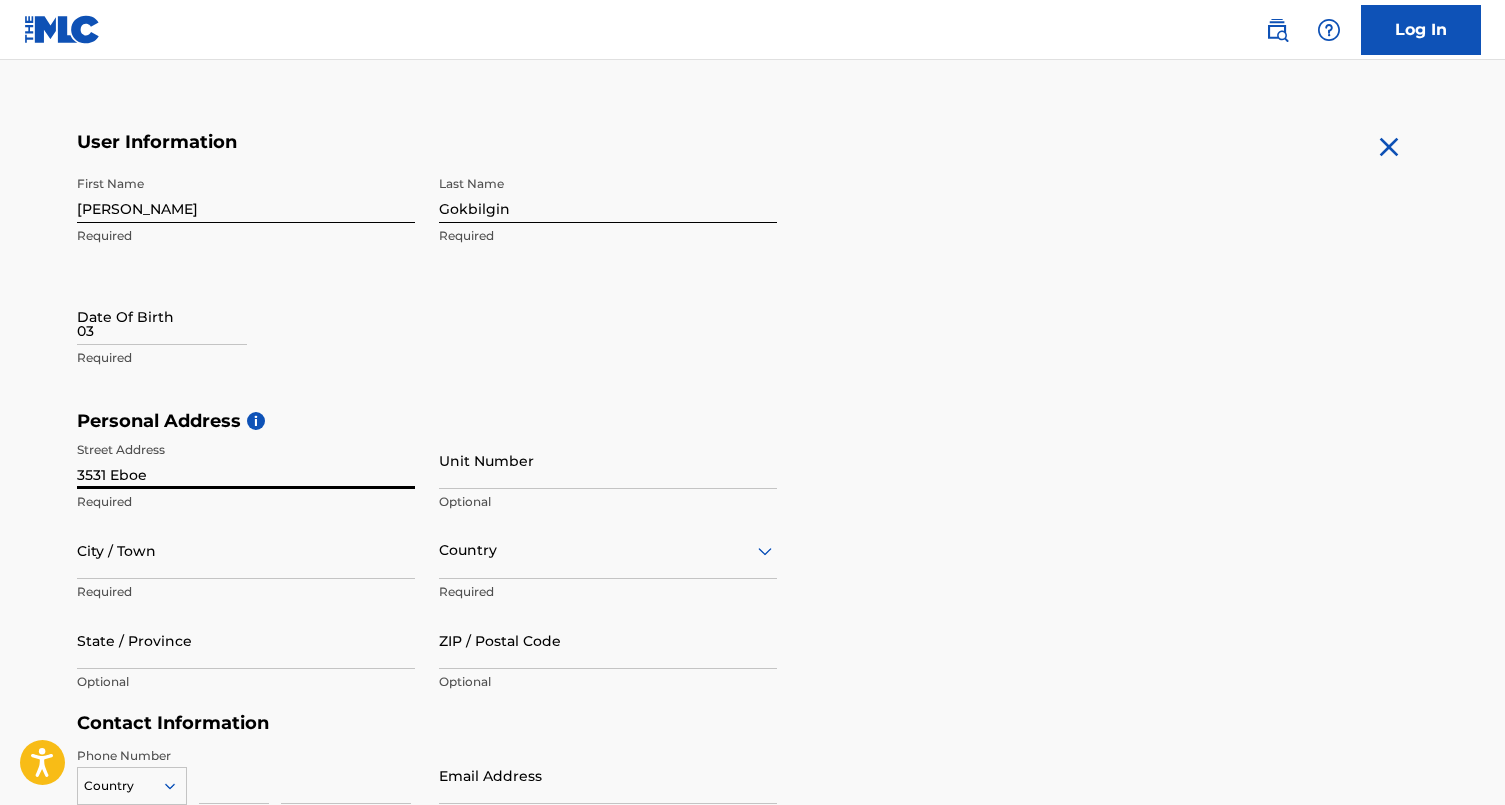 type on "3531 Eboe" 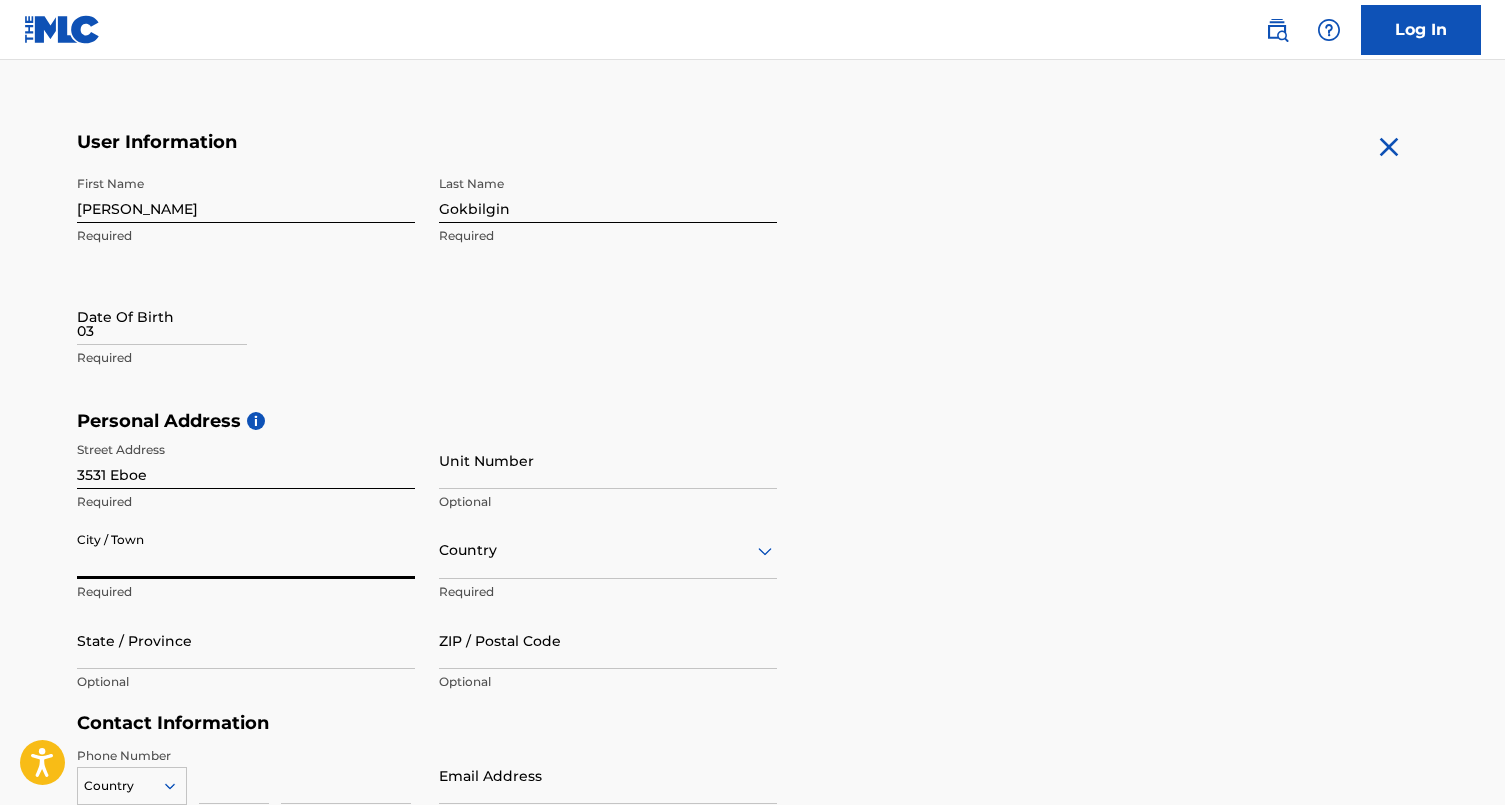type on "irvine" 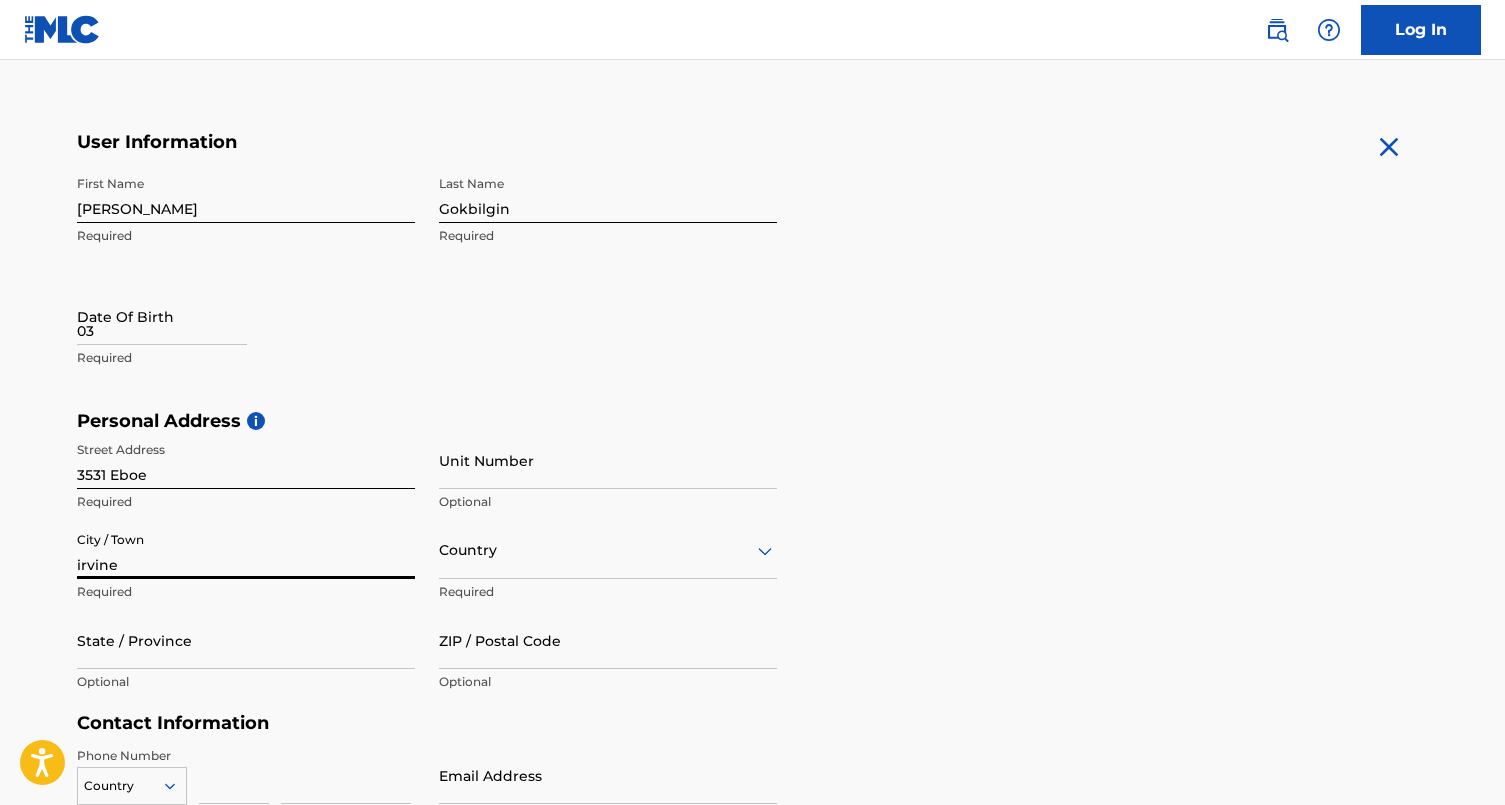 type on "United States" 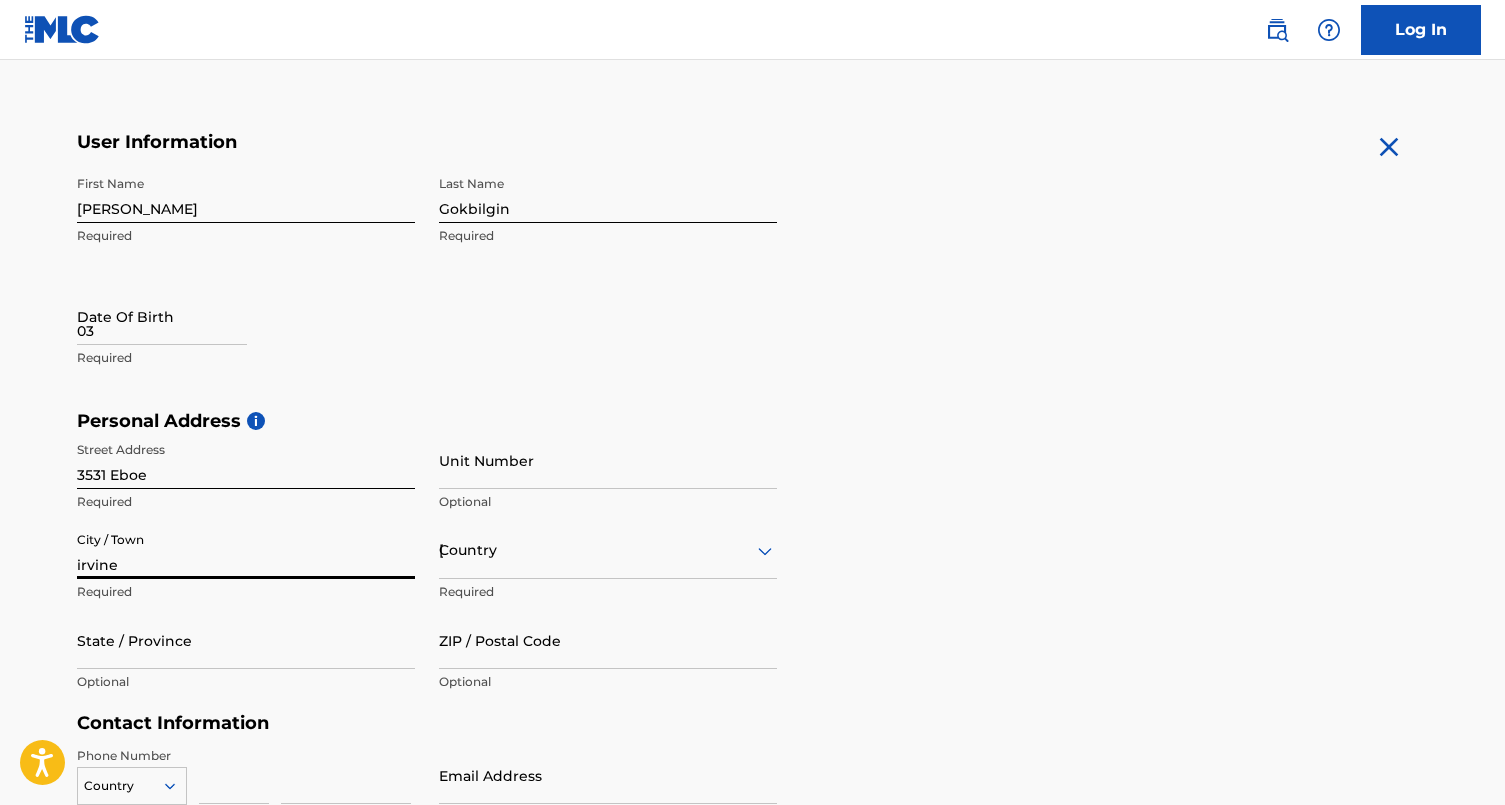 type on "CA" 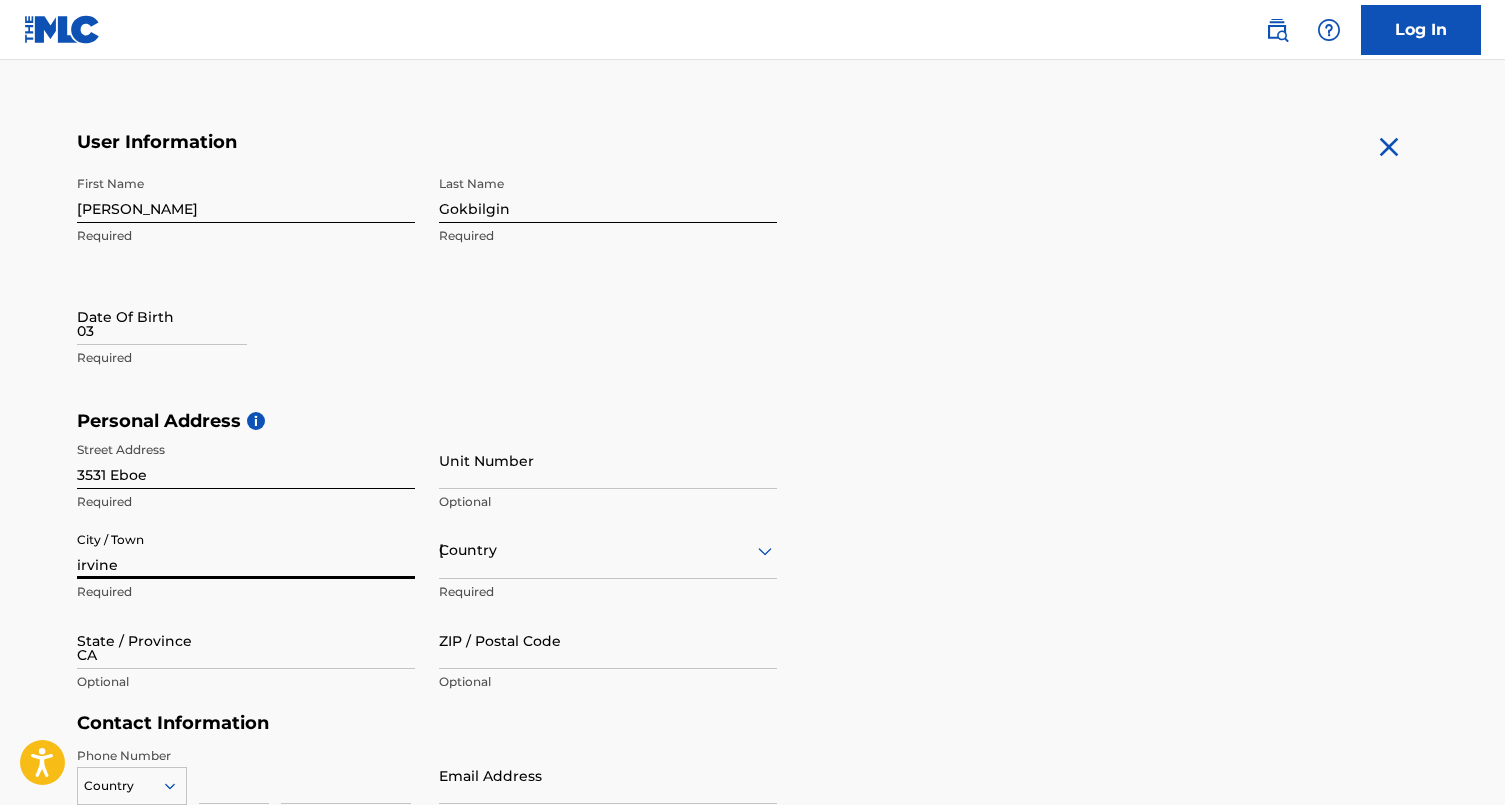 type on "92618" 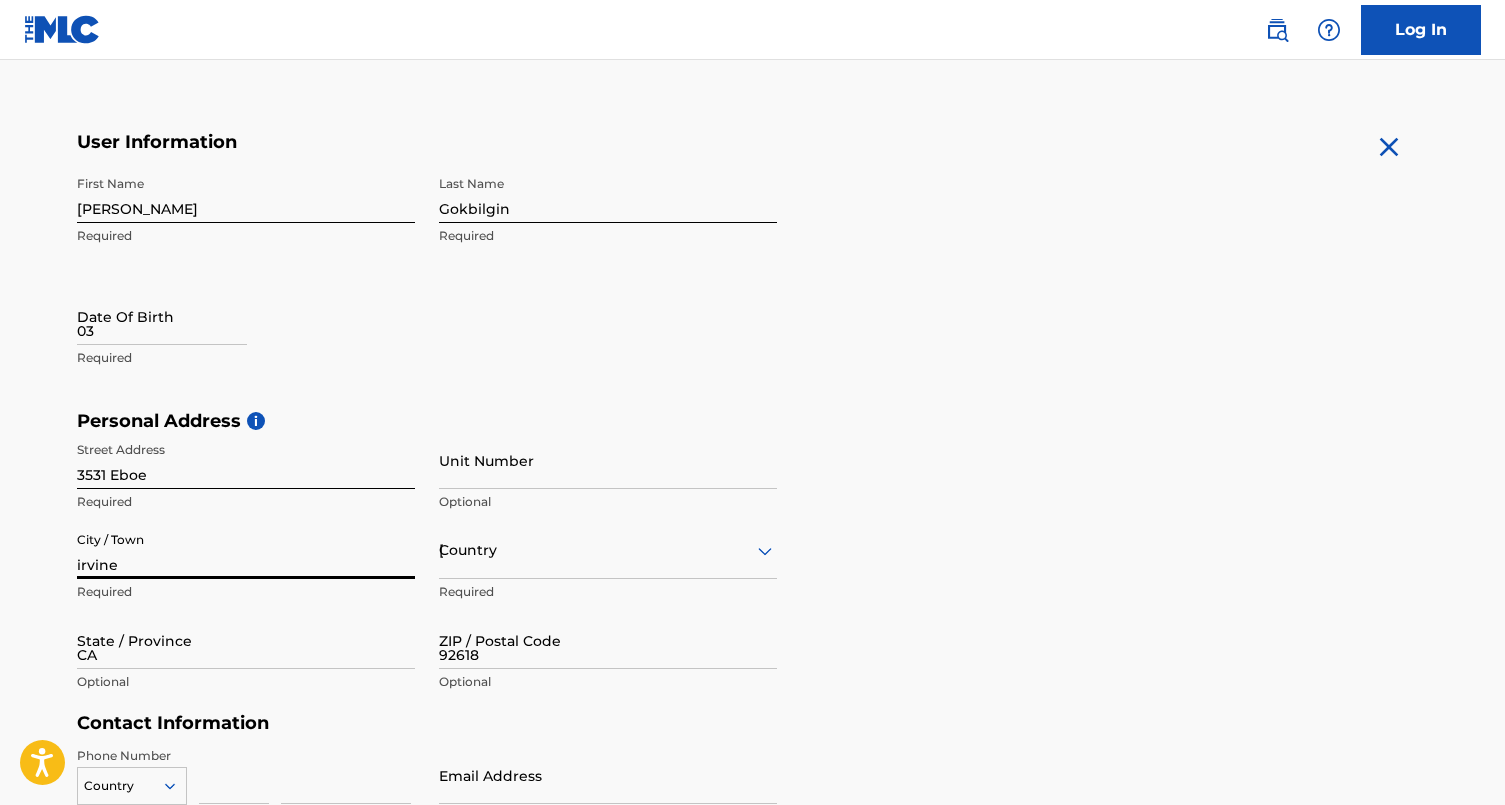 type on "1" 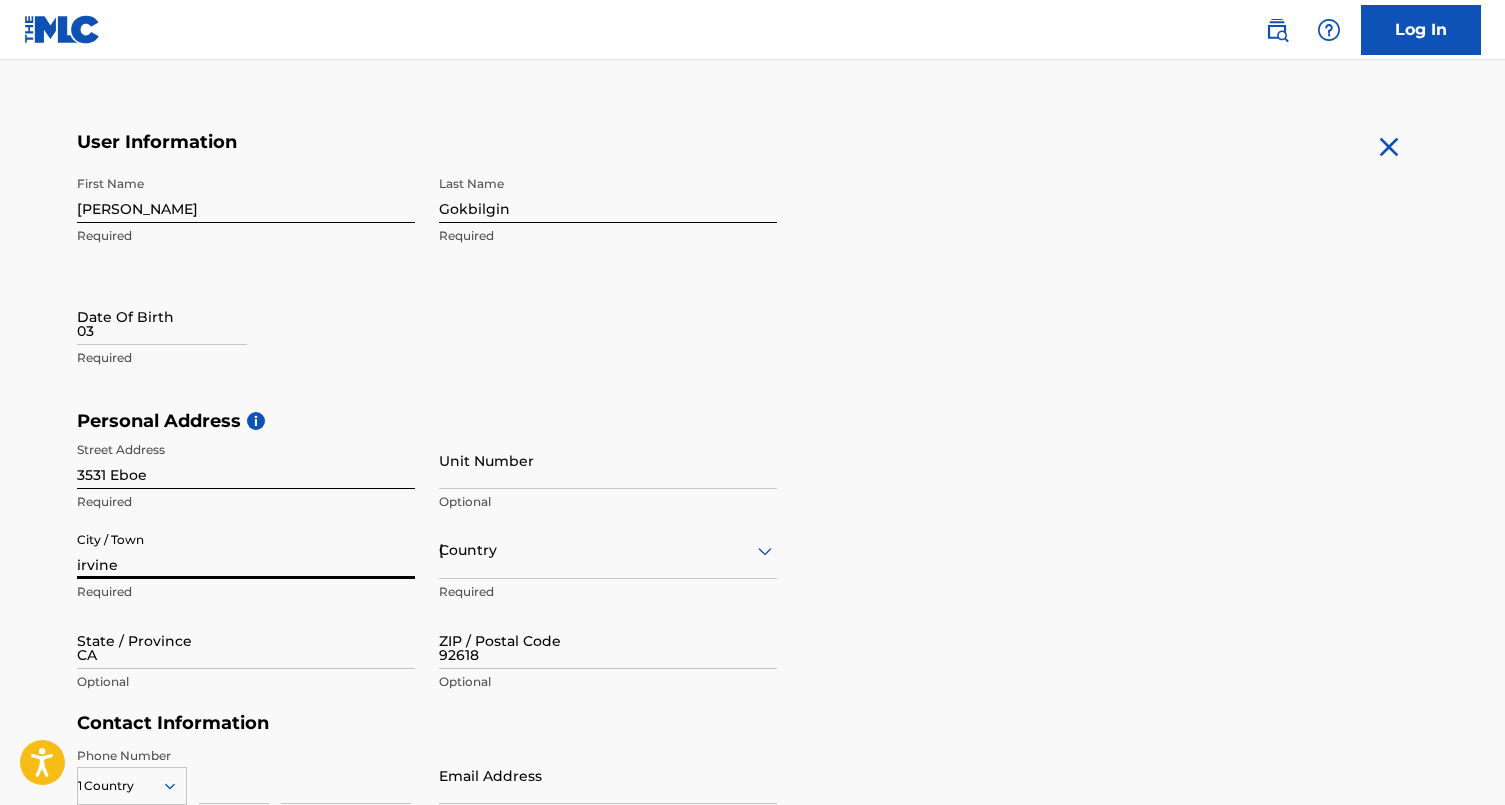 type on "949" 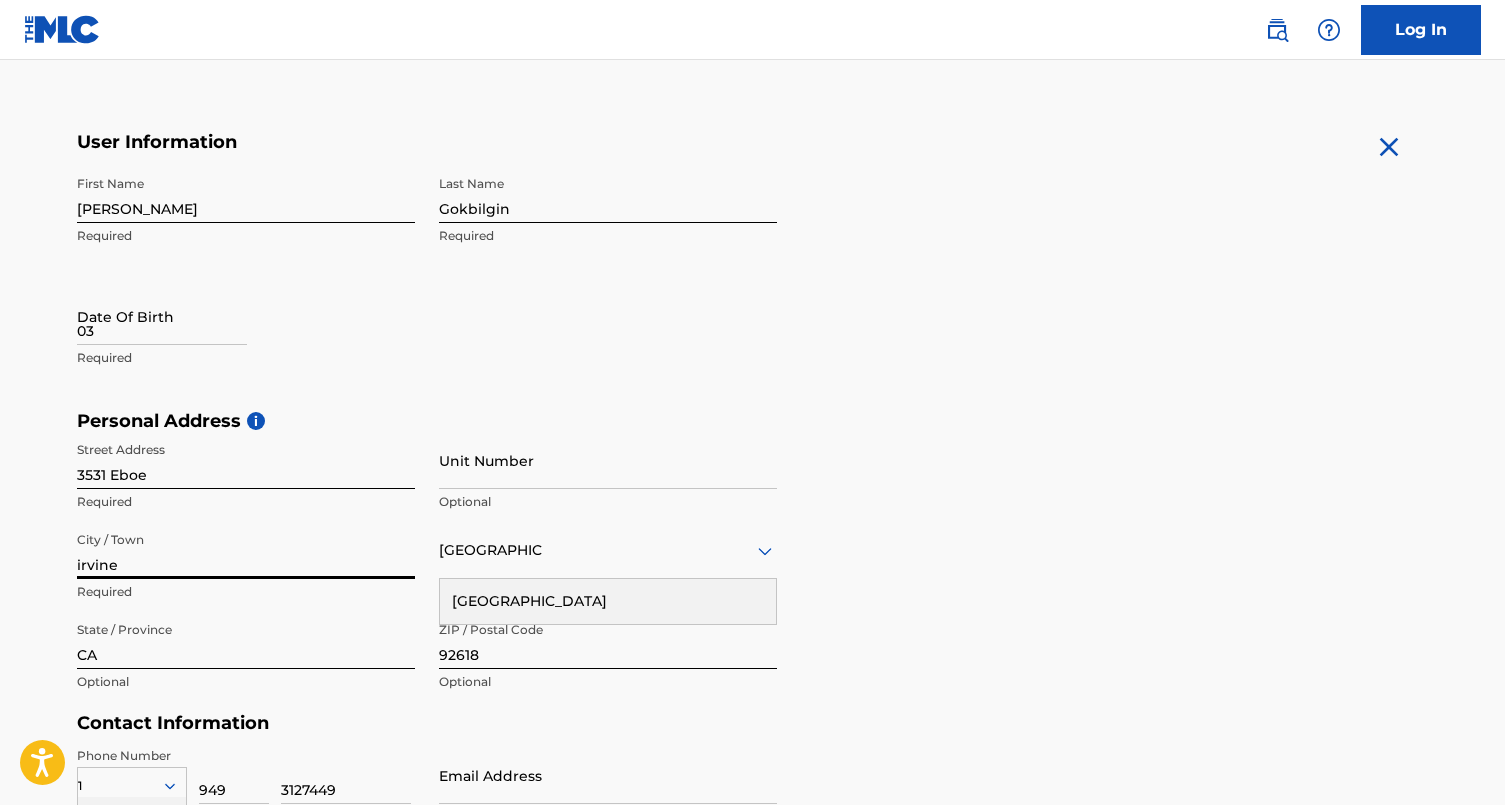 scroll, scrollTop: 630, scrollLeft: 0, axis: vertical 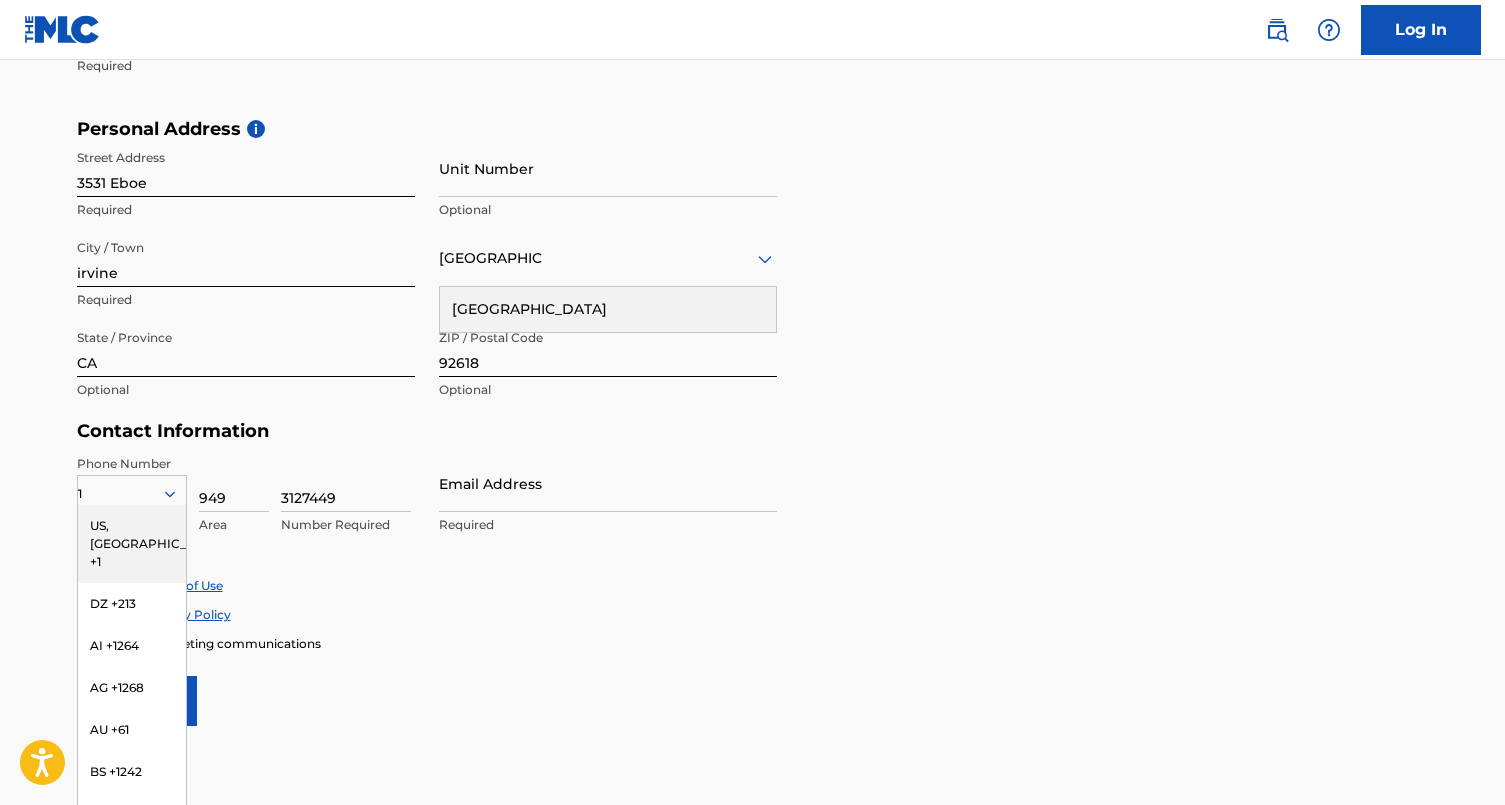 click on "Personal Address i Street Address 3531 Eboe Required Unit Number Optional City / Town irvine Required United States United States Required State / Province CA Optional ZIP / Postal Code 92618 Optional" at bounding box center [753, 269] 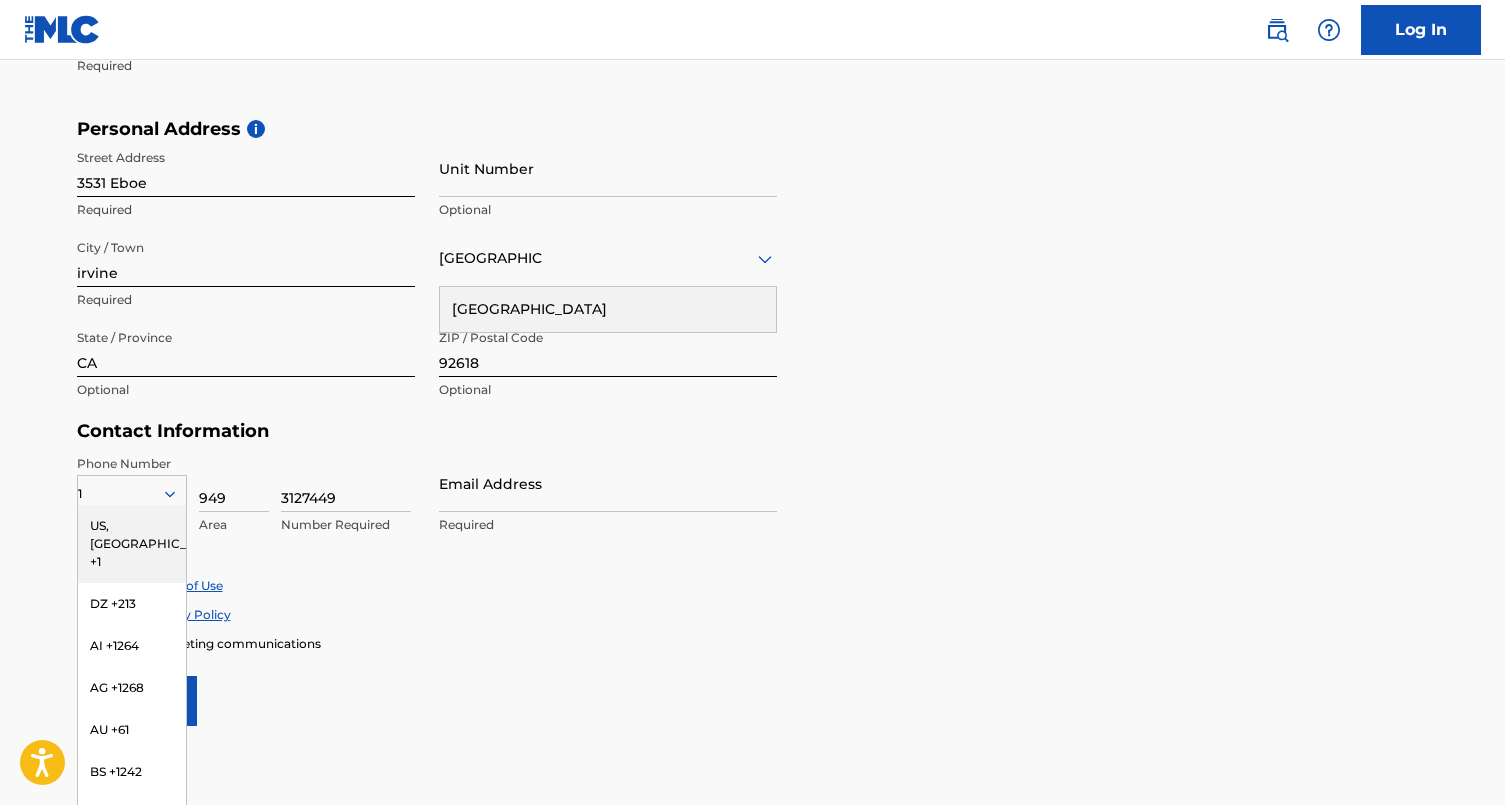 click on "Unit Number" at bounding box center (608, 168) 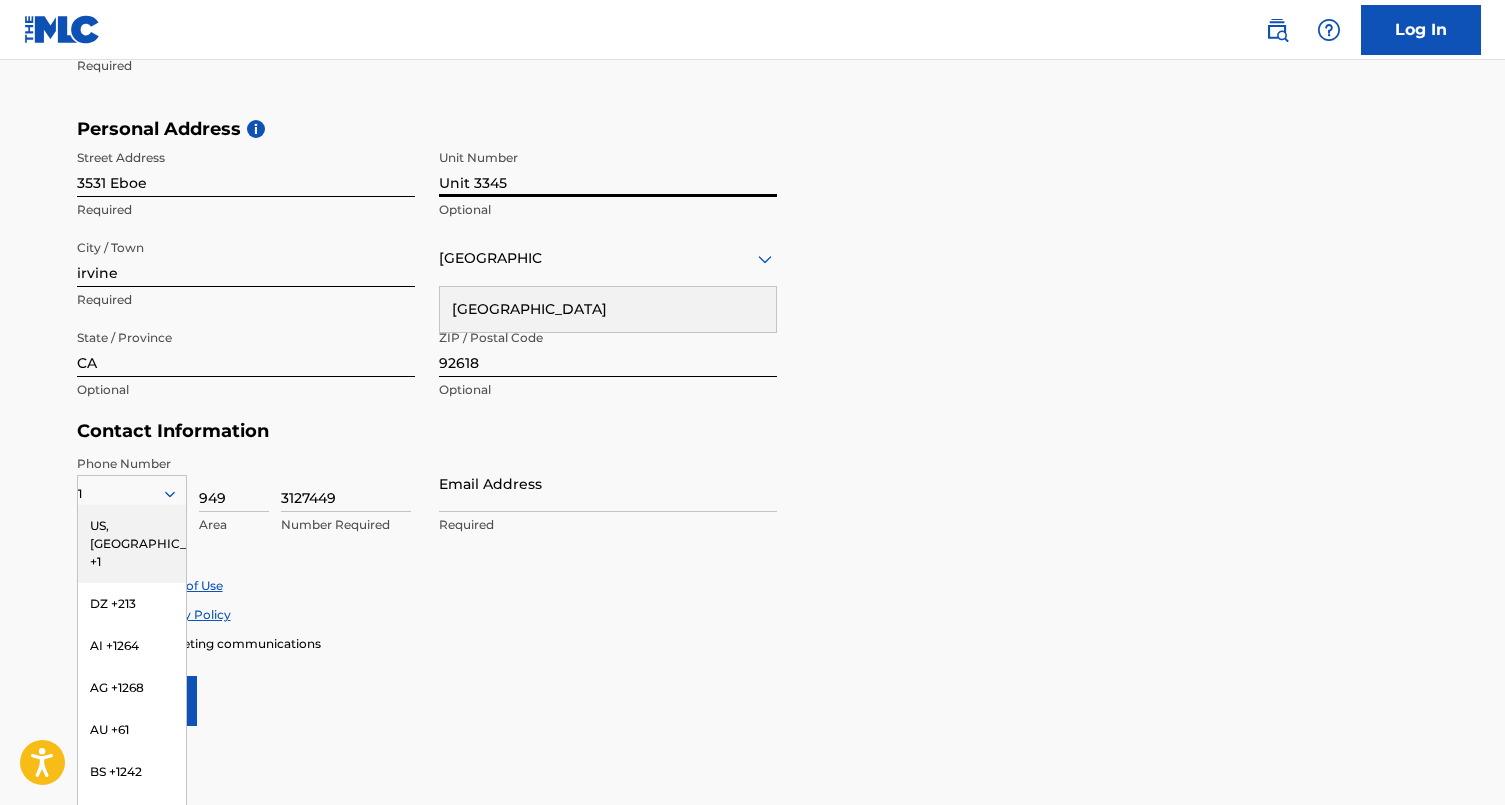 type on "Unit 3345" 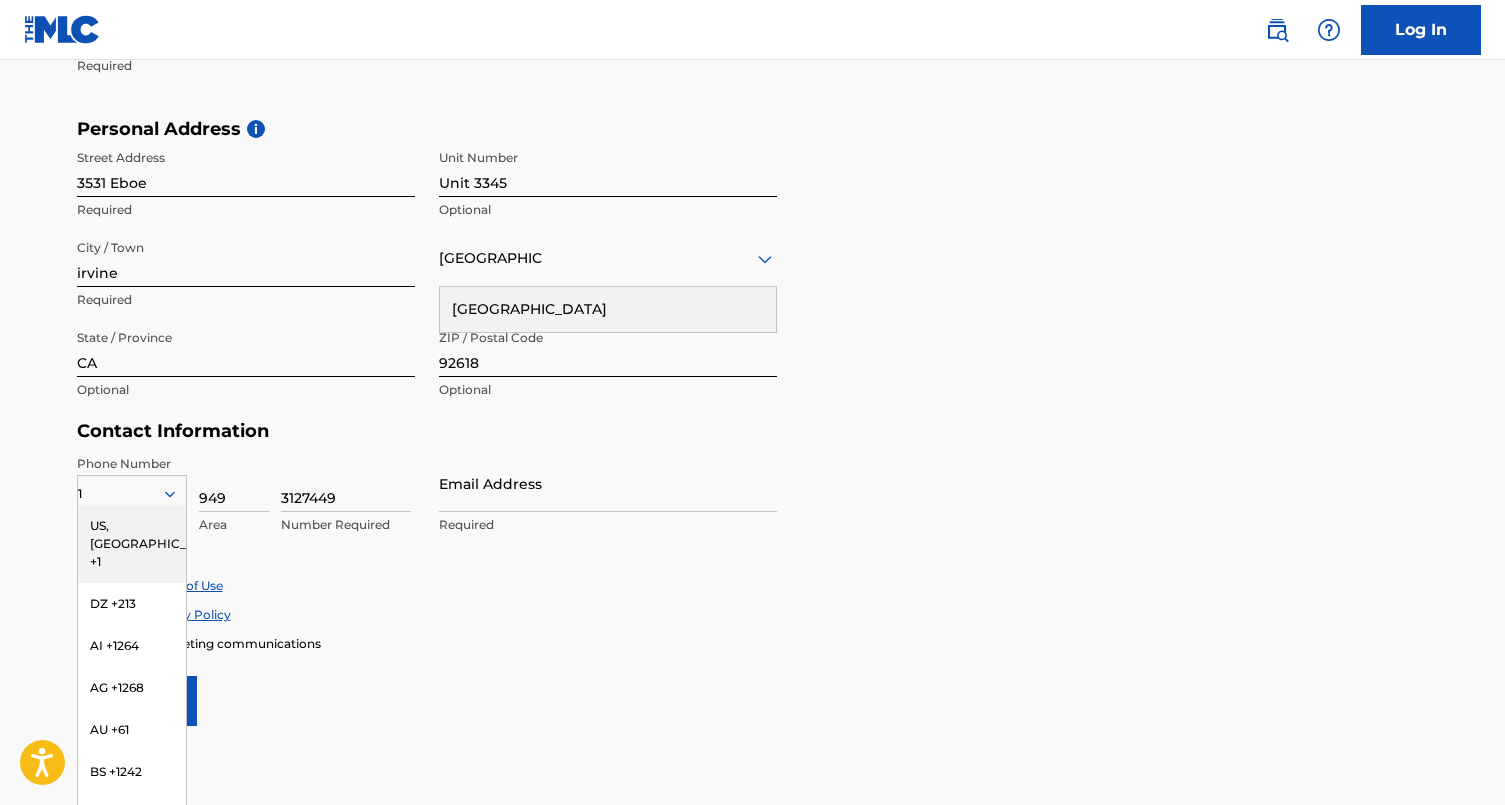 click on "User Information First Name Jasmine Required Last Name Gokbilgin Required Date Of Birth 03 Required Personal Address i Street Address 3531 Eboe Required Unit Number Unit 3345 Optional City / Town irvine Required United States United States Required State / Province CA Optional ZIP / Postal Code 92618 Optional Contact Information Phone Number 1 US, CA +1 DZ +213 AI +1264 AG +1268 AU +61 BS +1242 BB +1246 BZ +501 BM +1441 BO +591 KY +1345 DM +1767 DO +1809 ER +291 ET +251 GA +241 GD +1473 IN +91 JM +1876 JP +81 LV +371 LB +961 LR +231 LY +218 MG +261 FM +691 ME, RS +381 MS +1664 MA, EH +212 NL +31 PE +51 PT +351 KN +1869 LC +1758 VC +1784 SN +221 SK +421 CH +41 TT +1868 TN +216 TC +1649 AE +971 VG +1284 WF +681 Country Required 949 Area 3127449 Number Required Email Address Required Accept Terms of Use Accept Privacy Policy Enroll in marketing communications Sign up" at bounding box center [753, 282] 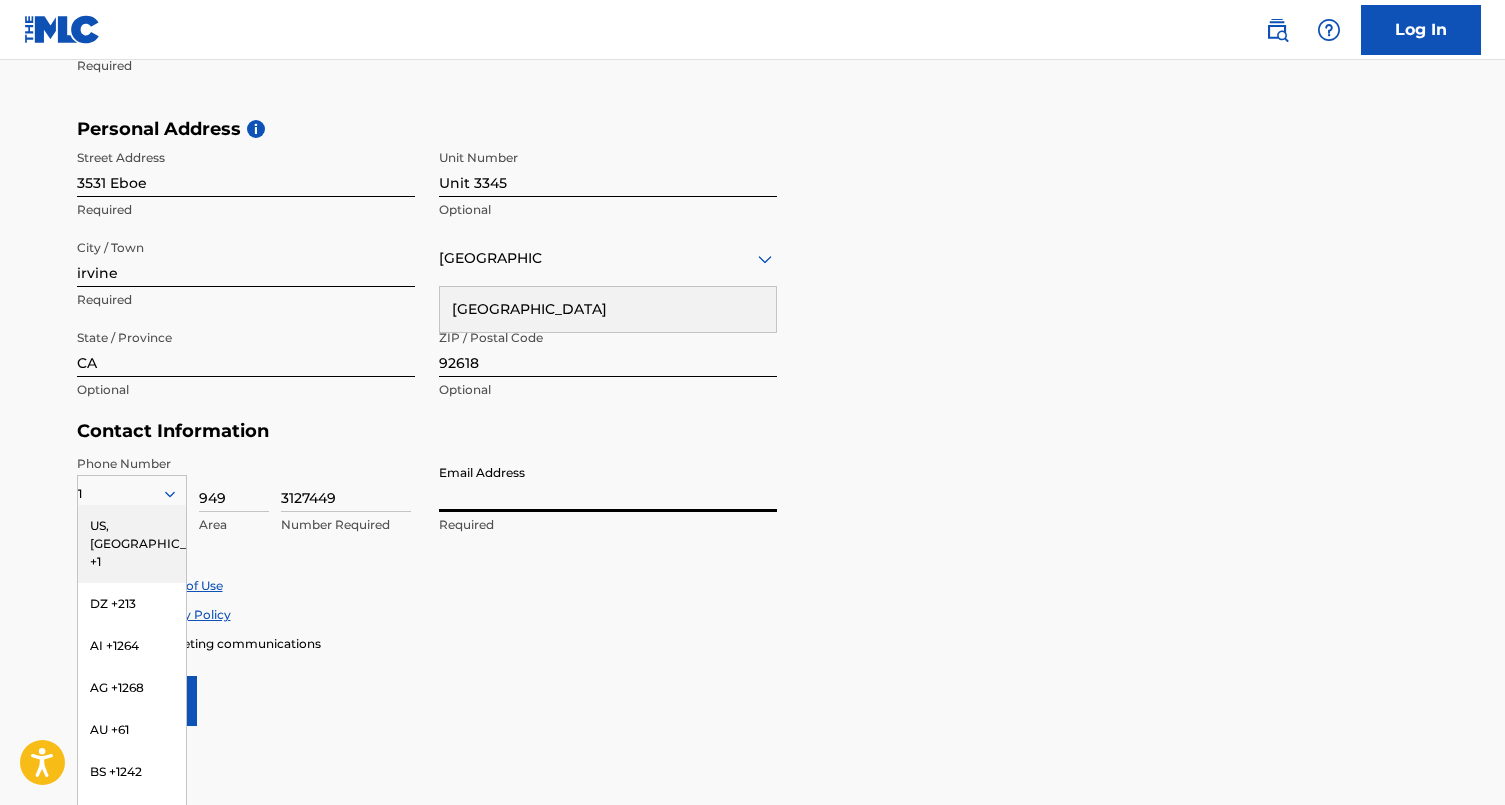 click on "Email Address" at bounding box center [608, 483] 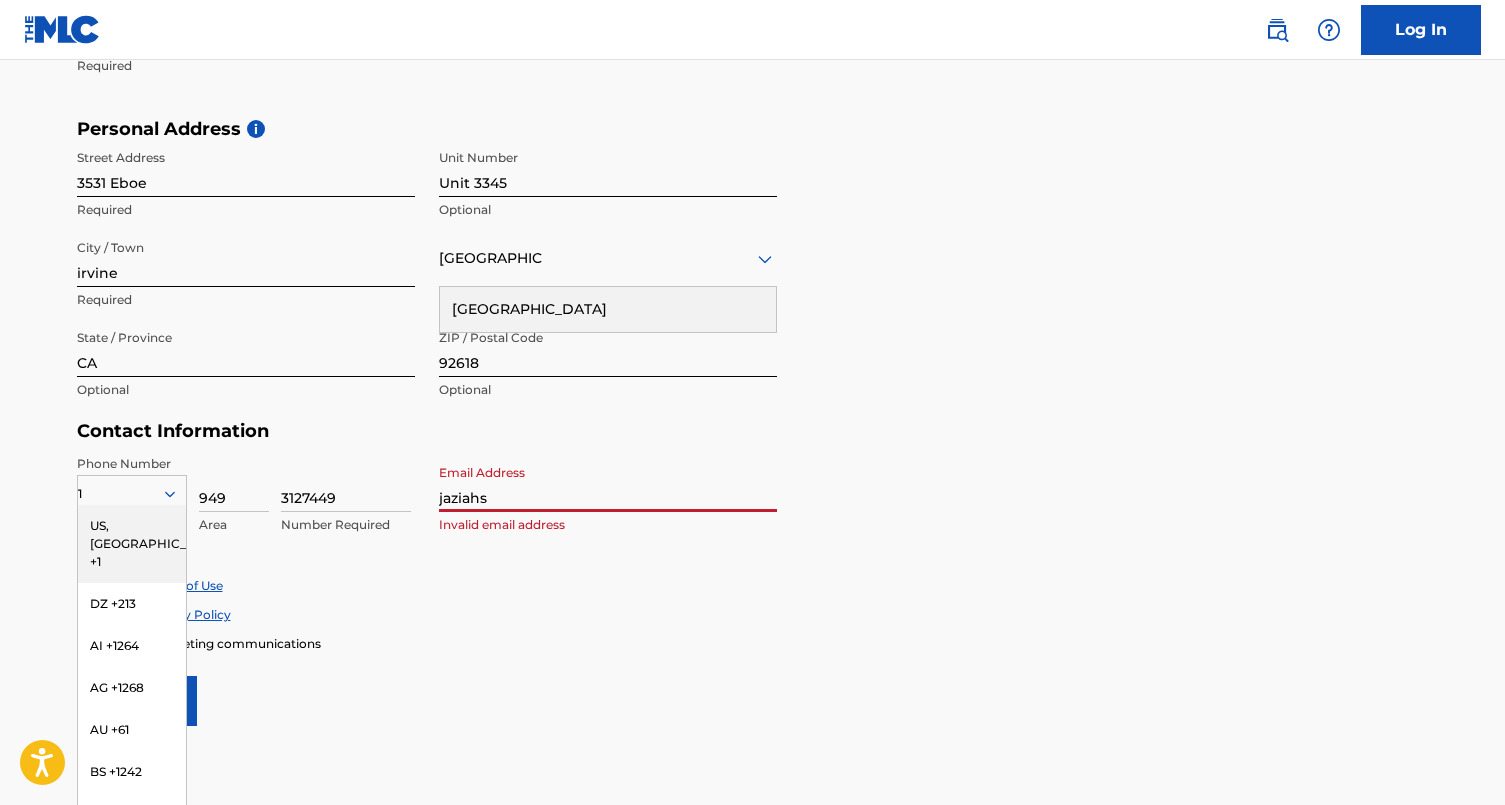 type on "[EMAIL_ADDRESS][DOMAIN_NAME]" 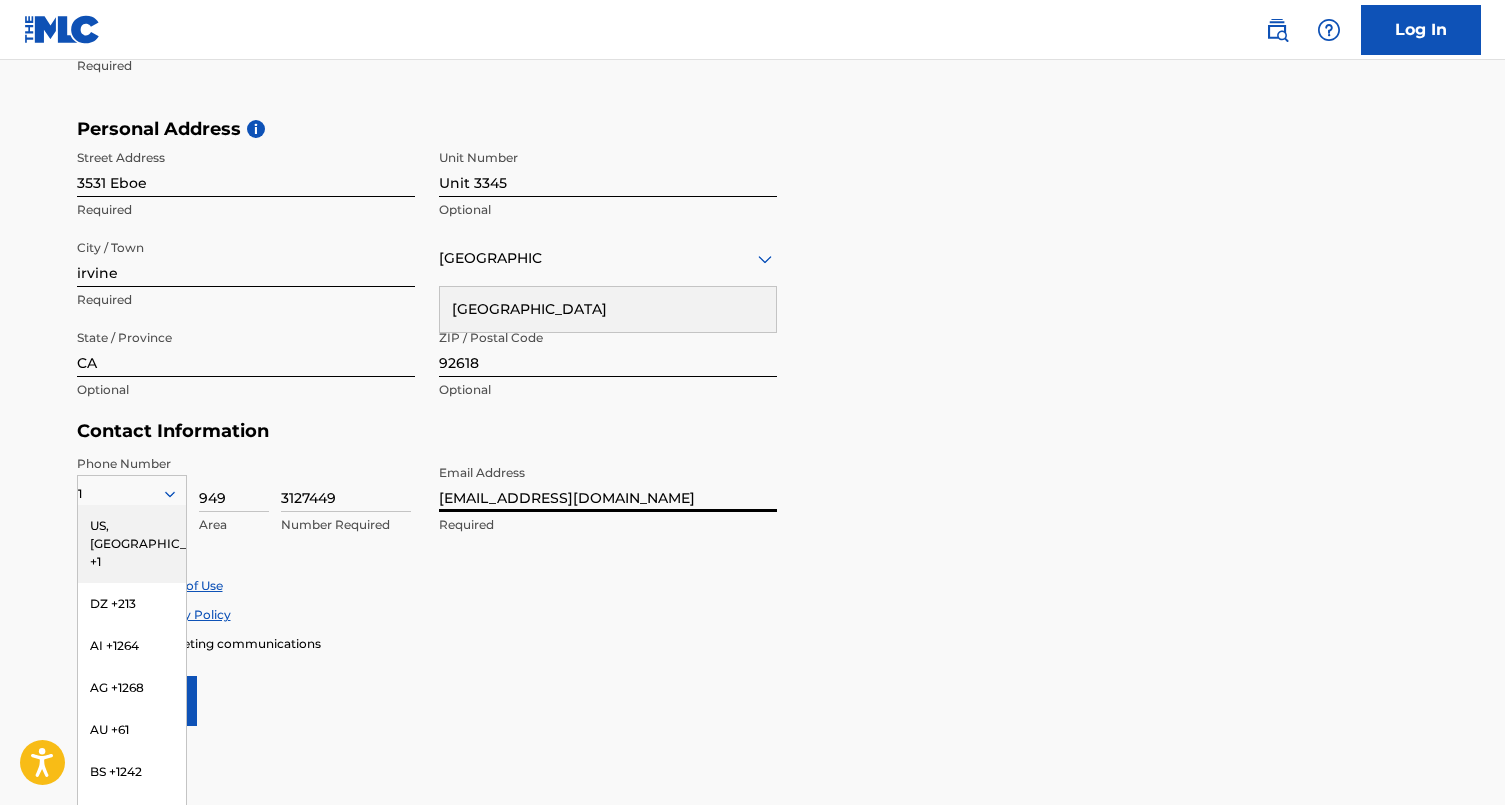 click on "Accept Terms of Use Accept Privacy Policy Enroll in marketing communications" at bounding box center [753, 614] 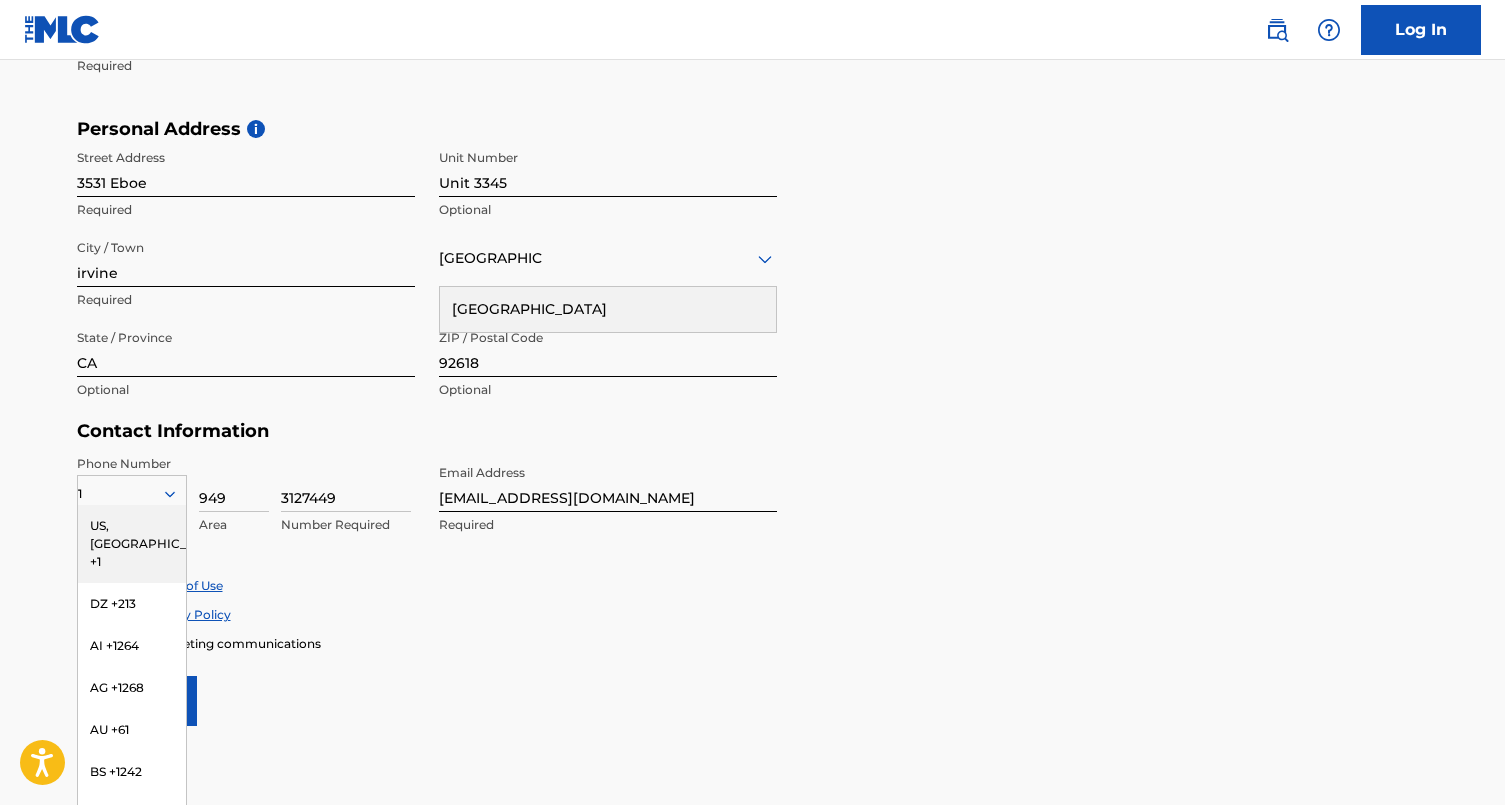 click on "Accept Privacy Policy" at bounding box center (753, 614) 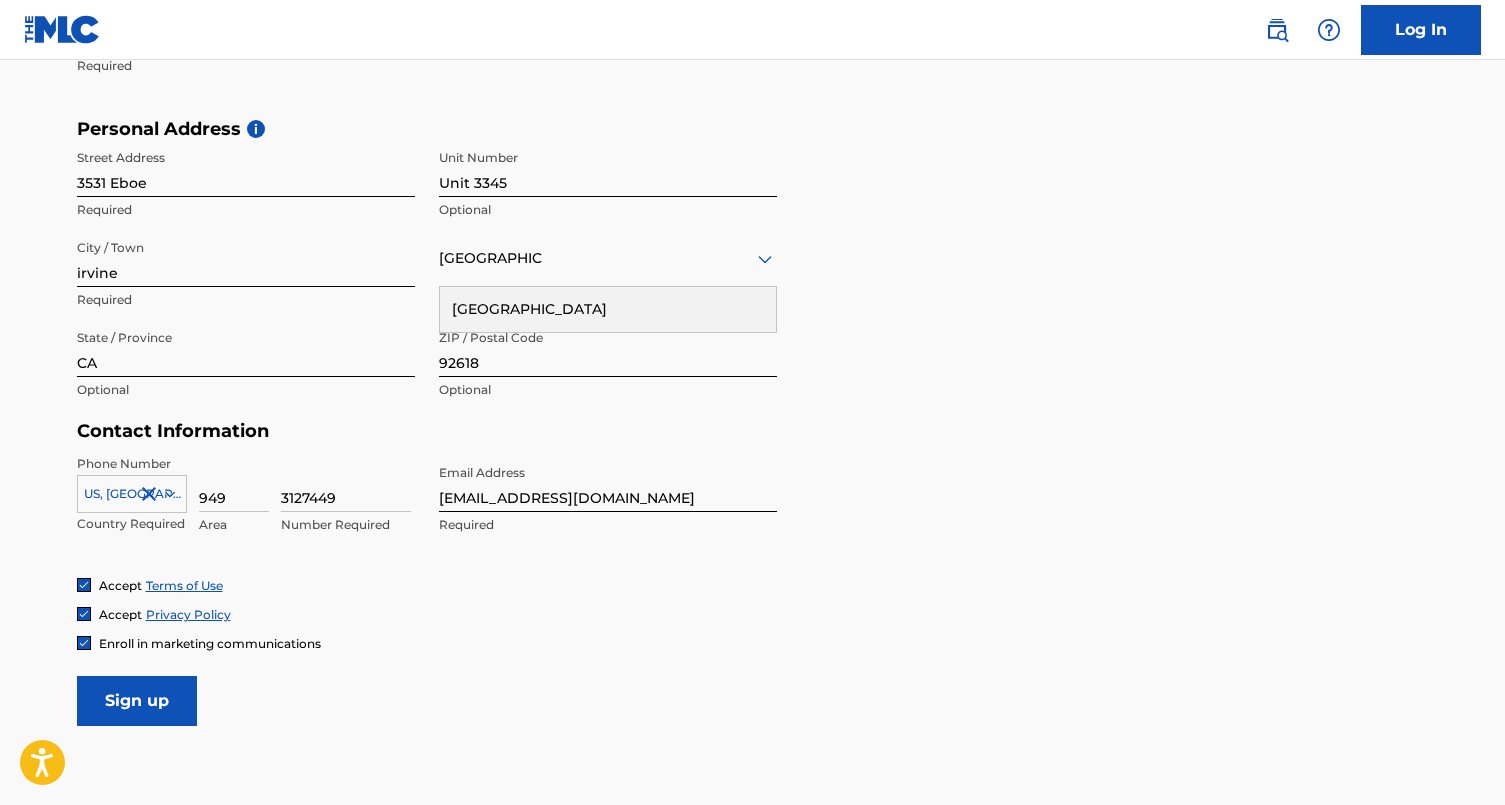 click on "Enroll in marketing communications" at bounding box center (753, 643) 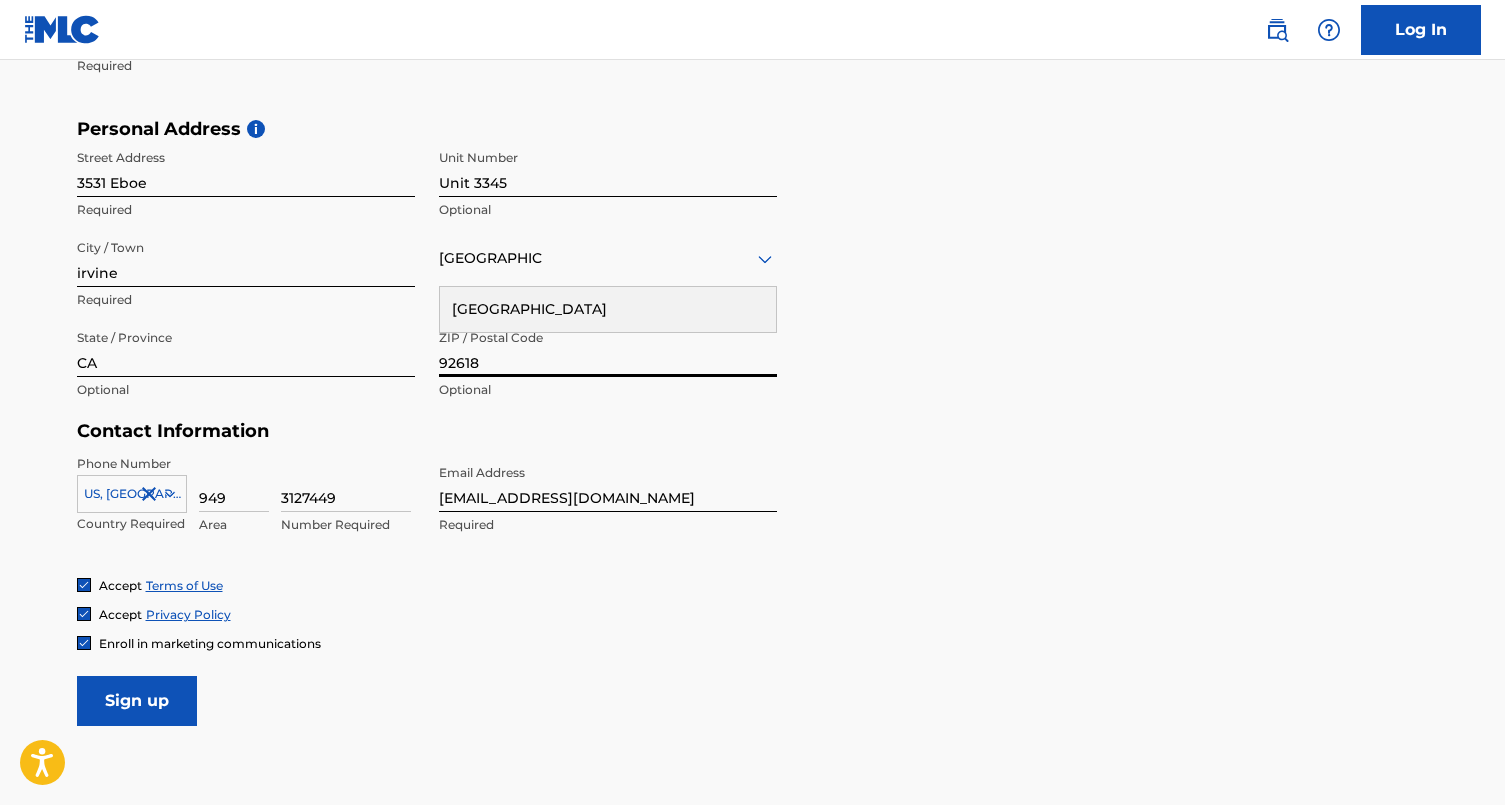 drag, startPoint x: 517, startPoint y: 358, endPoint x: 433, endPoint y: 350, distance: 84.38009 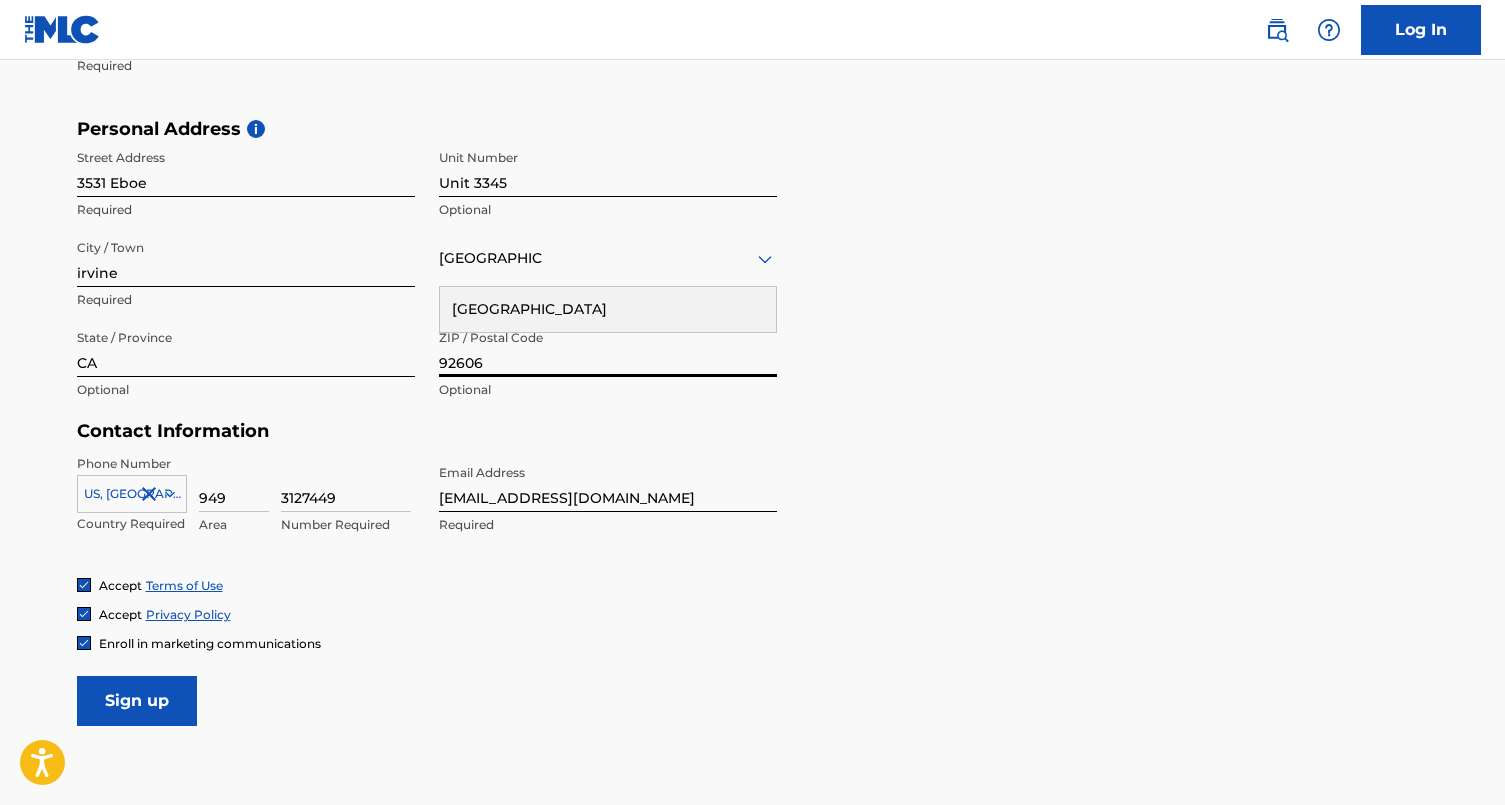 type on "92606" 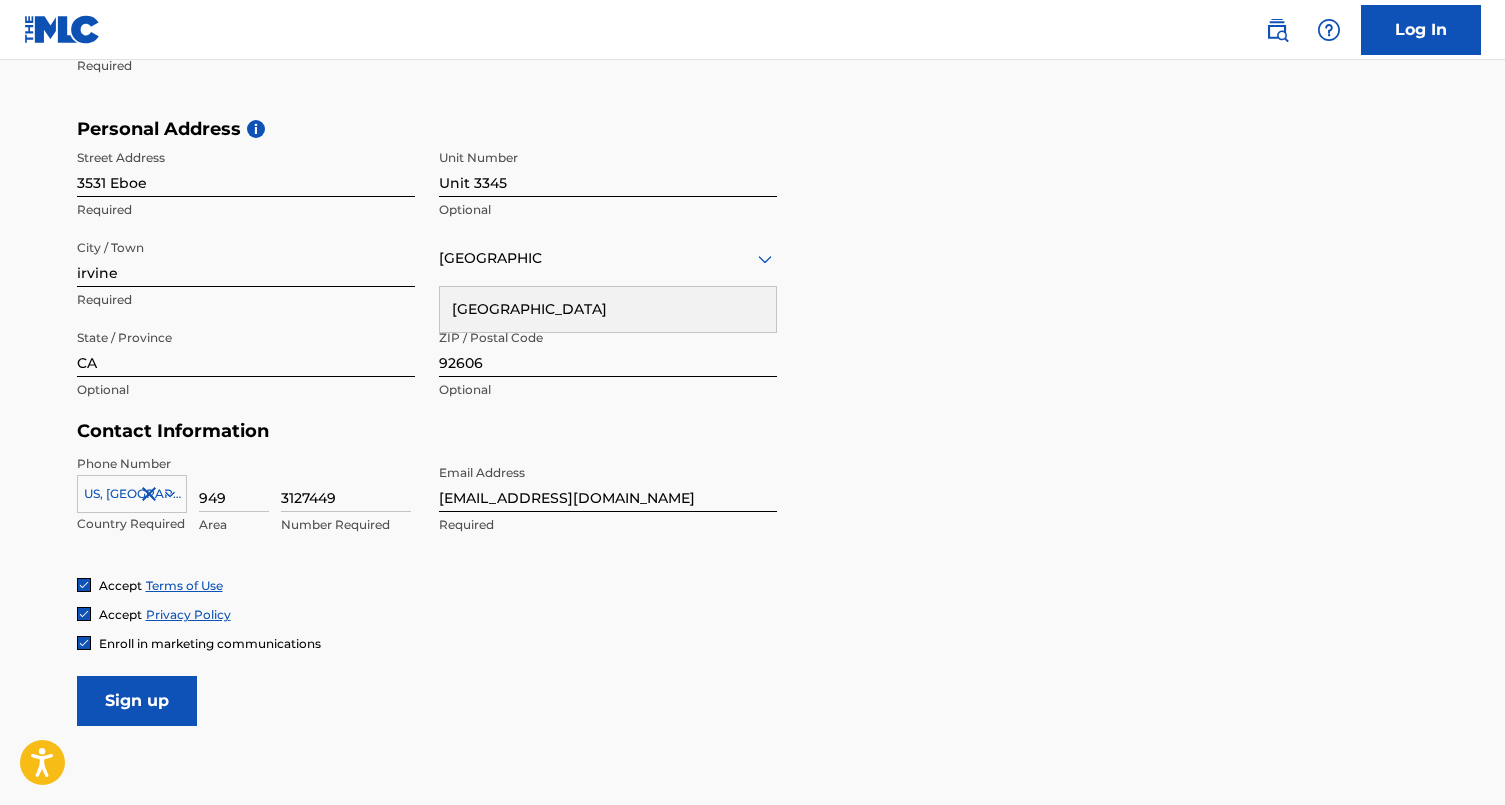 click on "Sign up" at bounding box center (137, 701) 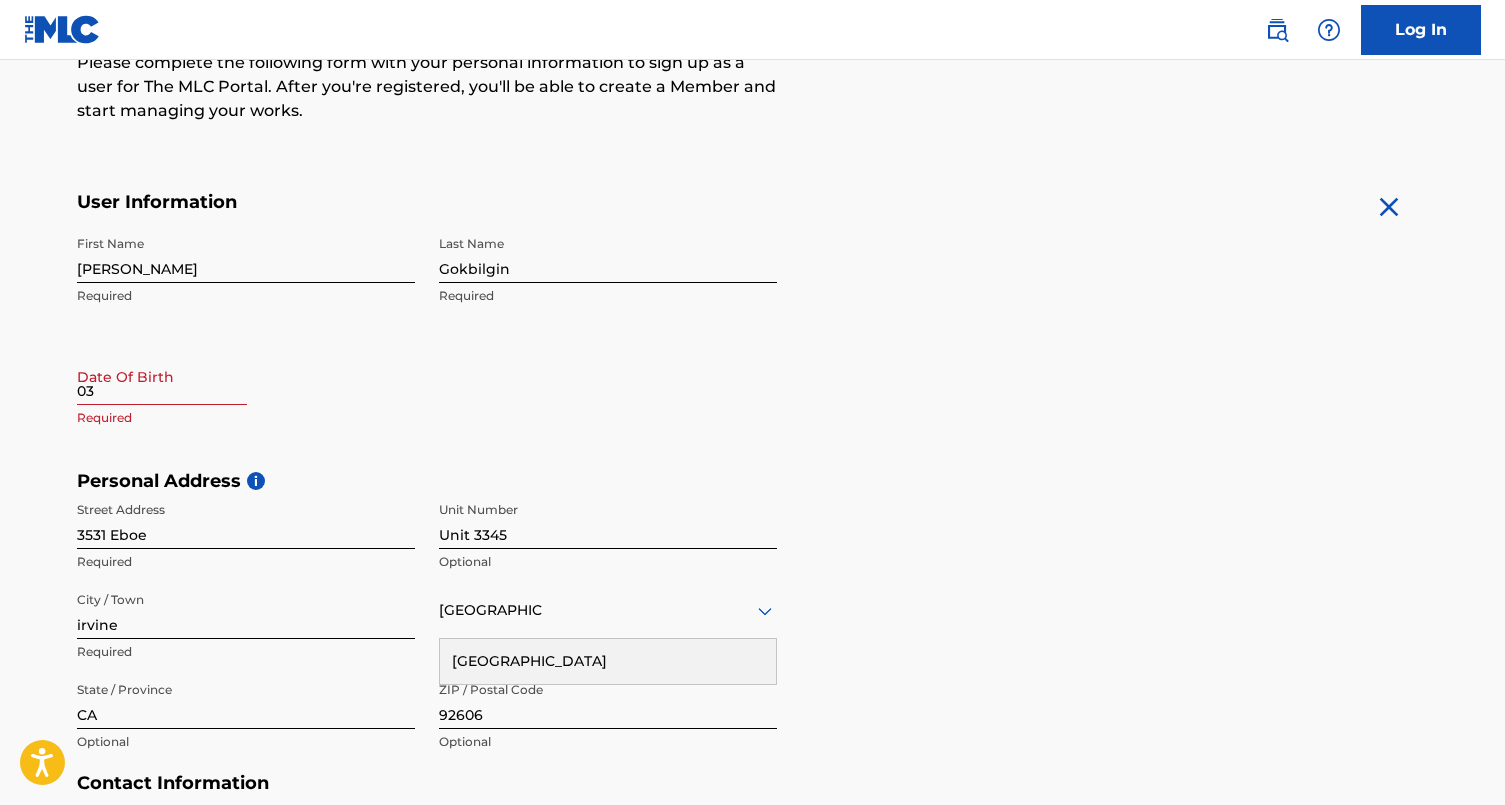scroll, scrollTop: 239, scrollLeft: 0, axis: vertical 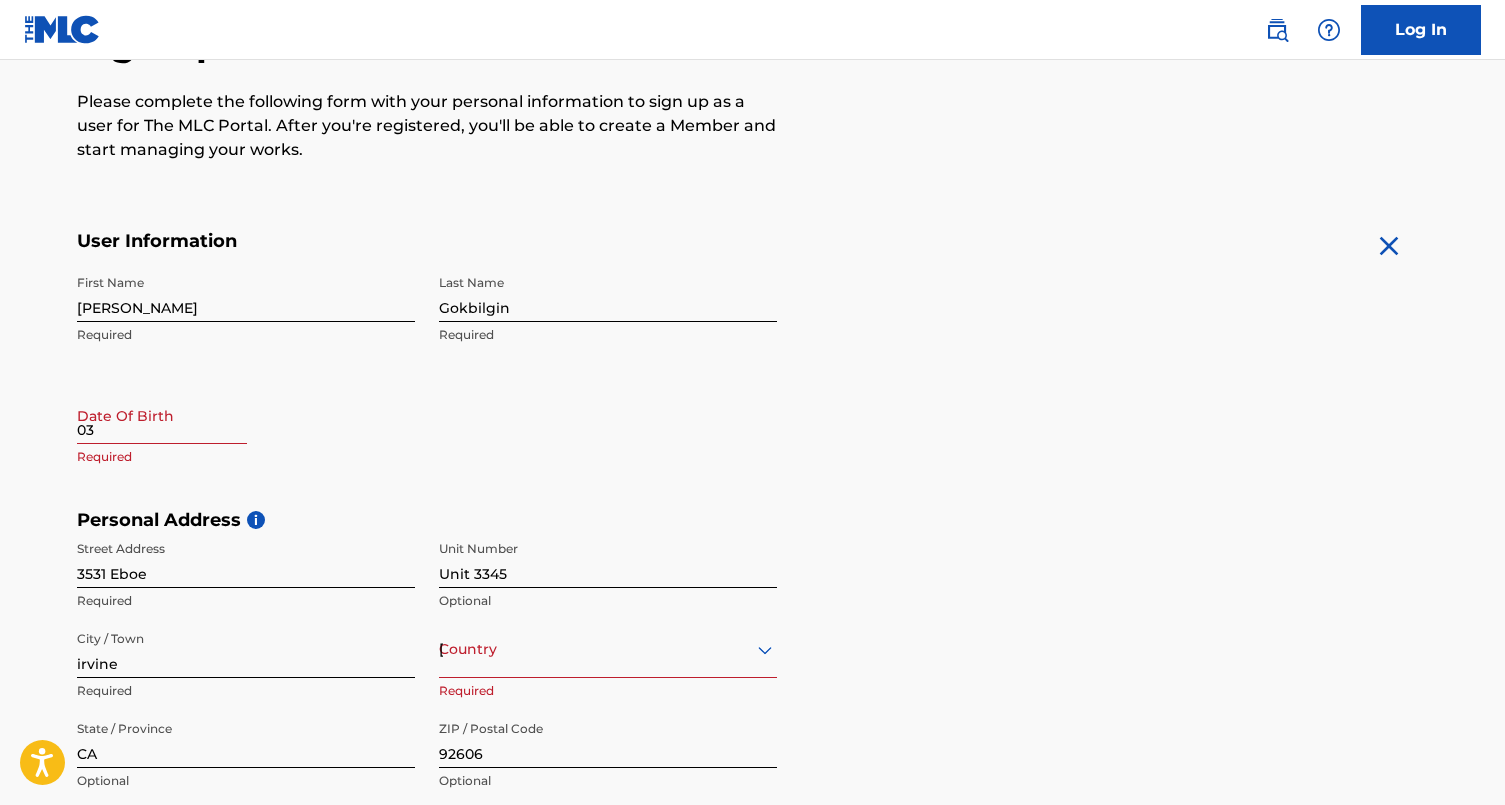 click on "03" at bounding box center [162, 417] 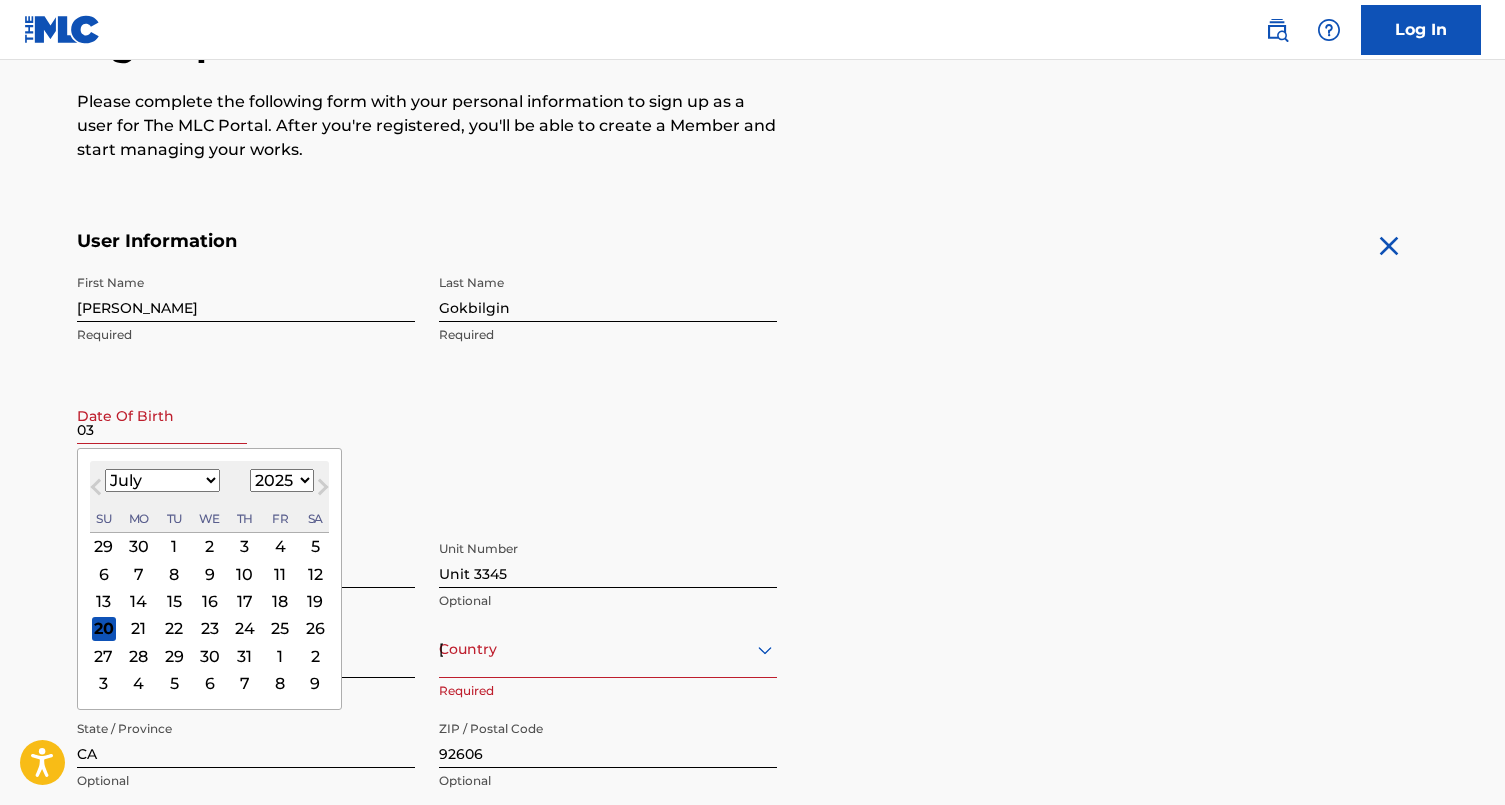click on "July 2025 January February March April May June July August September October November December 1899 1900 1901 1902 1903 1904 1905 1906 1907 1908 1909 1910 1911 1912 1913 1914 1915 1916 1917 1918 1919 1920 1921 1922 1923 1924 1925 1926 1927 1928 1929 1930 1931 1932 1933 1934 1935 1936 1937 1938 1939 1940 1941 1942 1943 1944 1945 1946 1947 1948 1949 1950 1951 1952 1953 1954 1955 1956 1957 1958 1959 1960 1961 1962 1963 1964 1965 1966 1967 1968 1969 1970 1971 1972 1973 1974 1975 1976 1977 1978 1979 1980 1981 1982 1983 1984 1985 1986 1987 1988 1989 1990 1991 1992 1993 1994 1995 1996 1997 1998 1999 2000 2001 2002 2003 2004 2005 2006 2007 2008 2009 2010 2011 2012 2013 2014 2015 2016 2017 2018 2019 2020 2021 2022 2023 2024 2025 2026 2027 2028 2029 2030 2031 2032 2033 2034 2035 2036 2037 2038 2039 2040 2041 2042 2043 2044 2045 2046 2047 2048 2049 2050 2051 2052 2053 2054 2055 2056 2057 2058 2059 2060 2061 2062 2063 2064 2065 2066 2067 2068 2069 2070 2071 2072 2073 2074 2075 2076 2077 2078 2079 2080 2081 2082 2083 Su" at bounding box center (209, 497) 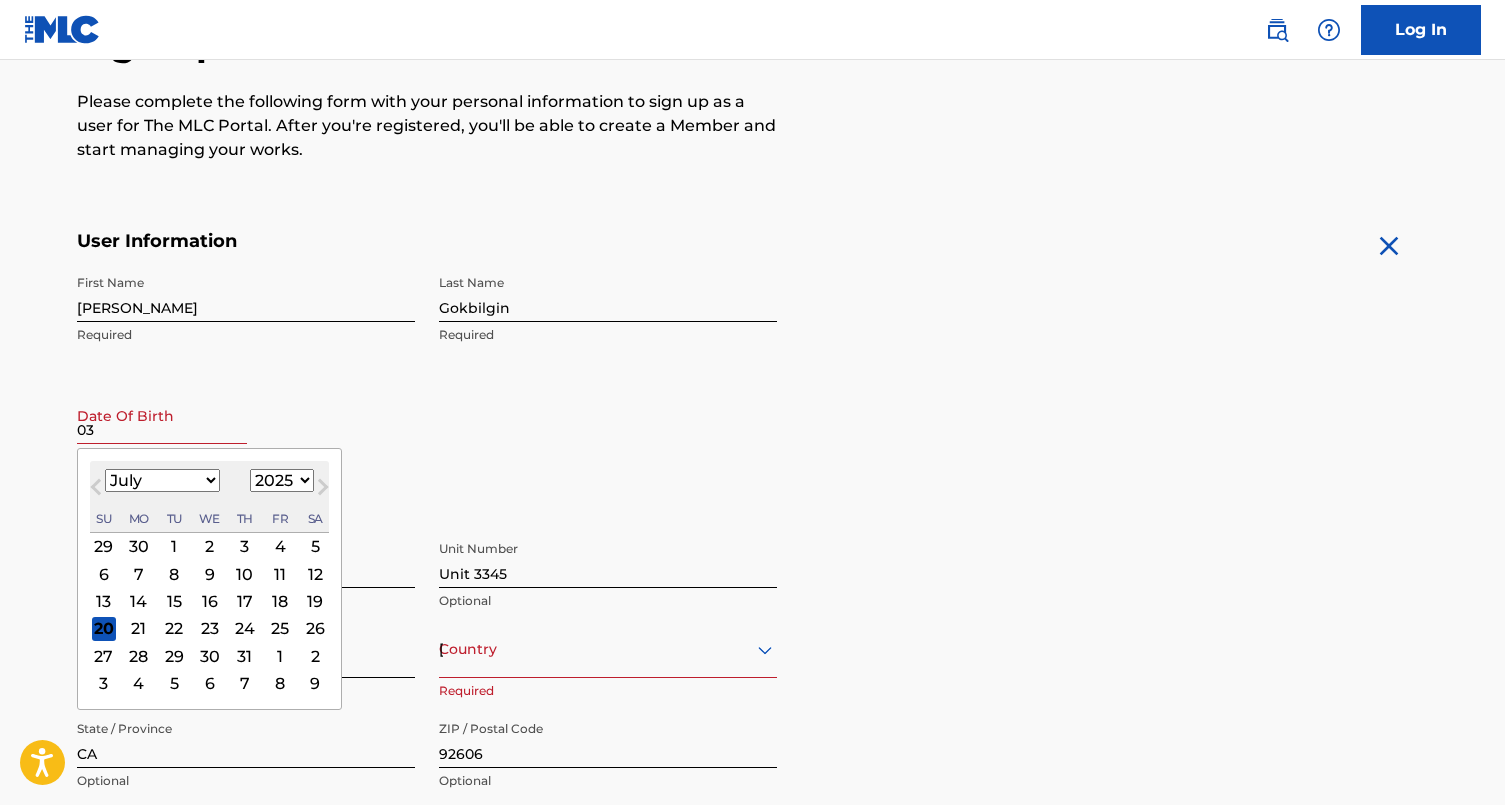 select on "2" 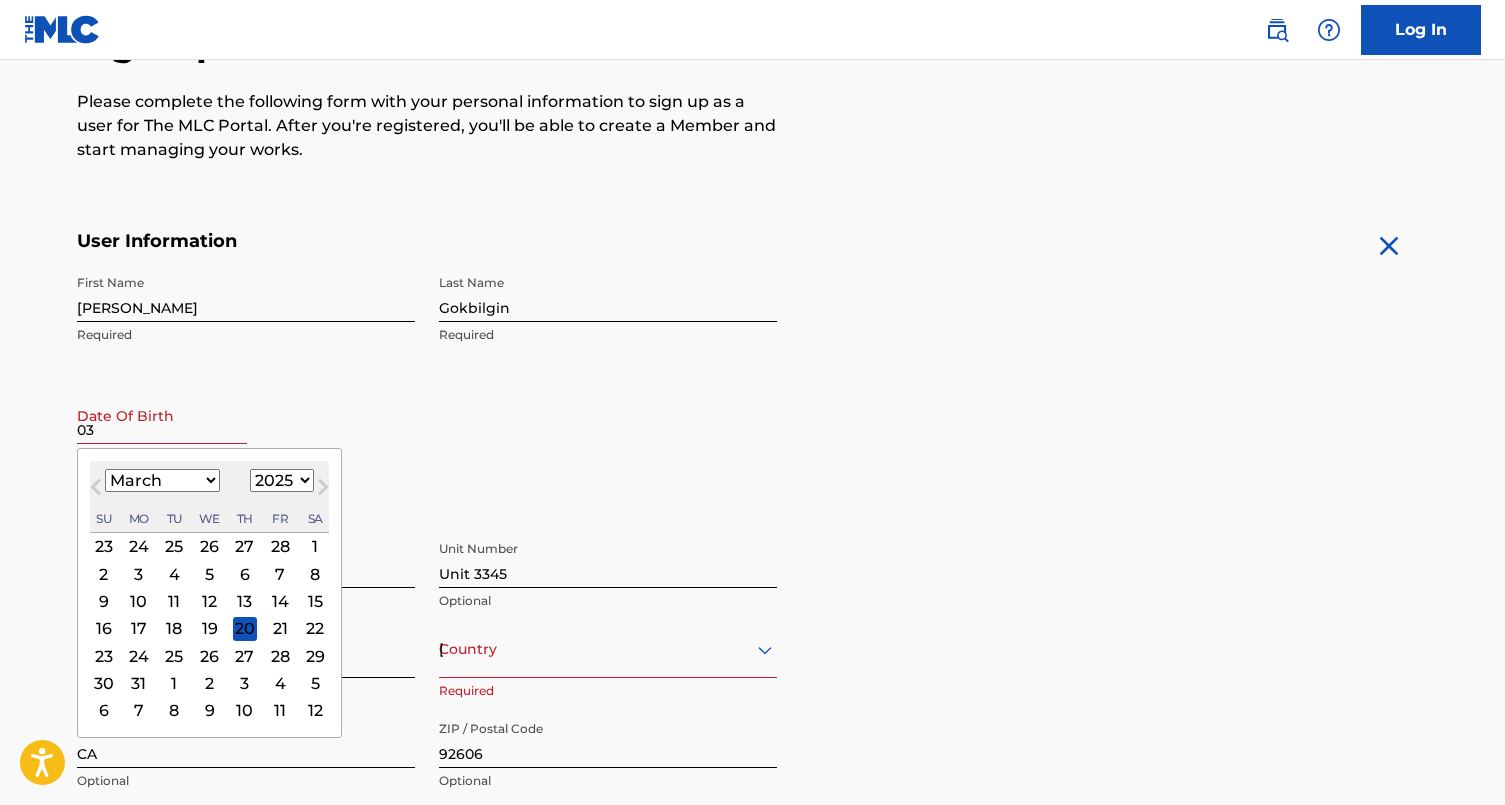 click on "1899 1900 1901 1902 1903 1904 1905 1906 1907 1908 1909 1910 1911 1912 1913 1914 1915 1916 1917 1918 1919 1920 1921 1922 1923 1924 1925 1926 1927 1928 1929 1930 1931 1932 1933 1934 1935 1936 1937 1938 1939 1940 1941 1942 1943 1944 1945 1946 1947 1948 1949 1950 1951 1952 1953 1954 1955 1956 1957 1958 1959 1960 1961 1962 1963 1964 1965 1966 1967 1968 1969 1970 1971 1972 1973 1974 1975 1976 1977 1978 1979 1980 1981 1982 1983 1984 1985 1986 1987 1988 1989 1990 1991 1992 1993 1994 1995 1996 1997 1998 1999 2000 2001 2002 2003 2004 2005 2006 2007 2008 2009 2010 2011 2012 2013 2014 2015 2016 2017 2018 2019 2020 2021 2022 2023 2024 2025 2026 2027 2028 2029 2030 2031 2032 2033 2034 2035 2036 2037 2038 2039 2040 2041 2042 2043 2044 2045 2046 2047 2048 2049 2050 2051 2052 2053 2054 2055 2056 2057 2058 2059 2060 2061 2062 2063 2064 2065 2066 2067 2068 2069 2070 2071 2072 2073 2074 2075 2076 2077 2078 2079 2080 2081 2082 2083 2084 2085 2086 2087 2088 2089 2090 2091 2092 2093 2094 2095 2096 2097 2098 2099 2100" at bounding box center (282, 480) 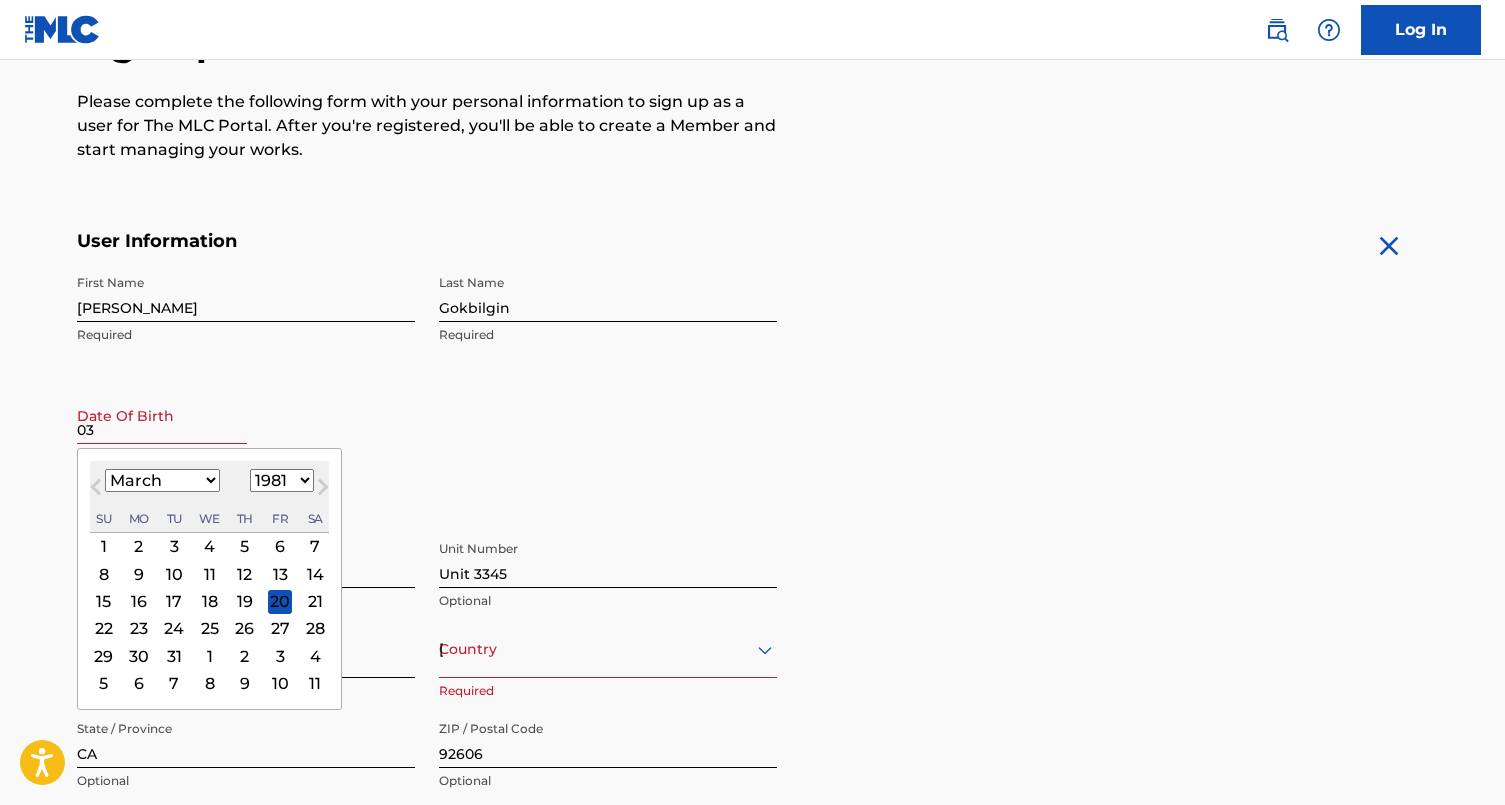 click on "1899 1900 1901 1902 1903 1904 1905 1906 1907 1908 1909 1910 1911 1912 1913 1914 1915 1916 1917 1918 1919 1920 1921 1922 1923 1924 1925 1926 1927 1928 1929 1930 1931 1932 1933 1934 1935 1936 1937 1938 1939 1940 1941 1942 1943 1944 1945 1946 1947 1948 1949 1950 1951 1952 1953 1954 1955 1956 1957 1958 1959 1960 1961 1962 1963 1964 1965 1966 1967 1968 1969 1970 1971 1972 1973 1974 1975 1976 1977 1978 1979 1980 1981 1982 1983 1984 1985 1986 1987 1988 1989 1990 1991 1992 1993 1994 1995 1996 1997 1998 1999 2000 2001 2002 2003 2004 2005 2006 2007 2008 2009 2010 2011 2012 2013 2014 2015 2016 2017 2018 2019 2020 2021 2022 2023 2024 2025 2026 2027 2028 2029 2030 2031 2032 2033 2034 2035 2036 2037 2038 2039 2040 2041 2042 2043 2044 2045 2046 2047 2048 2049 2050 2051 2052 2053 2054 2055 2056 2057 2058 2059 2060 2061 2062 2063 2064 2065 2066 2067 2068 2069 2070 2071 2072 2073 2074 2075 2076 2077 2078 2079 2080 2081 2082 2083 2084 2085 2086 2087 2088 2089 2090 2091 2092 2093 2094 2095 2096 2097 2098 2099 2100" at bounding box center [282, 480] 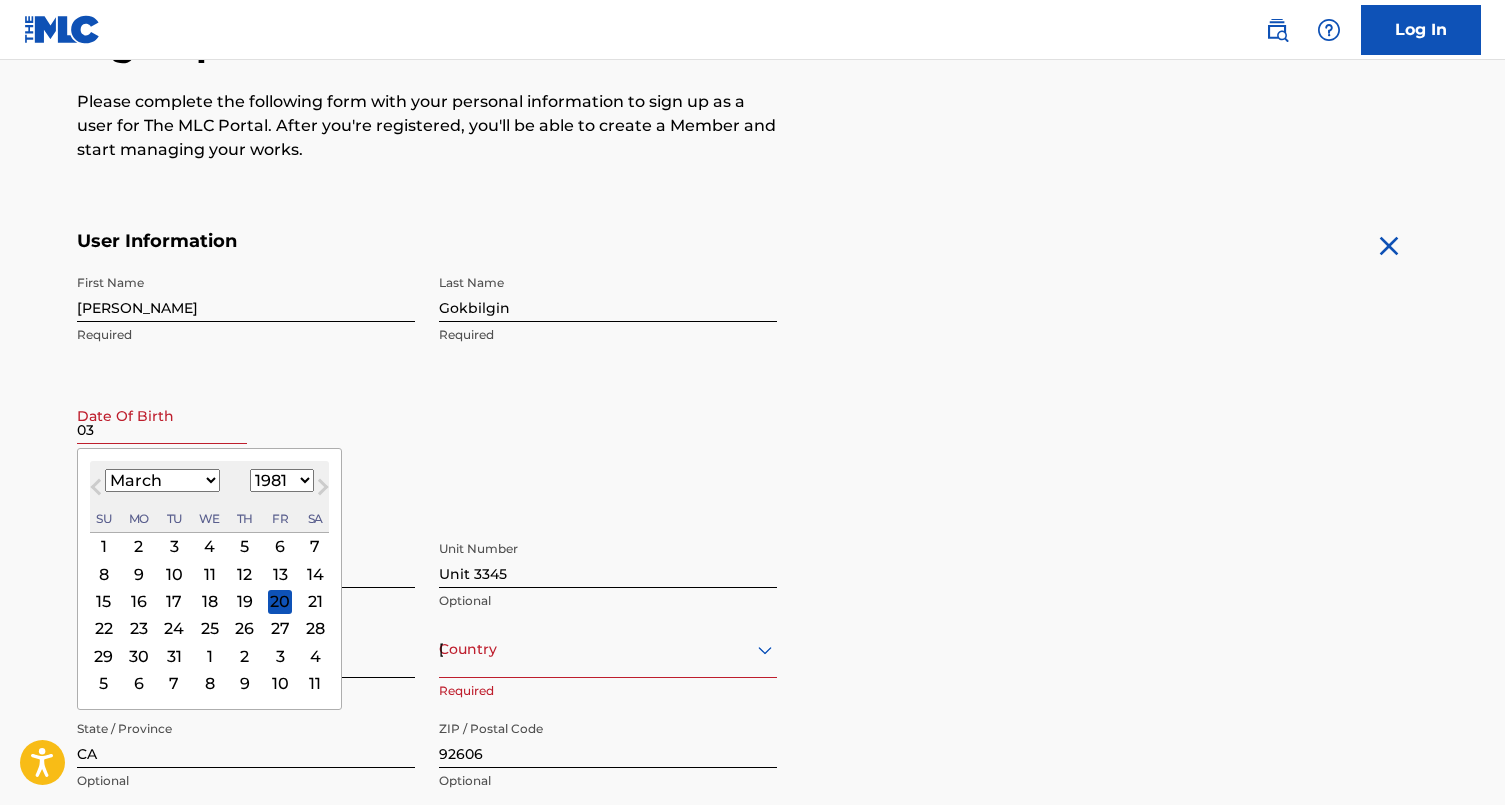 select on "1980" 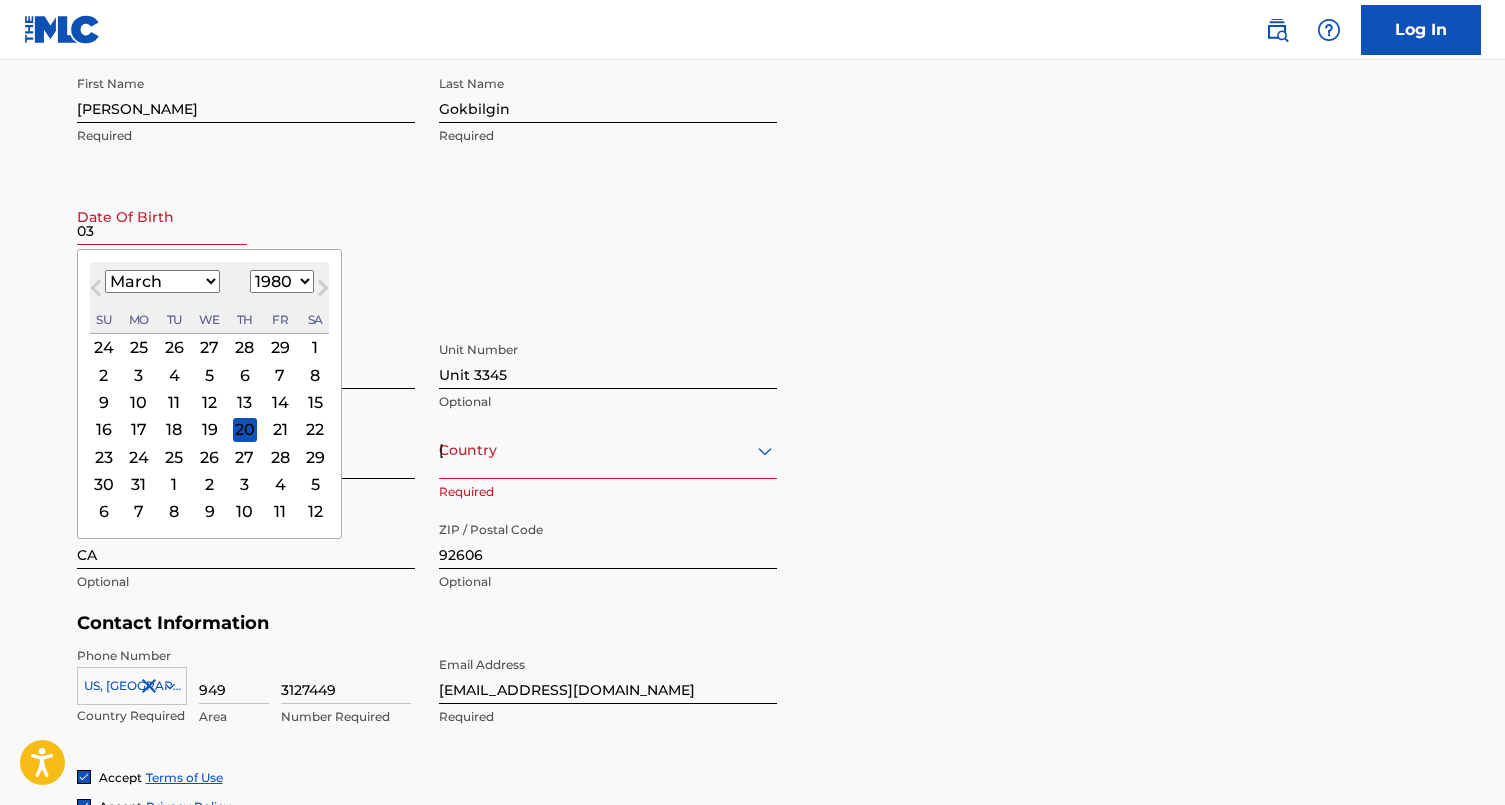 scroll, scrollTop: 476, scrollLeft: 0, axis: vertical 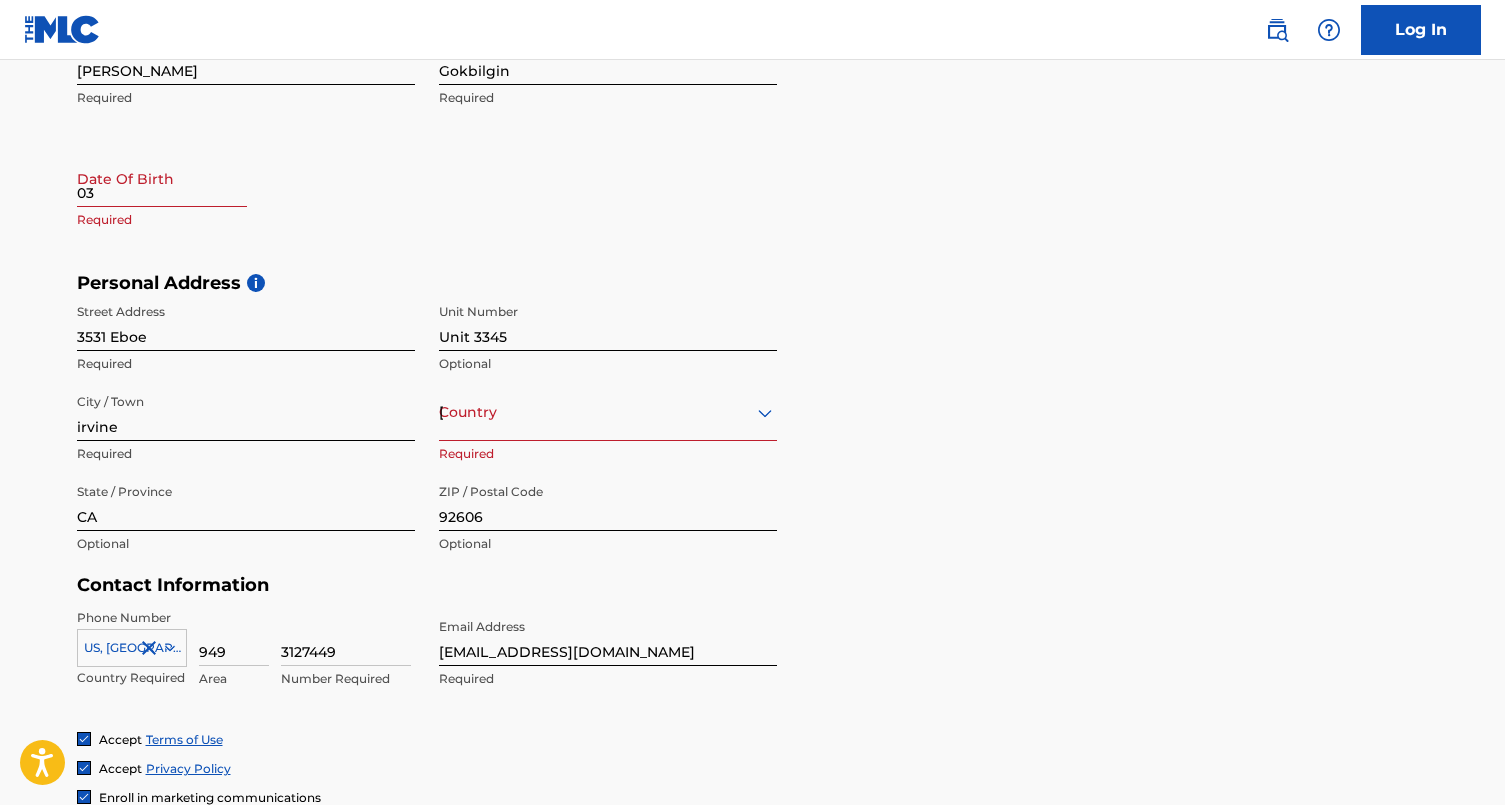 select on "6" 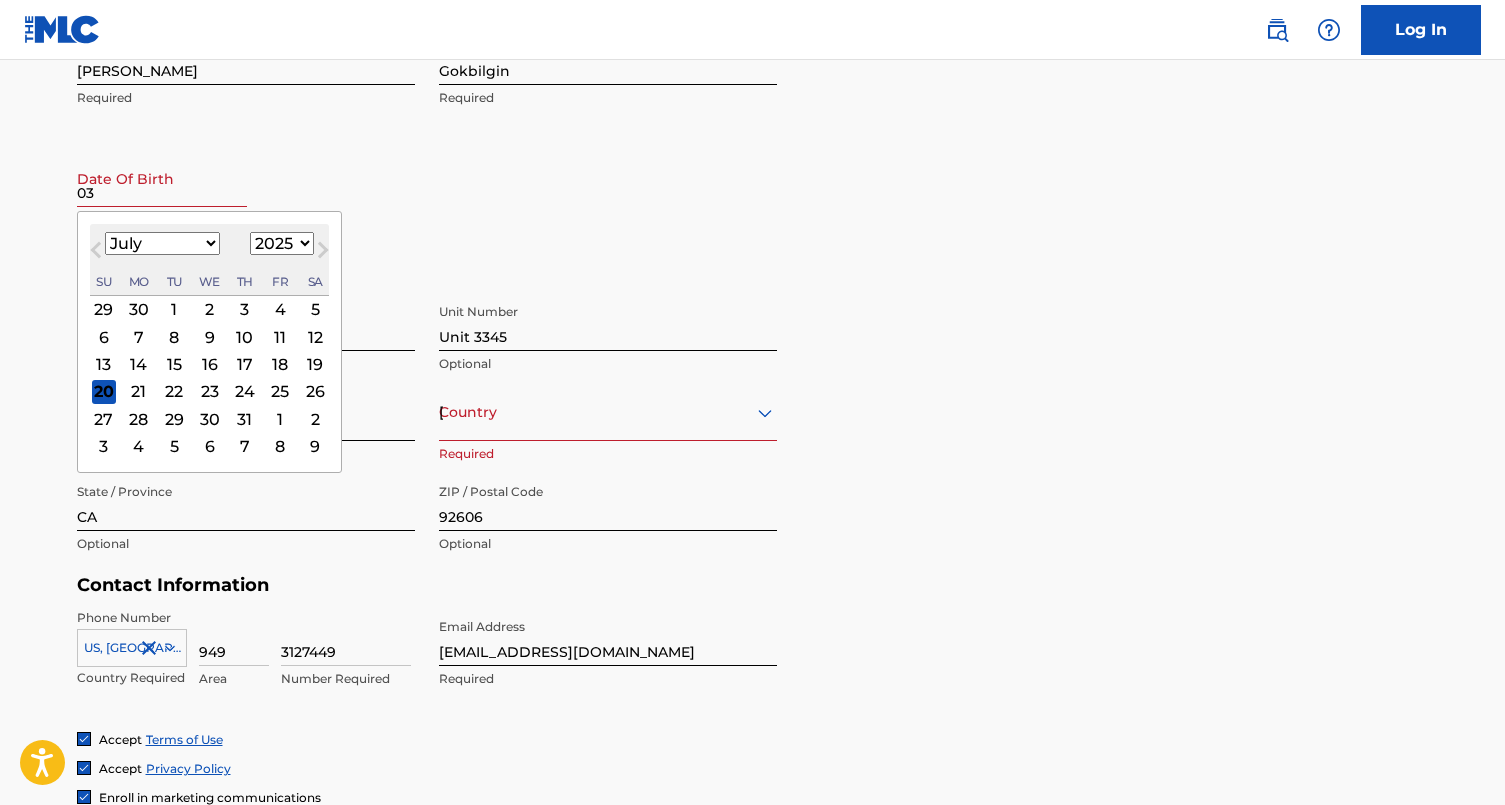 click on "03" at bounding box center [162, 178] 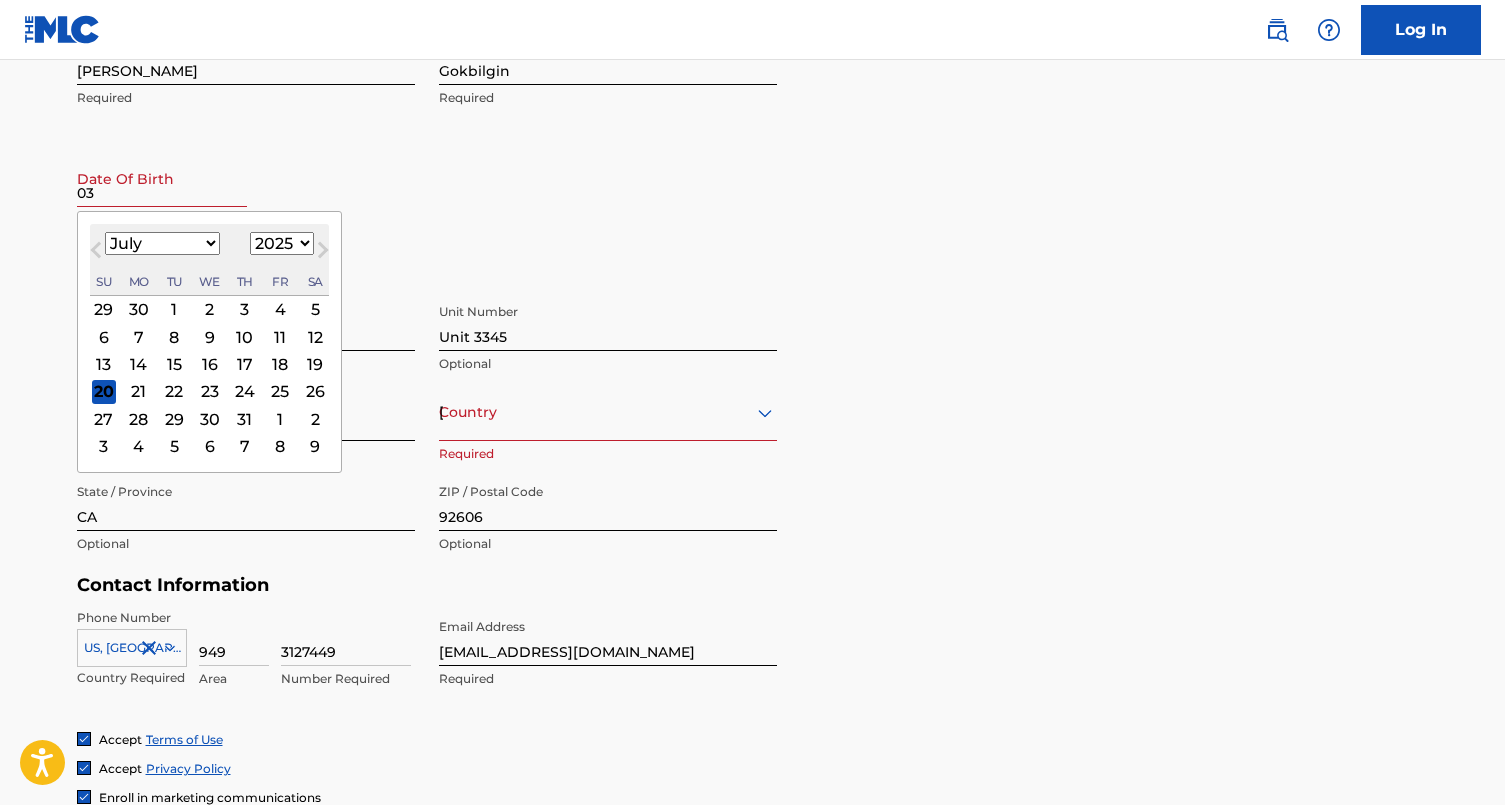 click on "January February March April May June July August September October November December" at bounding box center (162, 243) 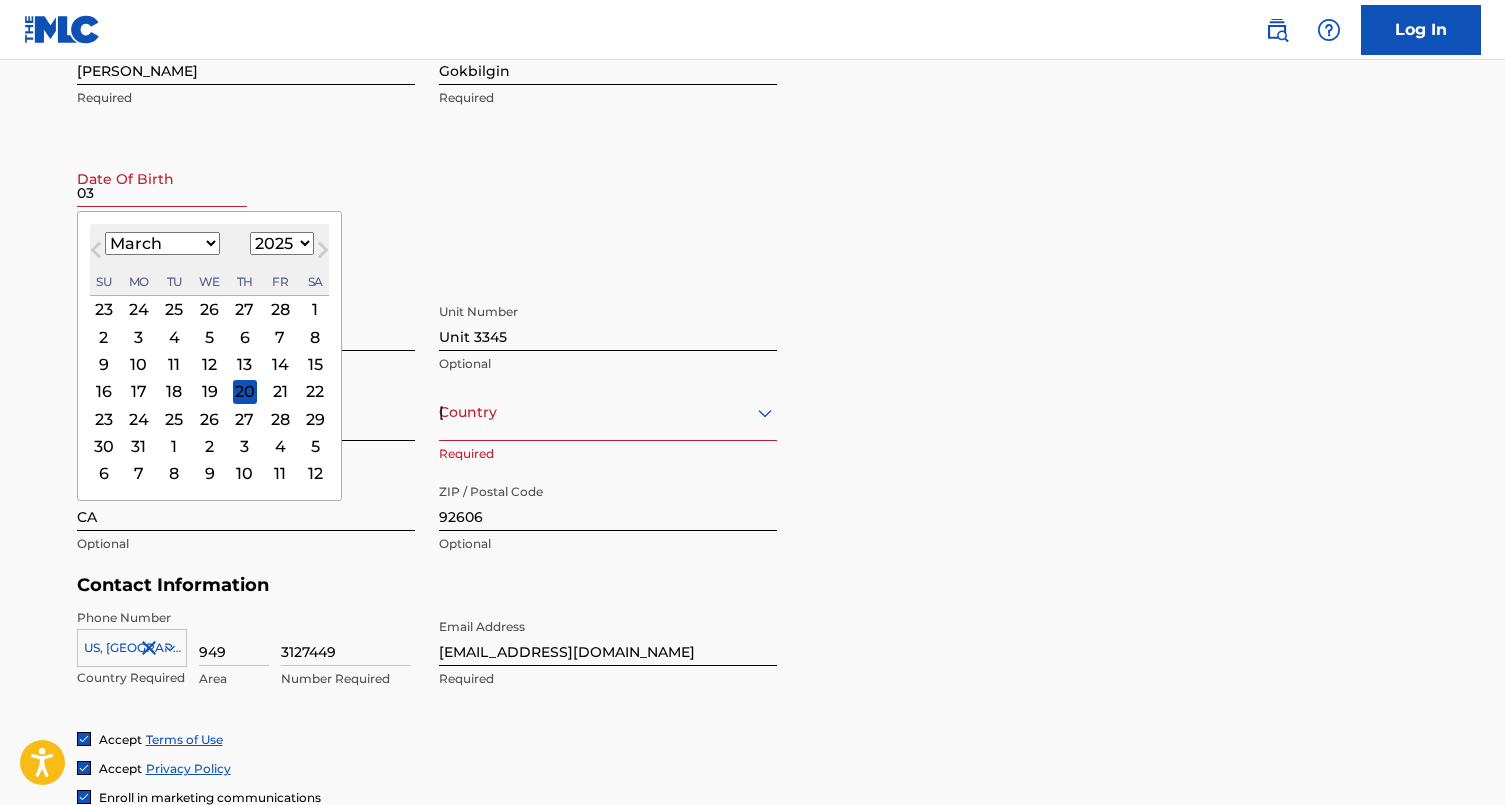 click on "1899 1900 1901 1902 1903 1904 1905 1906 1907 1908 1909 1910 1911 1912 1913 1914 1915 1916 1917 1918 1919 1920 1921 1922 1923 1924 1925 1926 1927 1928 1929 1930 1931 1932 1933 1934 1935 1936 1937 1938 1939 1940 1941 1942 1943 1944 1945 1946 1947 1948 1949 1950 1951 1952 1953 1954 1955 1956 1957 1958 1959 1960 1961 1962 1963 1964 1965 1966 1967 1968 1969 1970 1971 1972 1973 1974 1975 1976 1977 1978 1979 1980 1981 1982 1983 1984 1985 1986 1987 1988 1989 1990 1991 1992 1993 1994 1995 1996 1997 1998 1999 2000 2001 2002 2003 2004 2005 2006 2007 2008 2009 2010 2011 2012 2013 2014 2015 2016 2017 2018 2019 2020 2021 2022 2023 2024 2025 2026 2027 2028 2029 2030 2031 2032 2033 2034 2035 2036 2037 2038 2039 2040 2041 2042 2043 2044 2045 2046 2047 2048 2049 2050 2051 2052 2053 2054 2055 2056 2057 2058 2059 2060 2061 2062 2063 2064 2065 2066 2067 2068 2069 2070 2071 2072 2073 2074 2075 2076 2077 2078 2079 2080 2081 2082 2083 2084 2085 2086 2087 2088 2089 2090 2091 2092 2093 2094 2095 2096 2097 2098 2099 2100" at bounding box center [282, 243] 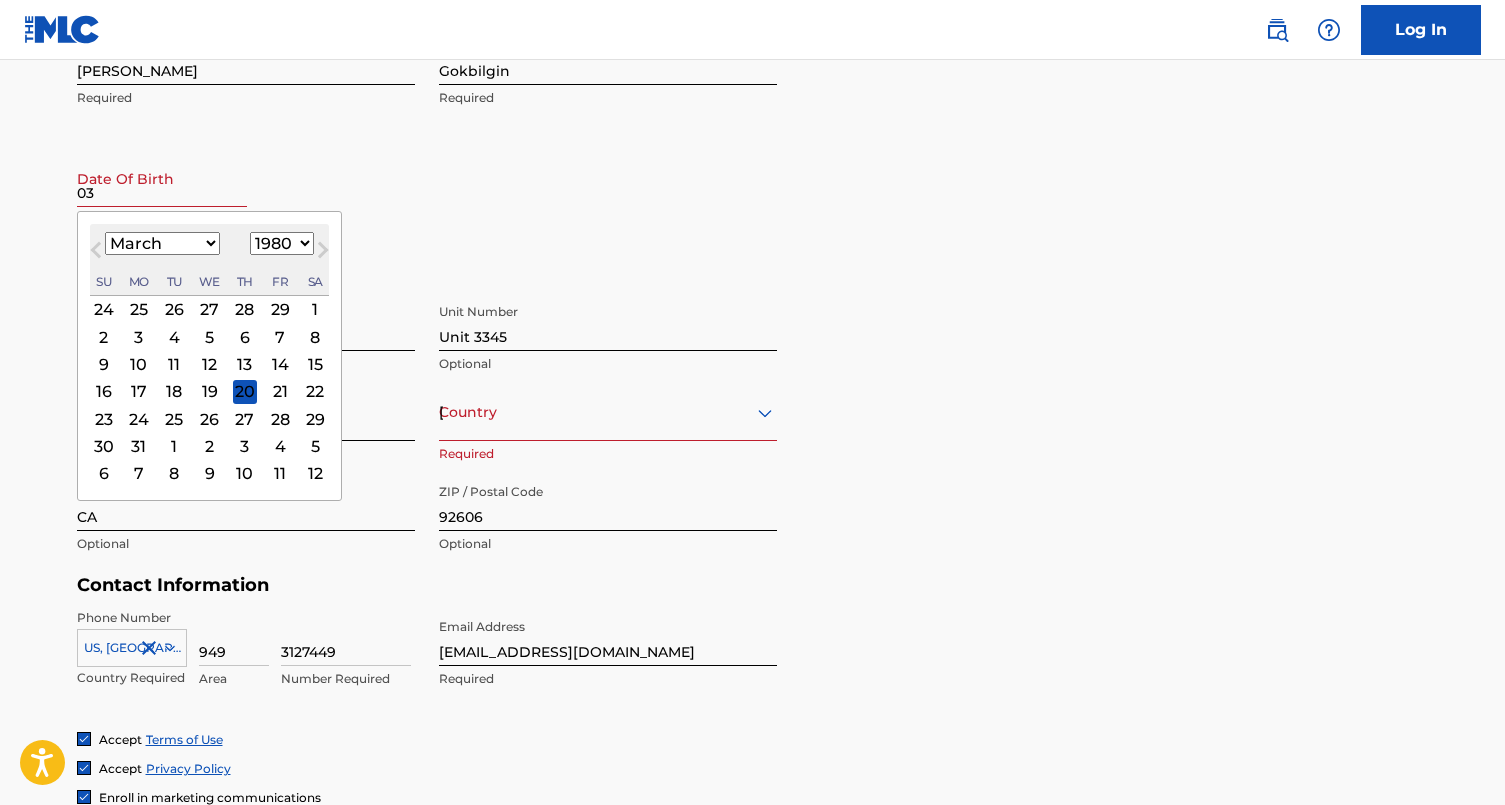 scroll, scrollTop: 441, scrollLeft: 0, axis: vertical 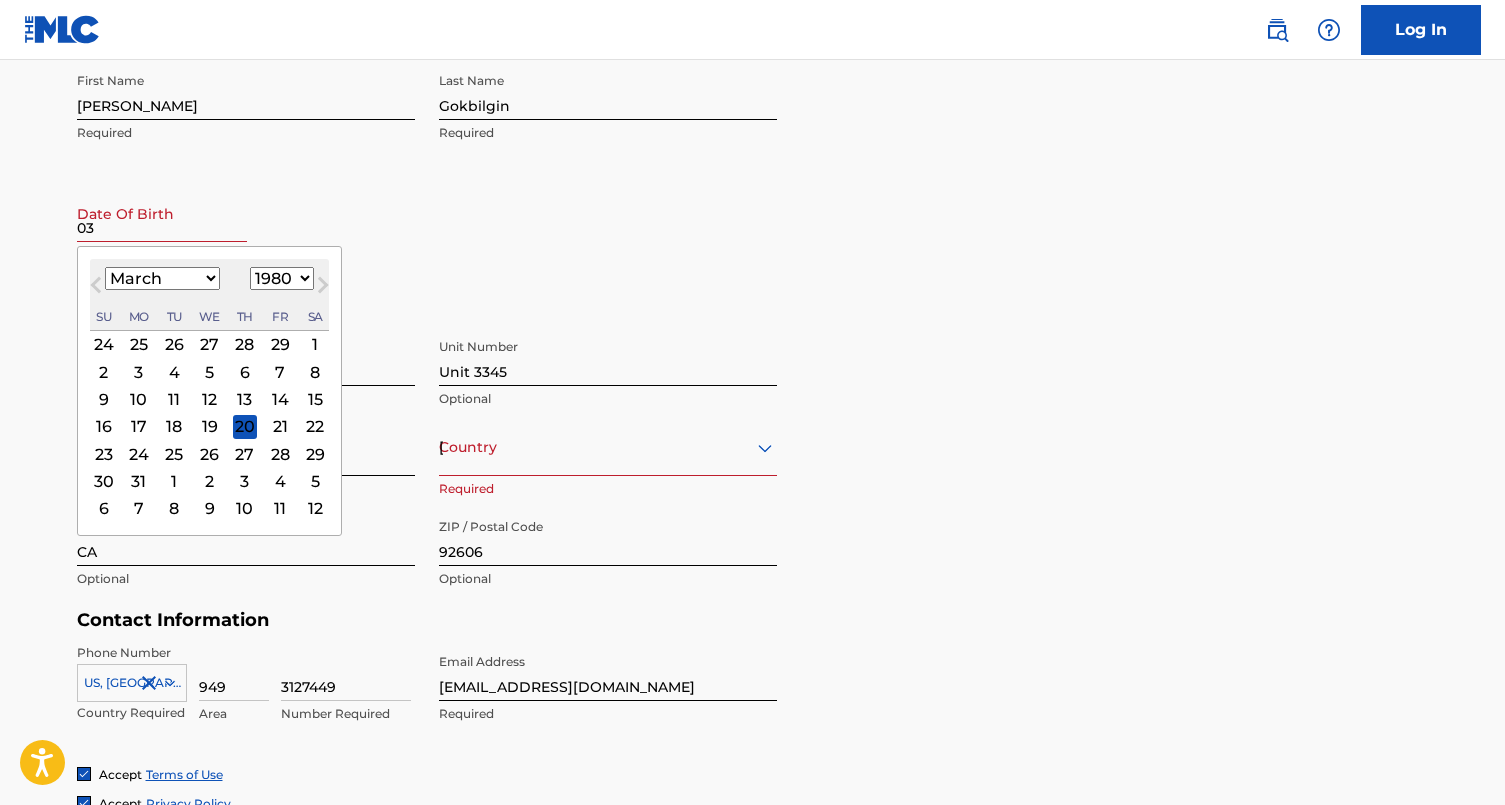 click on "Previous Month" at bounding box center [96, 289] 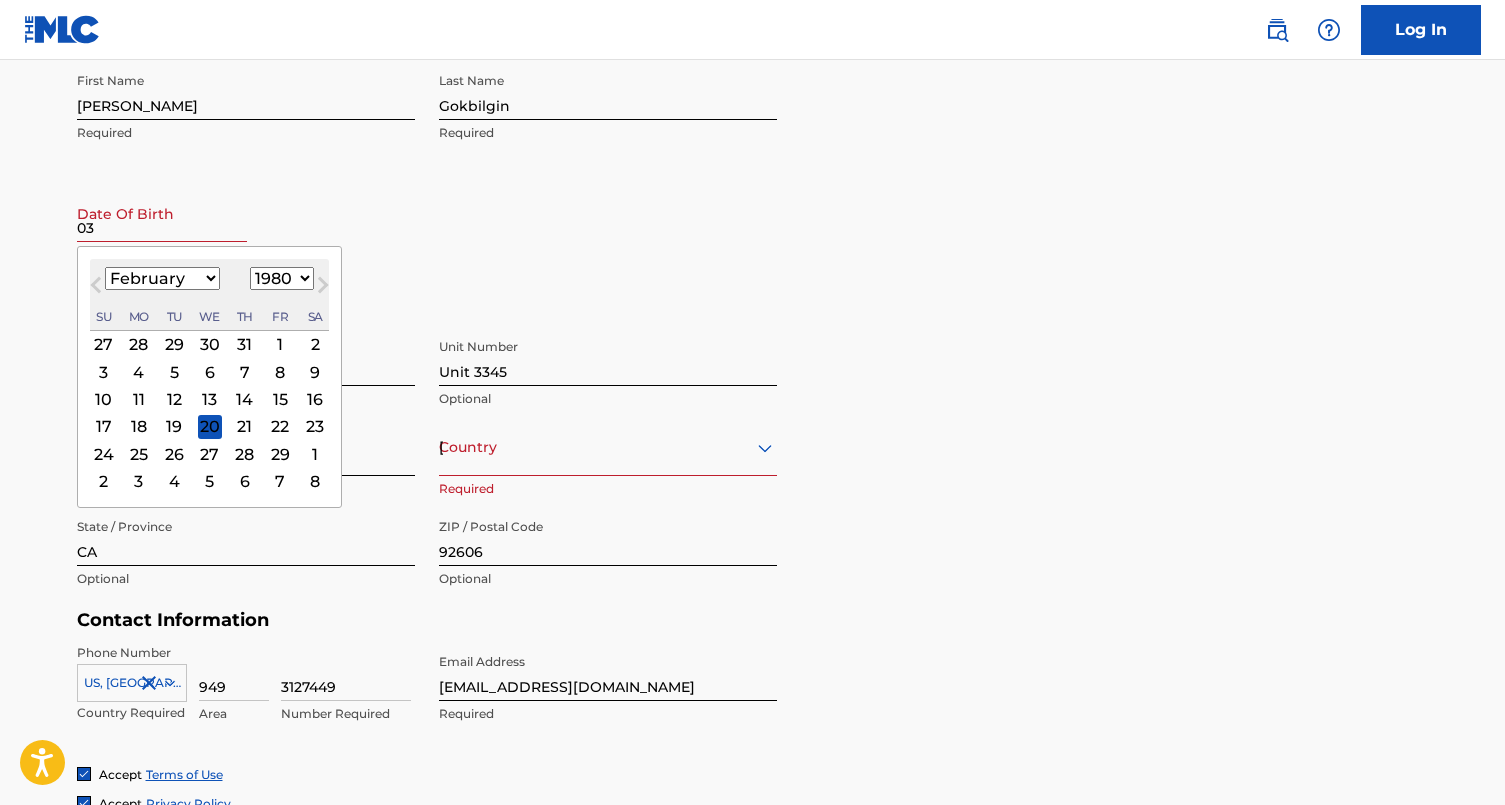 click on "January February March April May June July August September October November December" at bounding box center [162, 279] 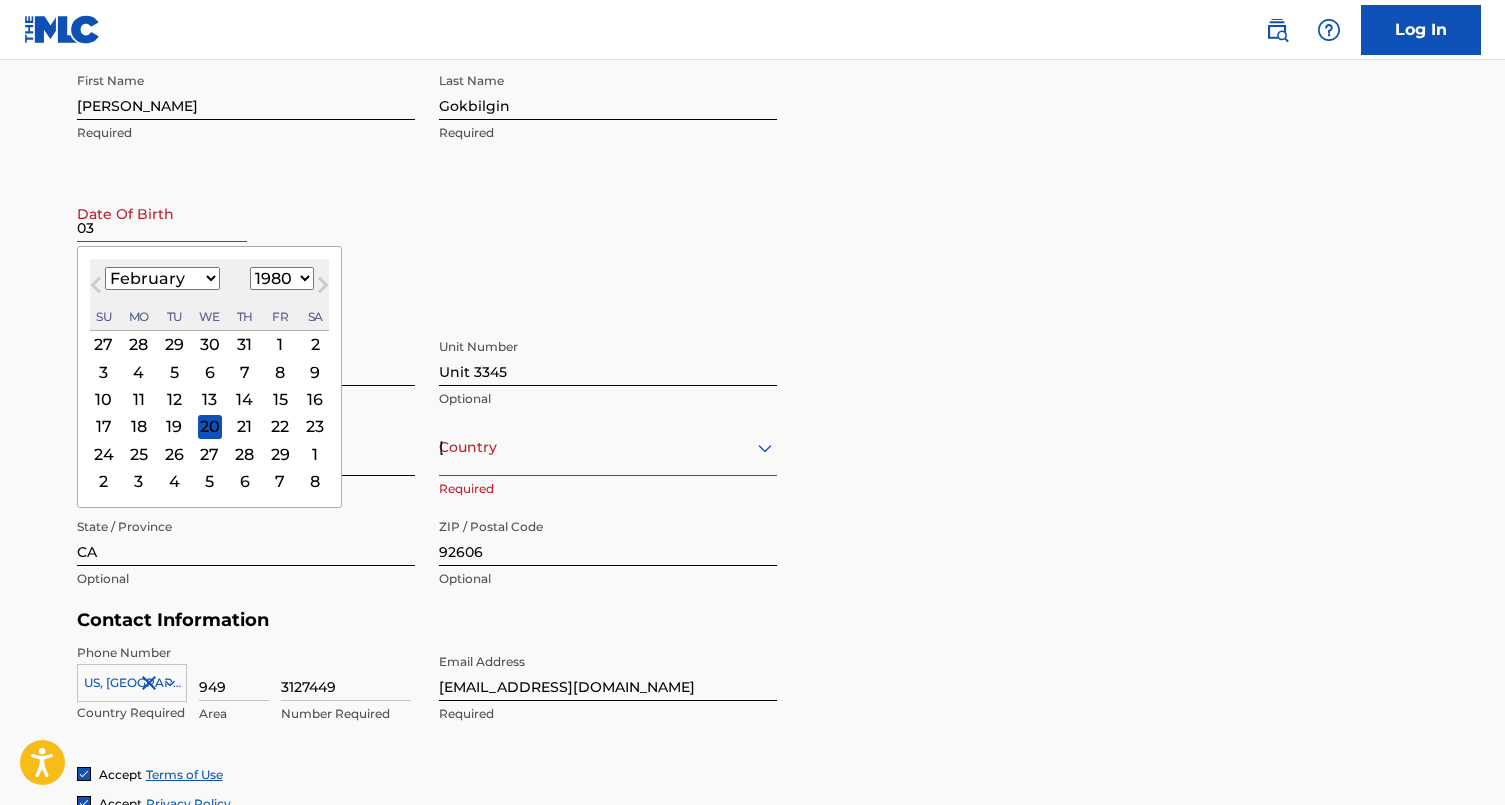 select on "2" 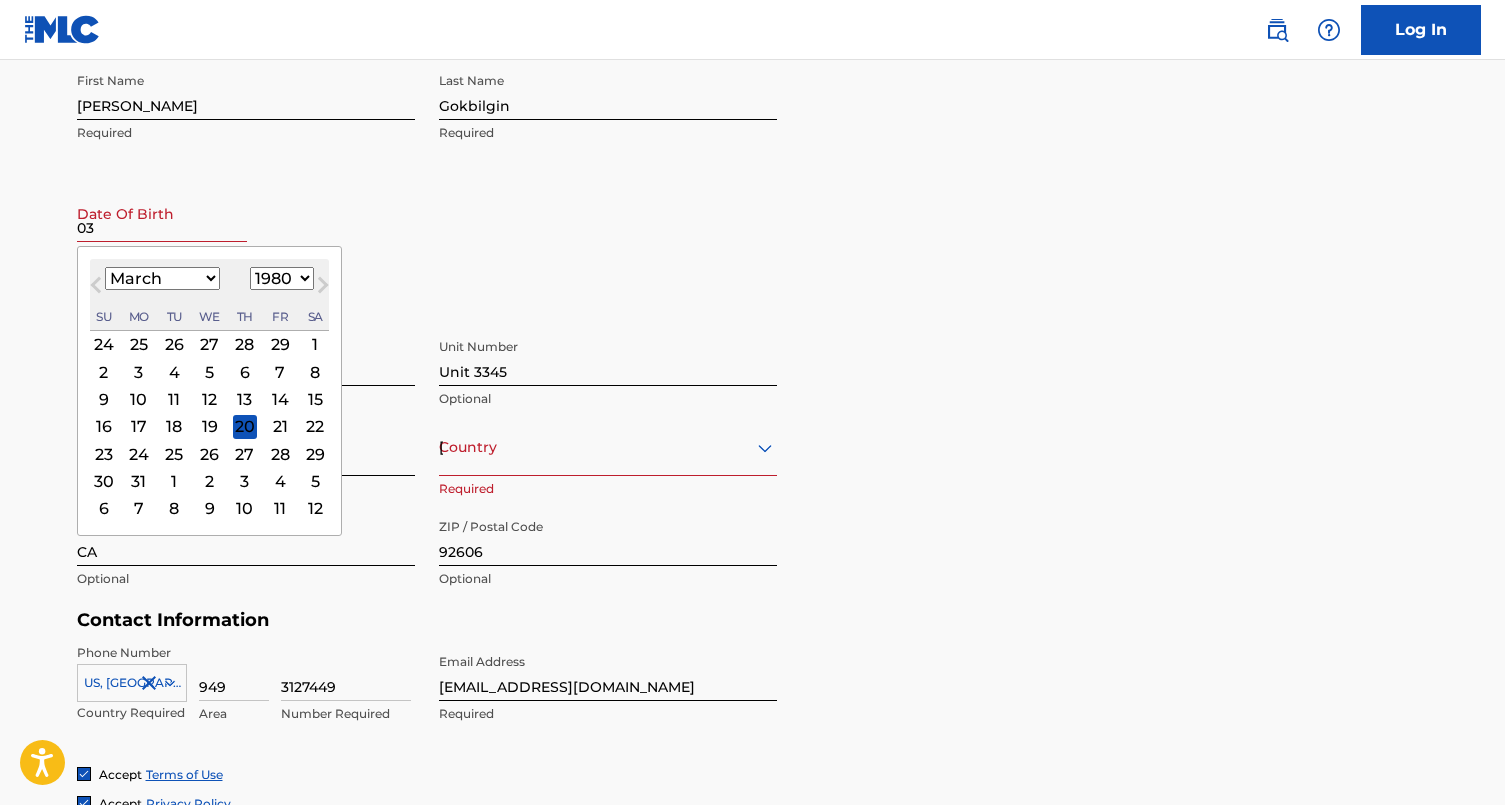 click on "9" at bounding box center [103, 399] 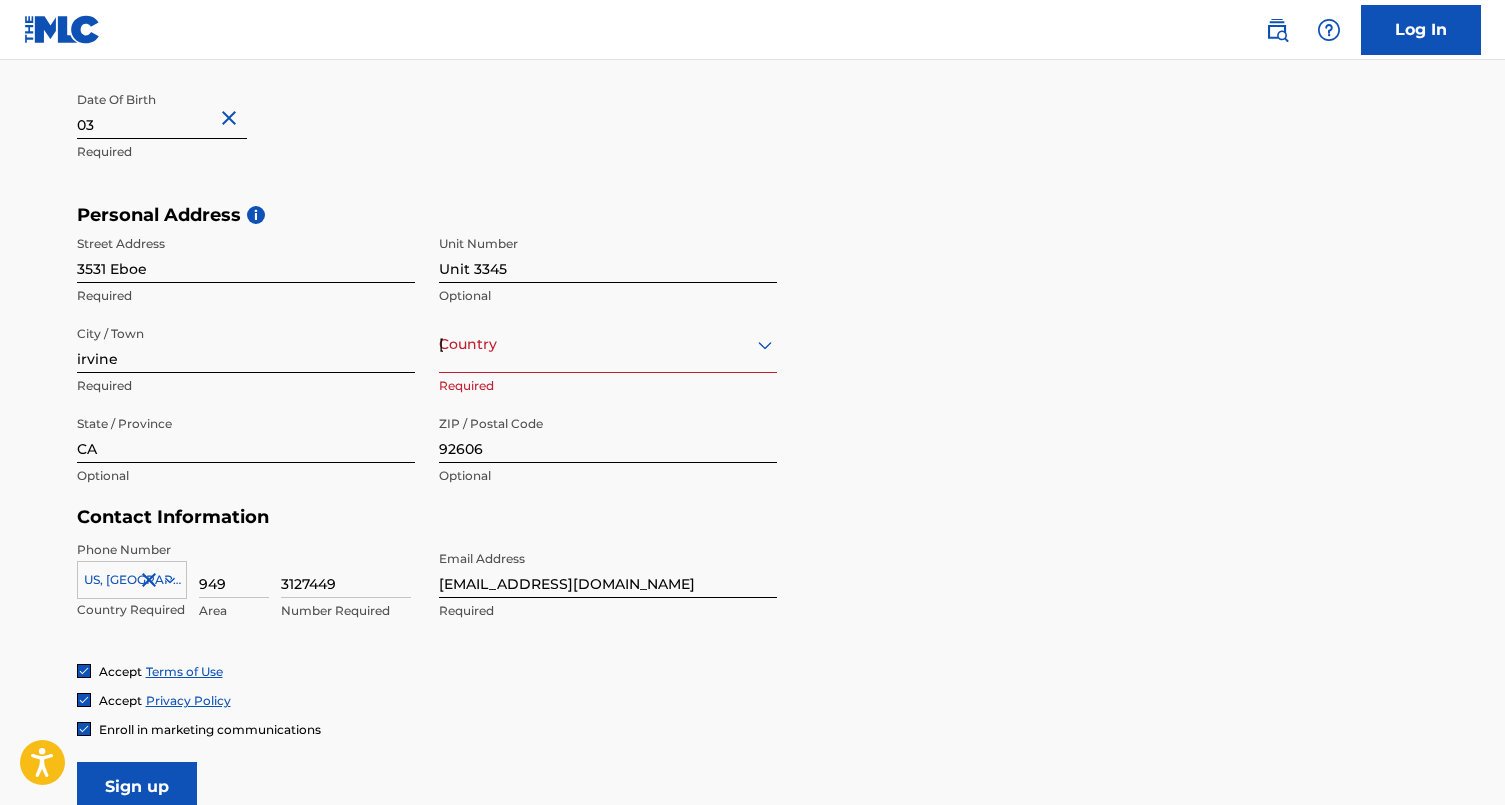scroll, scrollTop: 546, scrollLeft: 0, axis: vertical 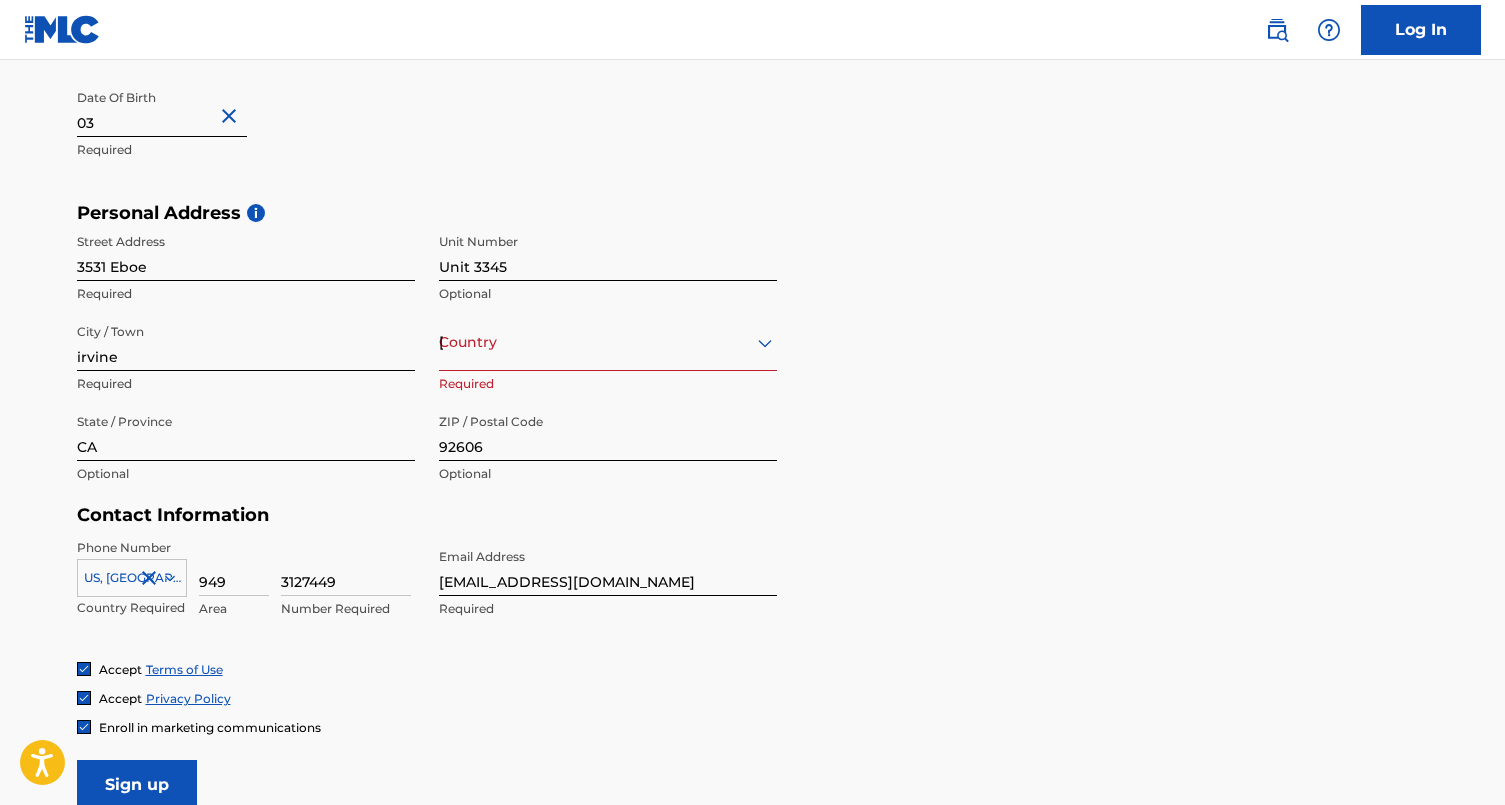 click on "United States" at bounding box center [608, 342] 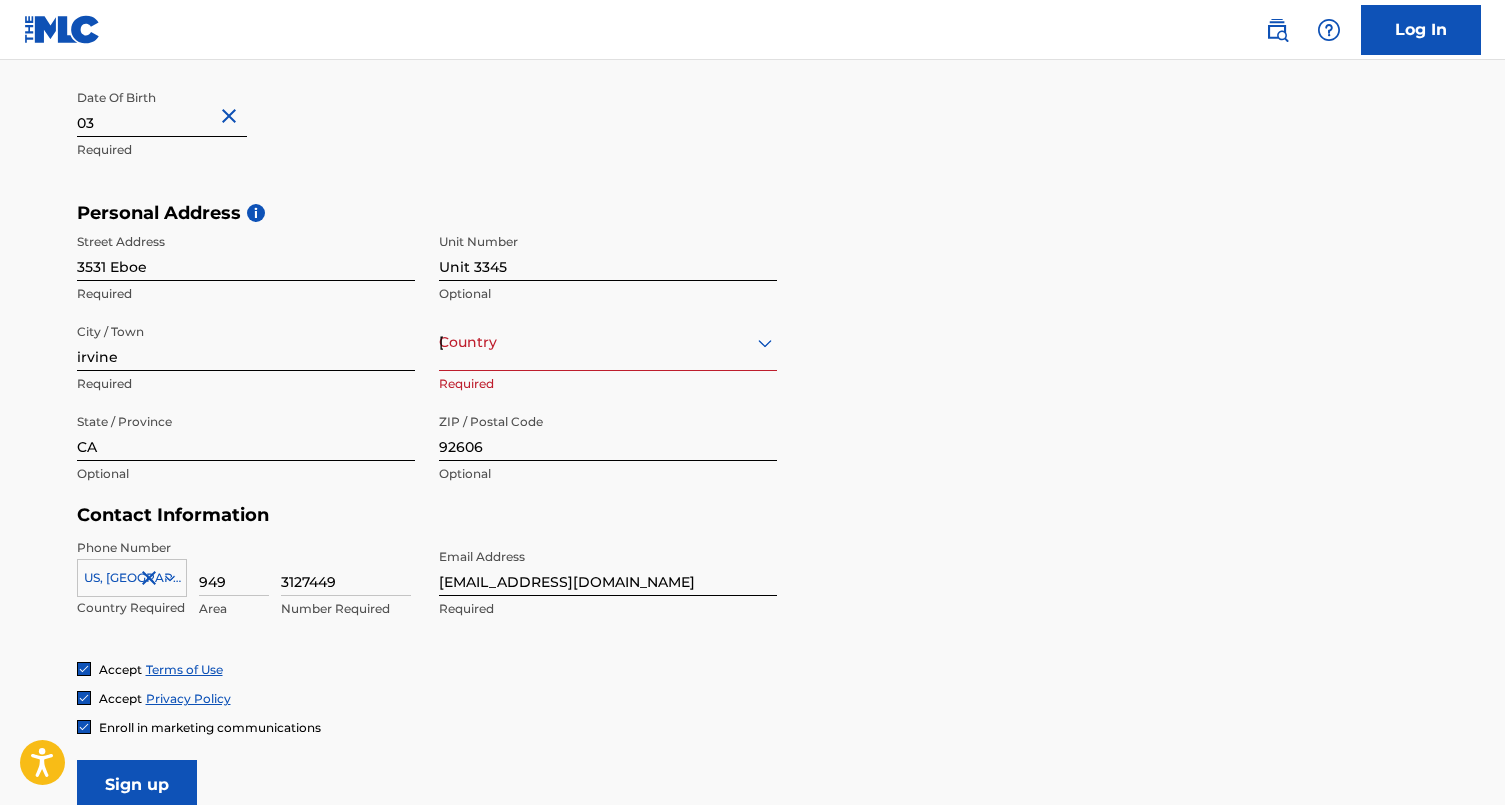 click on "Personal Address i Street Address 3531 Eboe Required Unit Number Unit 3345 Optional City / Town irvine Required Country United States Required State / Province CA Optional ZIP / Postal Code 92606 Optional" at bounding box center [753, 353] 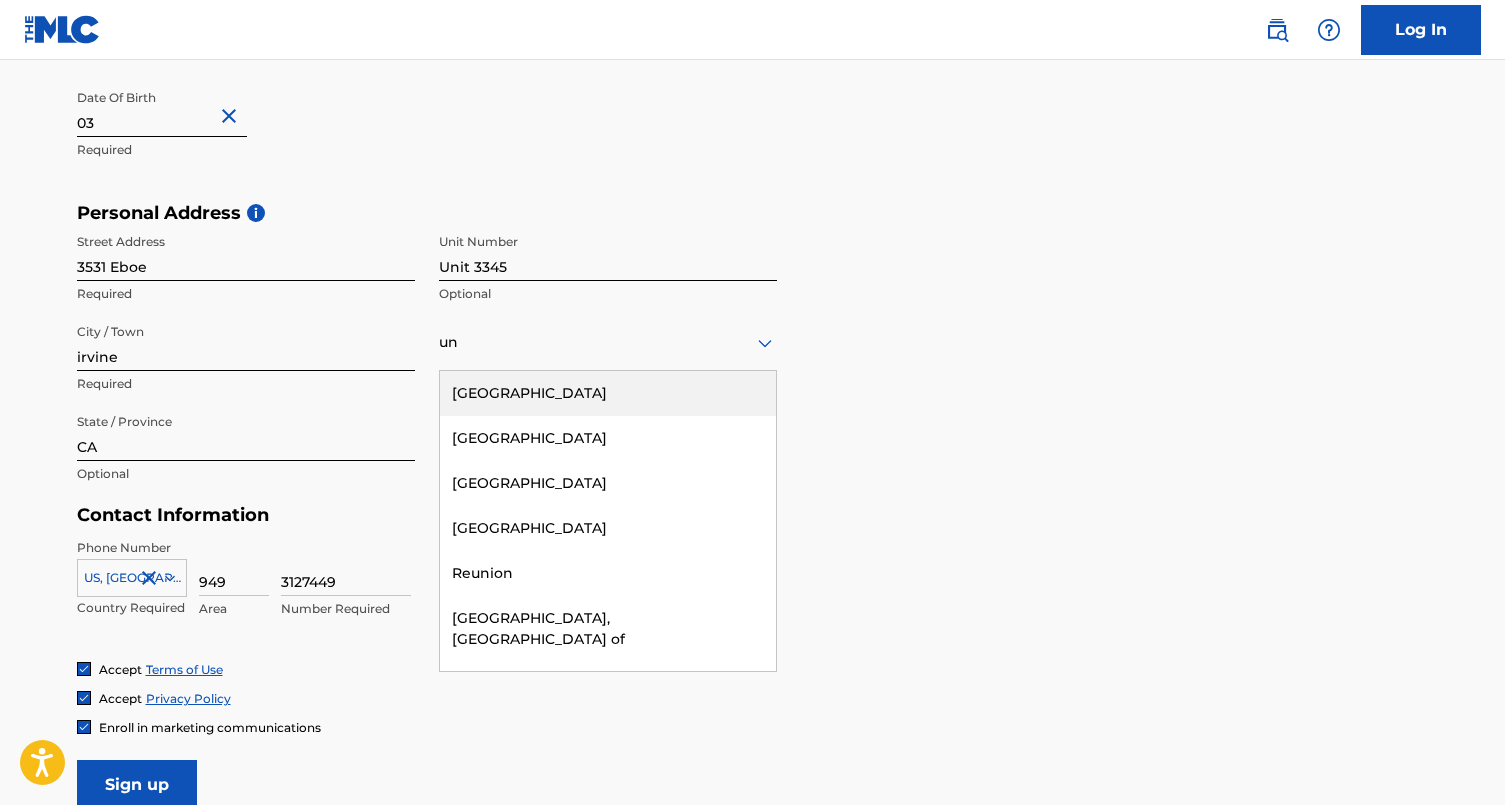 type on "uni" 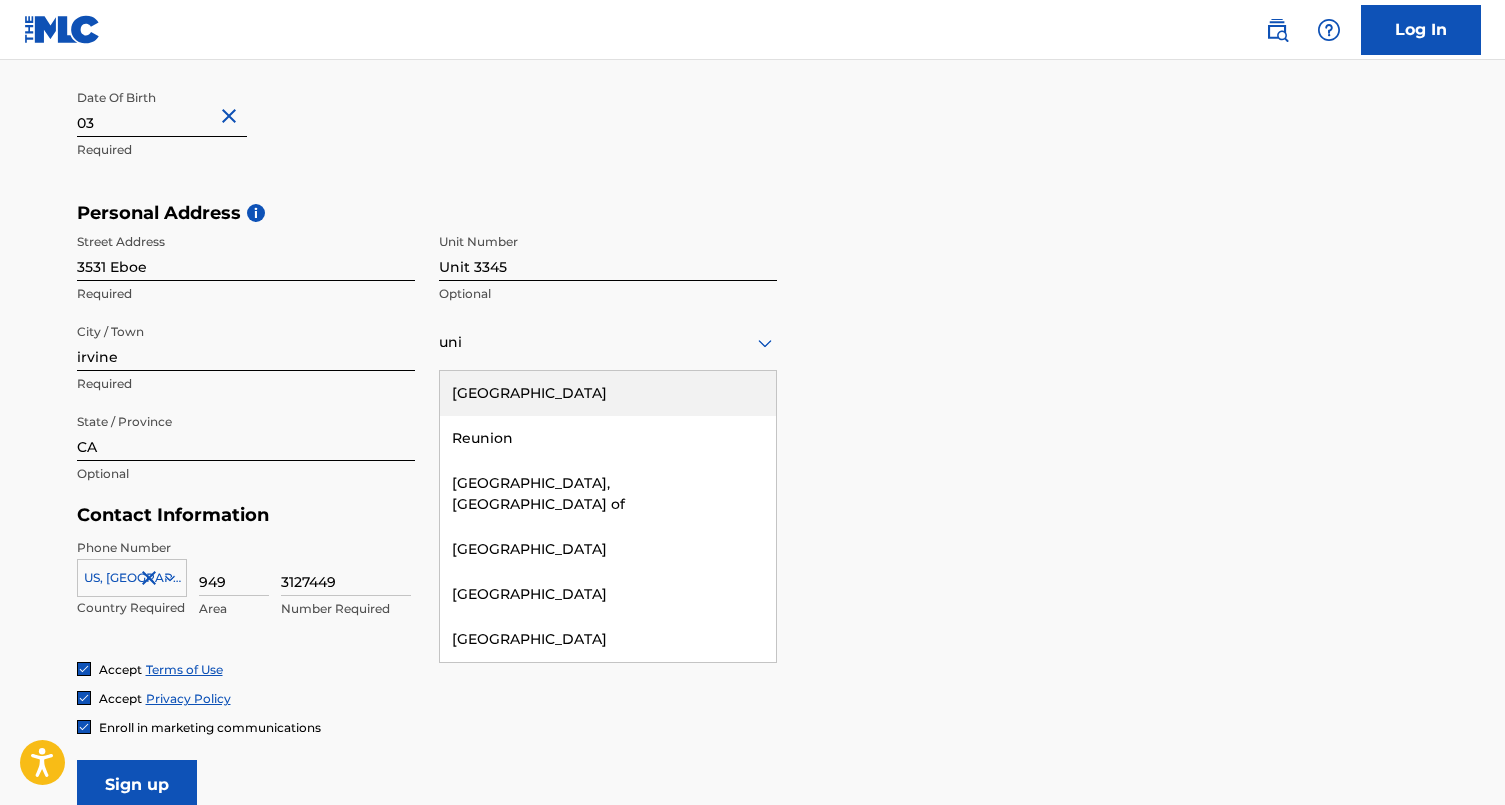 click on "uni" at bounding box center [608, 342] 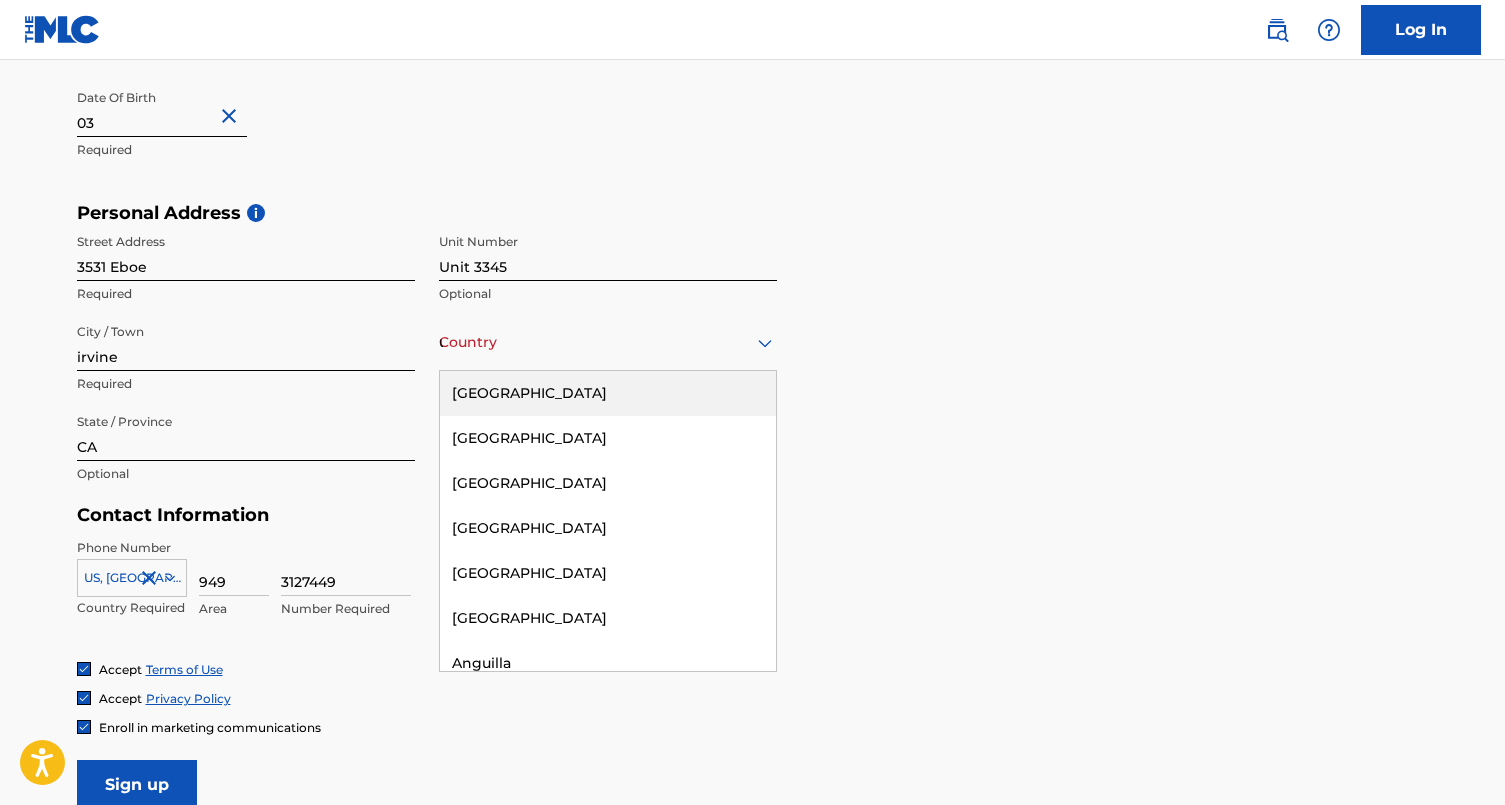 click on "Country uni" at bounding box center [608, 342] 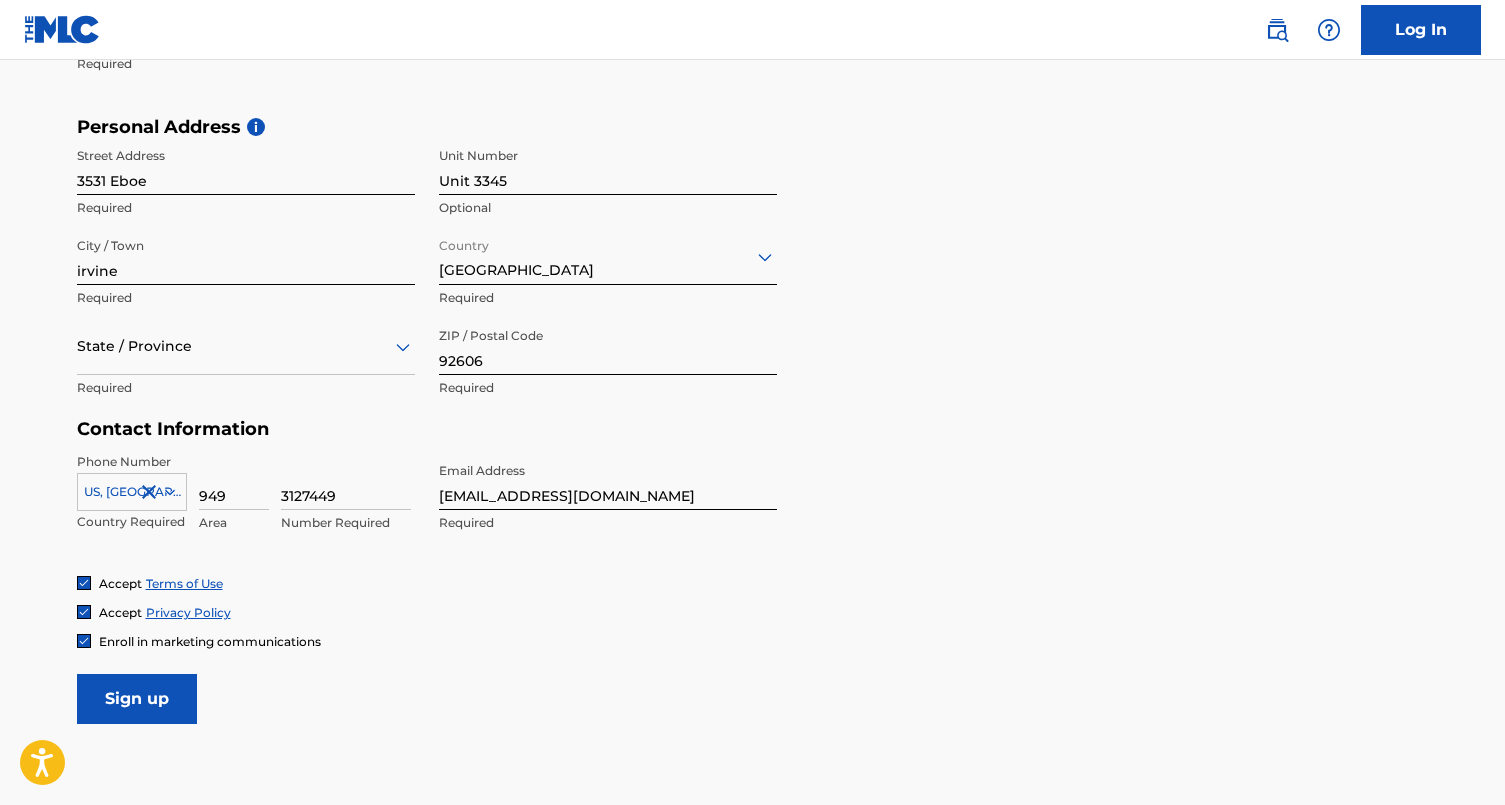 scroll, scrollTop: 638, scrollLeft: 0, axis: vertical 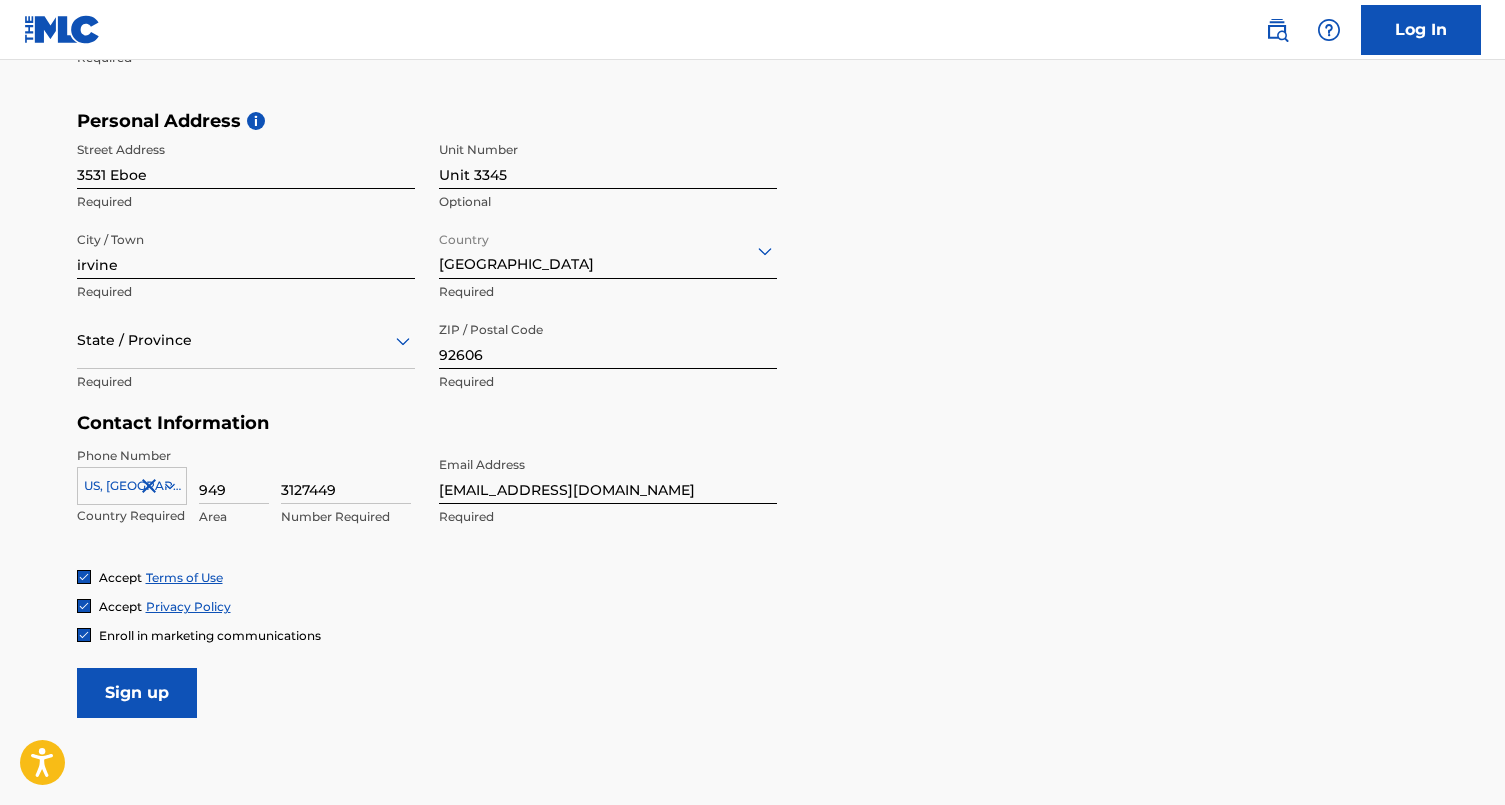 click on "Sign up" at bounding box center [137, 693] 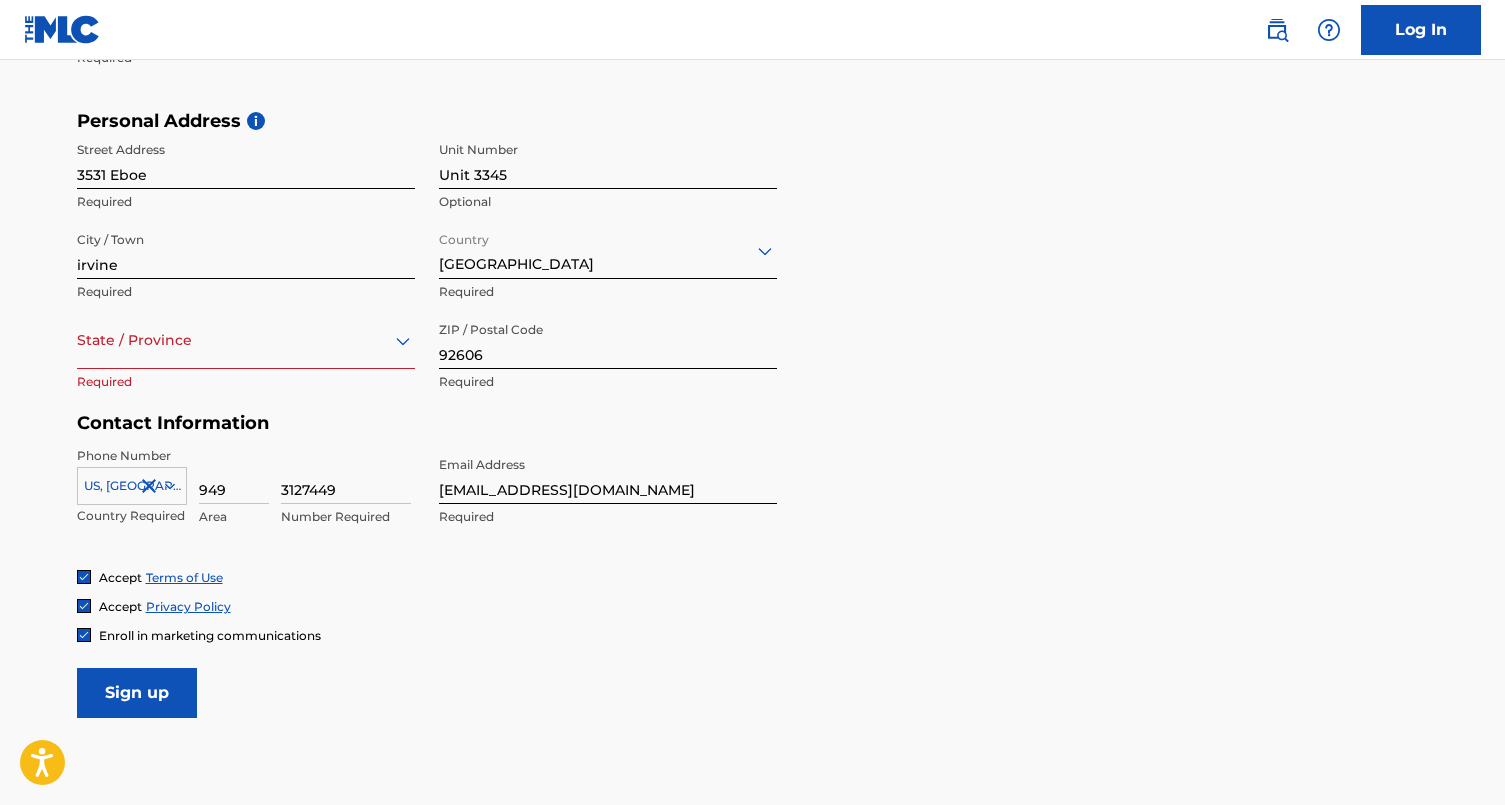 click on "State / Province" at bounding box center (246, 340) 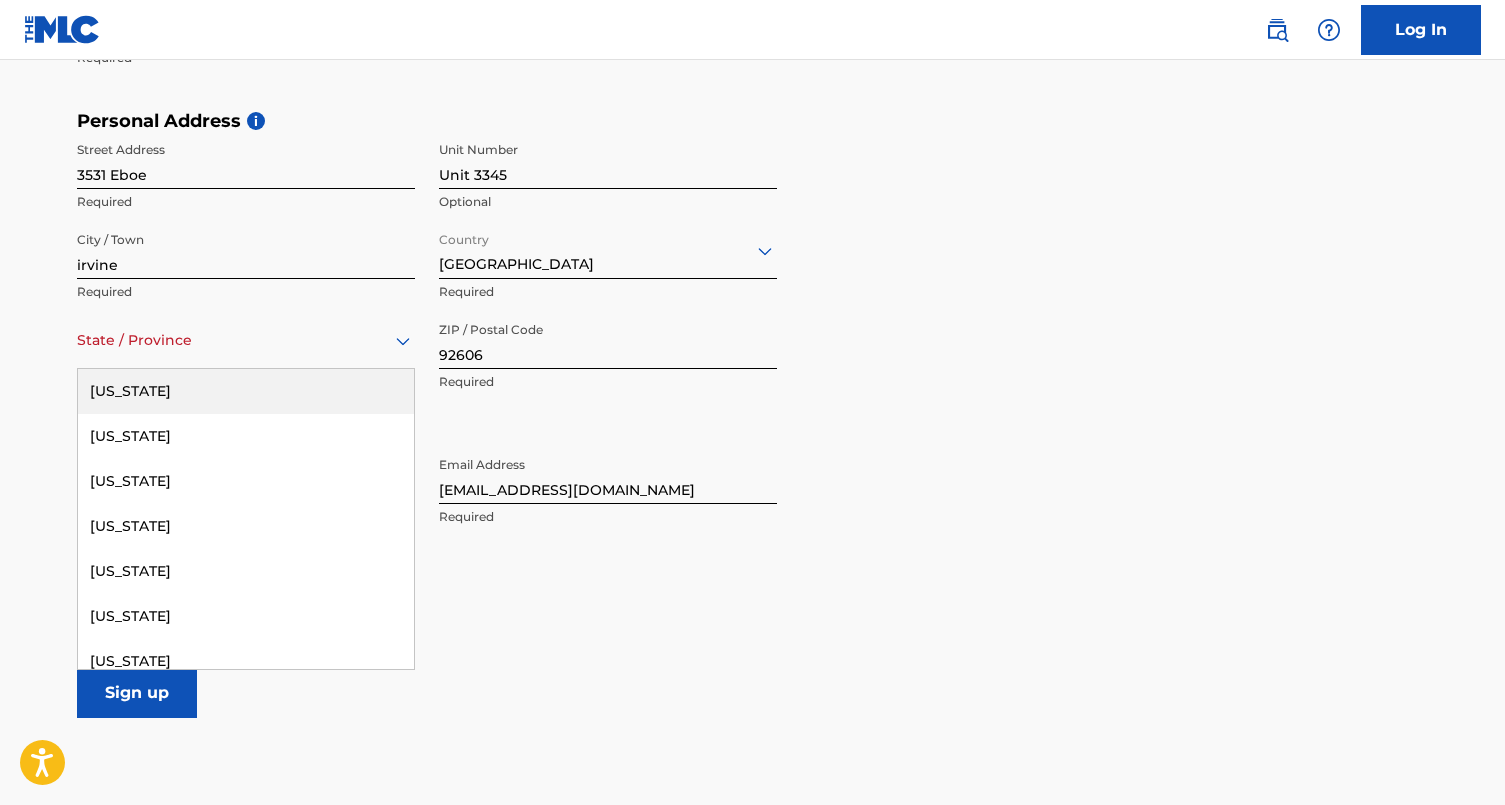 type on "CA" 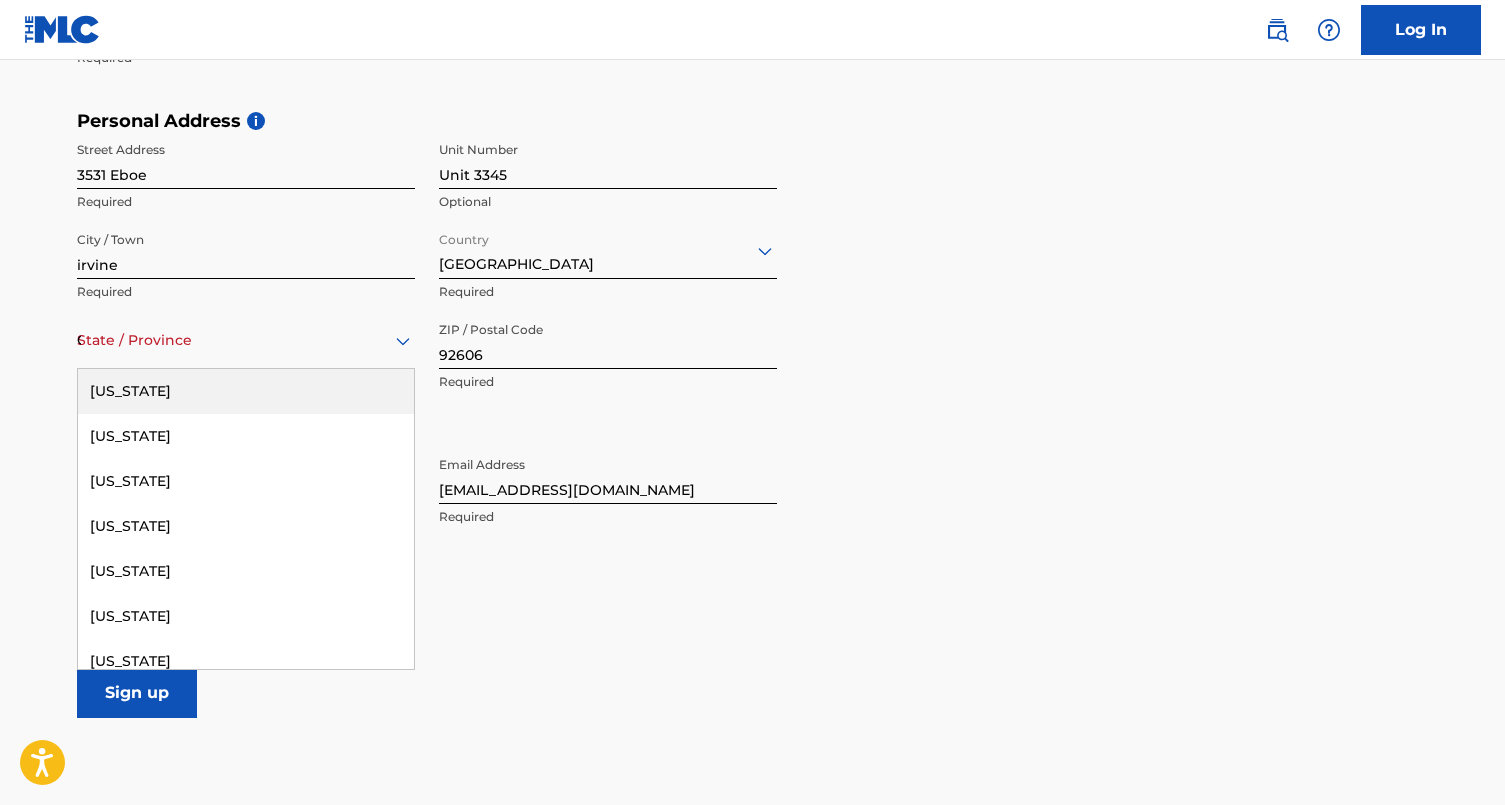 type on "United States" 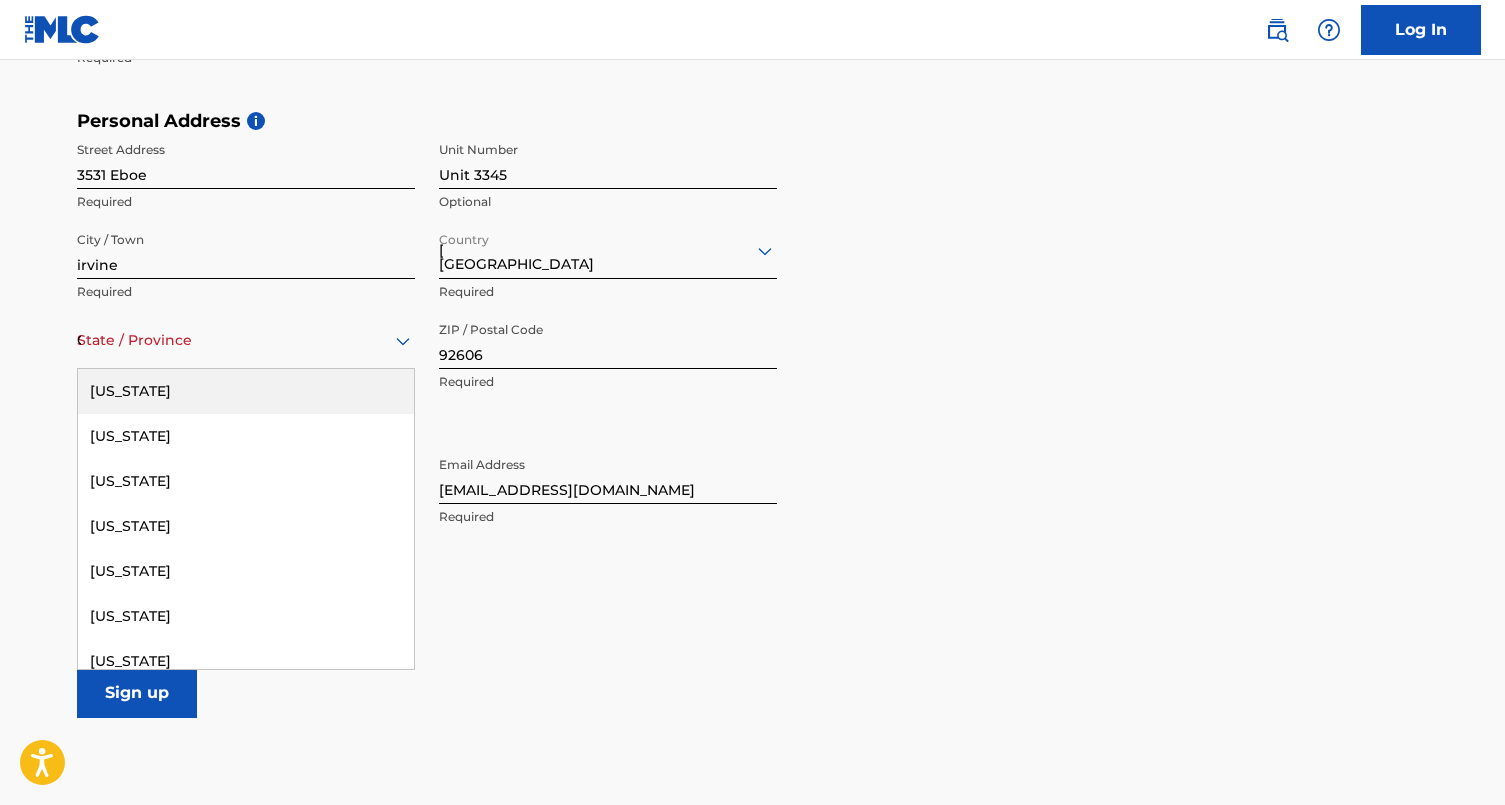 type on "1" 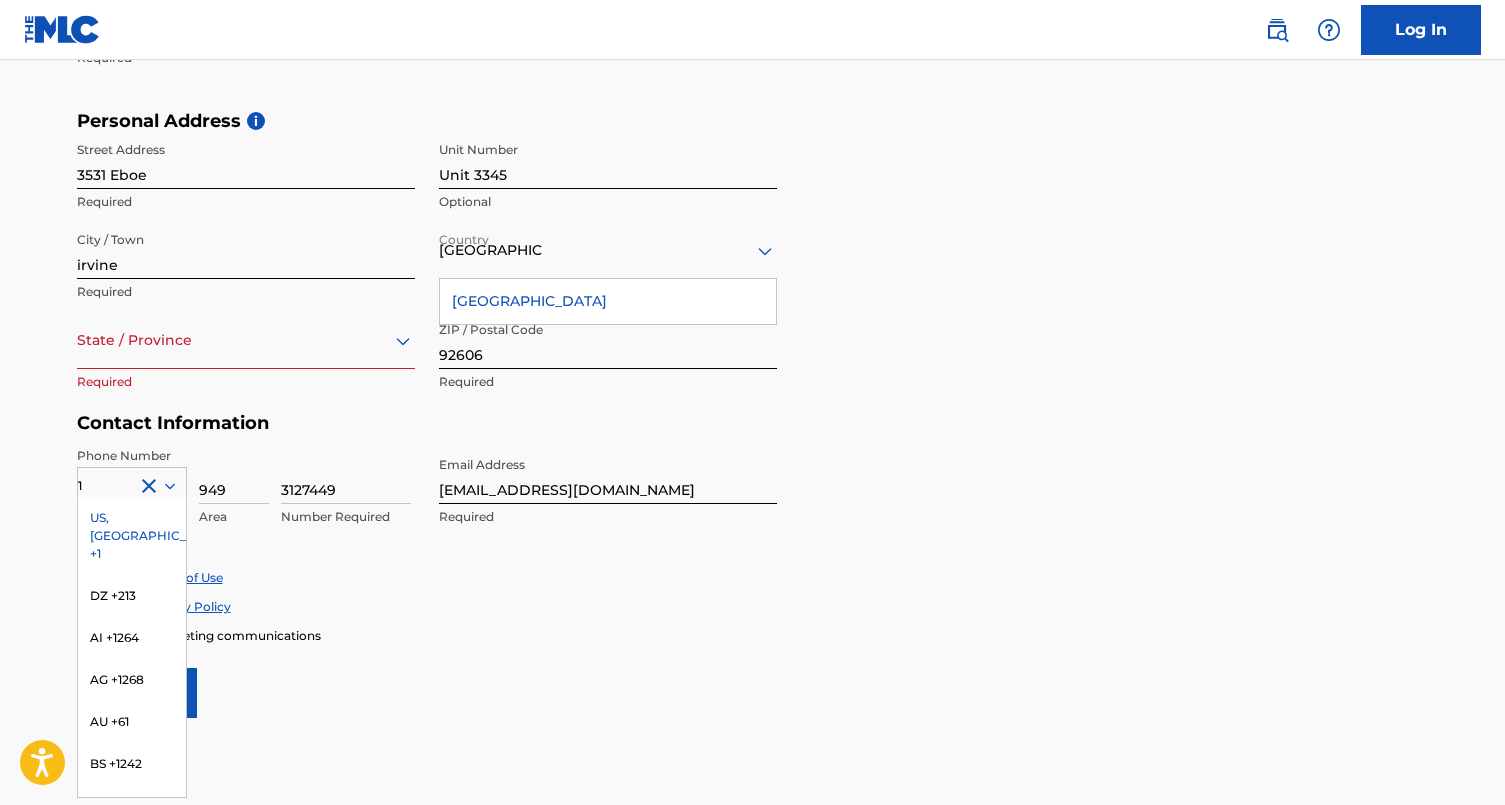 click on "The MLC uses identity verification before a user is registered to comply with Know Your Customer (KYC) regulations. KYC is required to establish the legitimacy of a user's identity and helps to prevent the creation and use of fraudulent accounts. Sign up for The MLC Portal Please complete the following form with your personal information to sign up as a user for The MLC Portal. After you're registered, you'll be able to create a Member and start managing your works. User Information First Name Jasmine Required Last Name Gokbilgin Required Date Of Birth 03 Required Personal Address i Street Address 3531 Eboe Required Unit Number Unit 3345 Optional City / Town irvine Required Country United States United States Required State / Province Required ZIP / Postal Code 92606 Required Contact Information Phone Number 1 US, CA +1 DZ +213 AI +1264 AG +1268 AU +61 BS +1242 BB +1246 BZ +501 BM +1441 BO +591 KY +1345 DM +1767 DO +1809 ER +291 ET +251 GA +241 GD +1473 IN +91 JM +1876 JP +81 LV +371 LB +961 LR +231 LY +218" at bounding box center (753, 138) 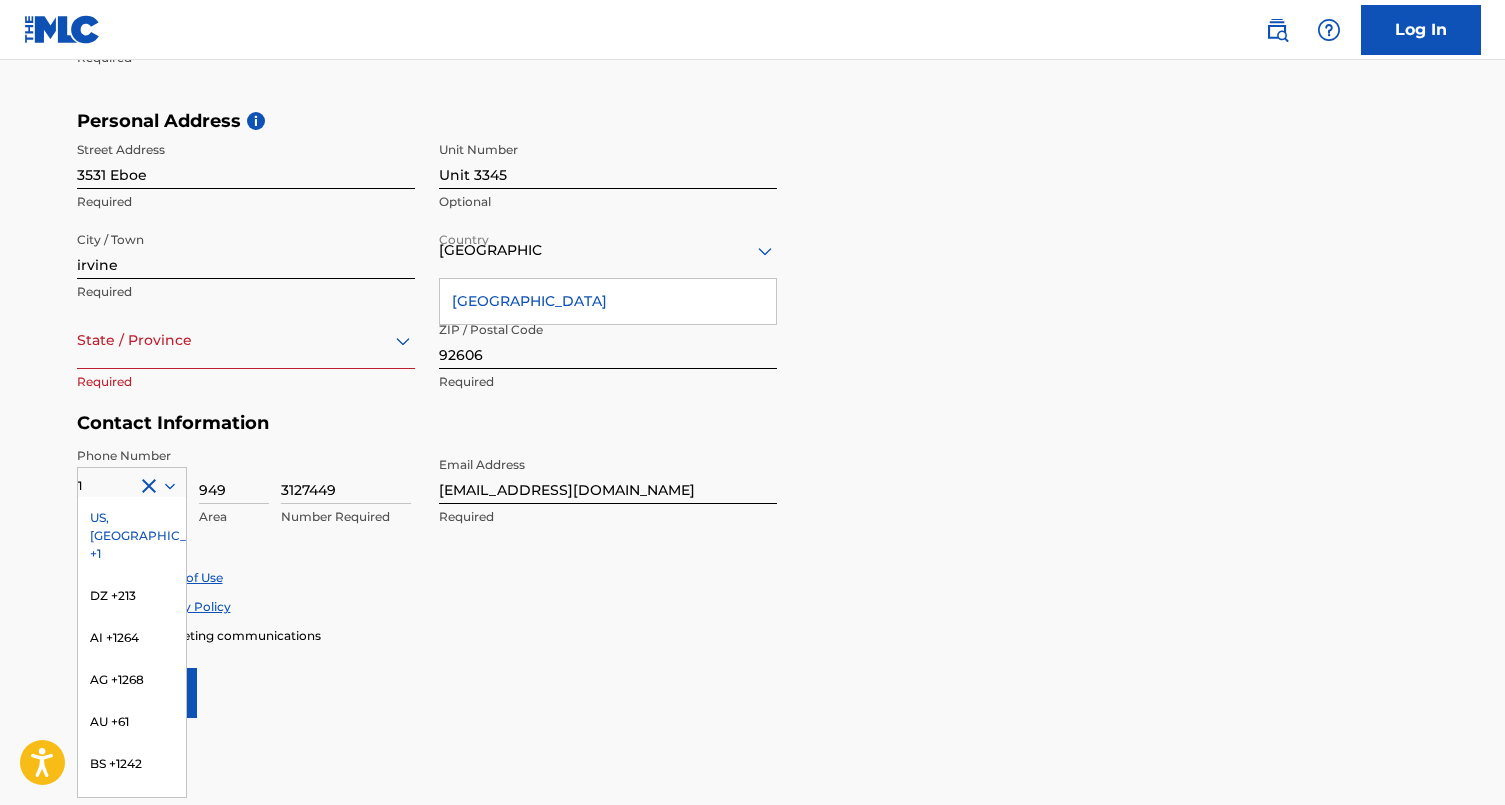 click at bounding box center [246, 340] 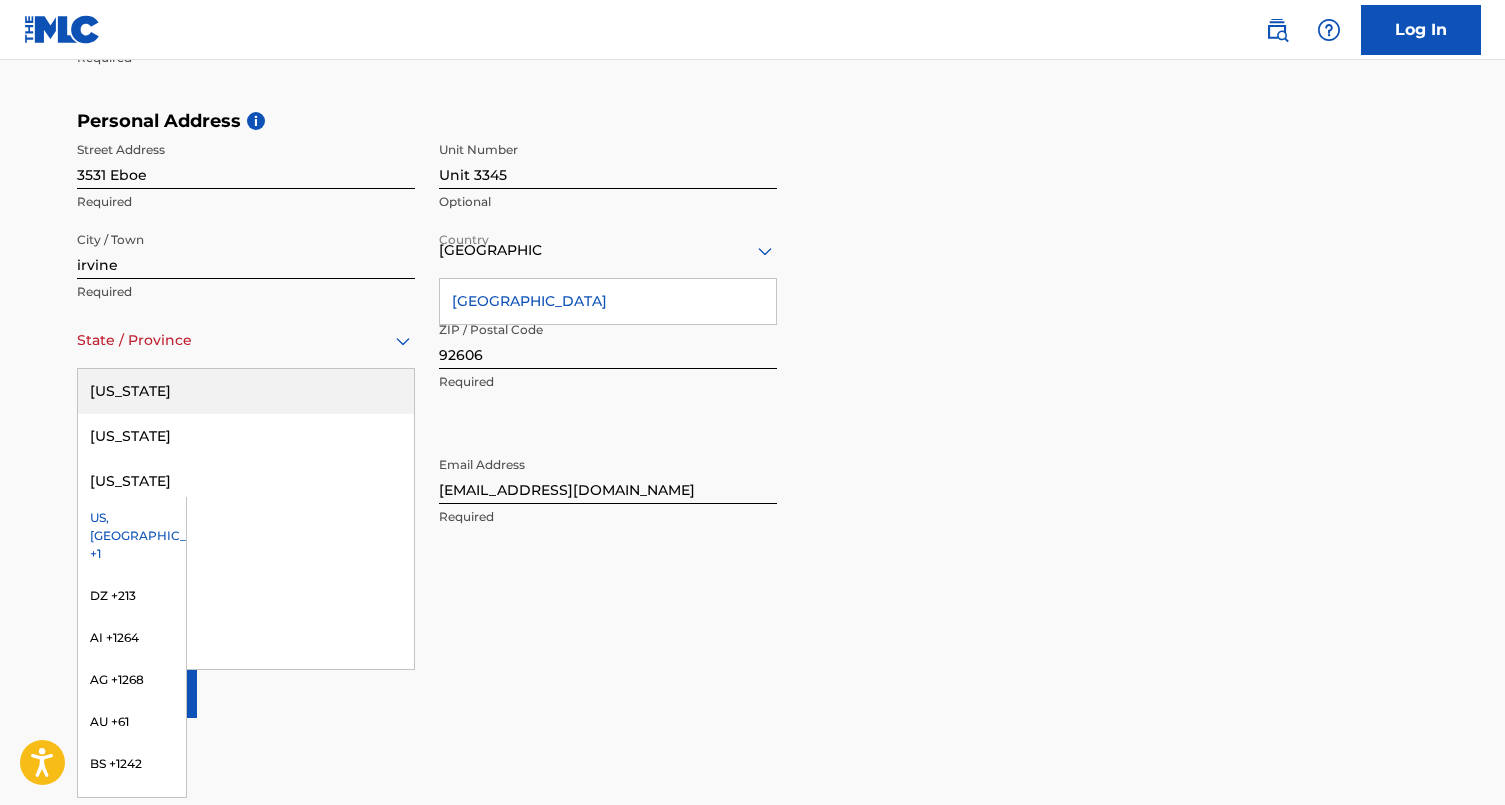 type on "c" 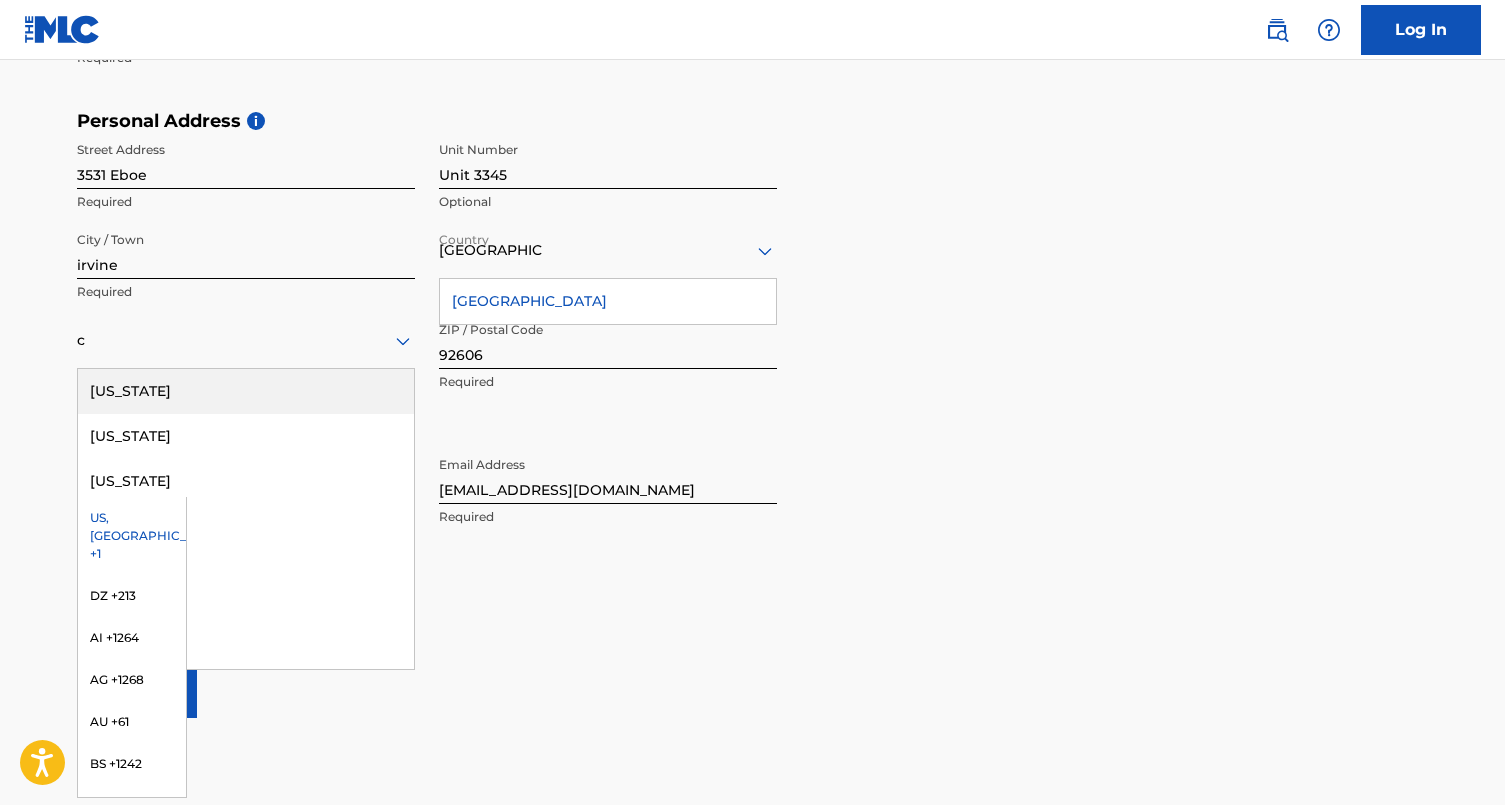type 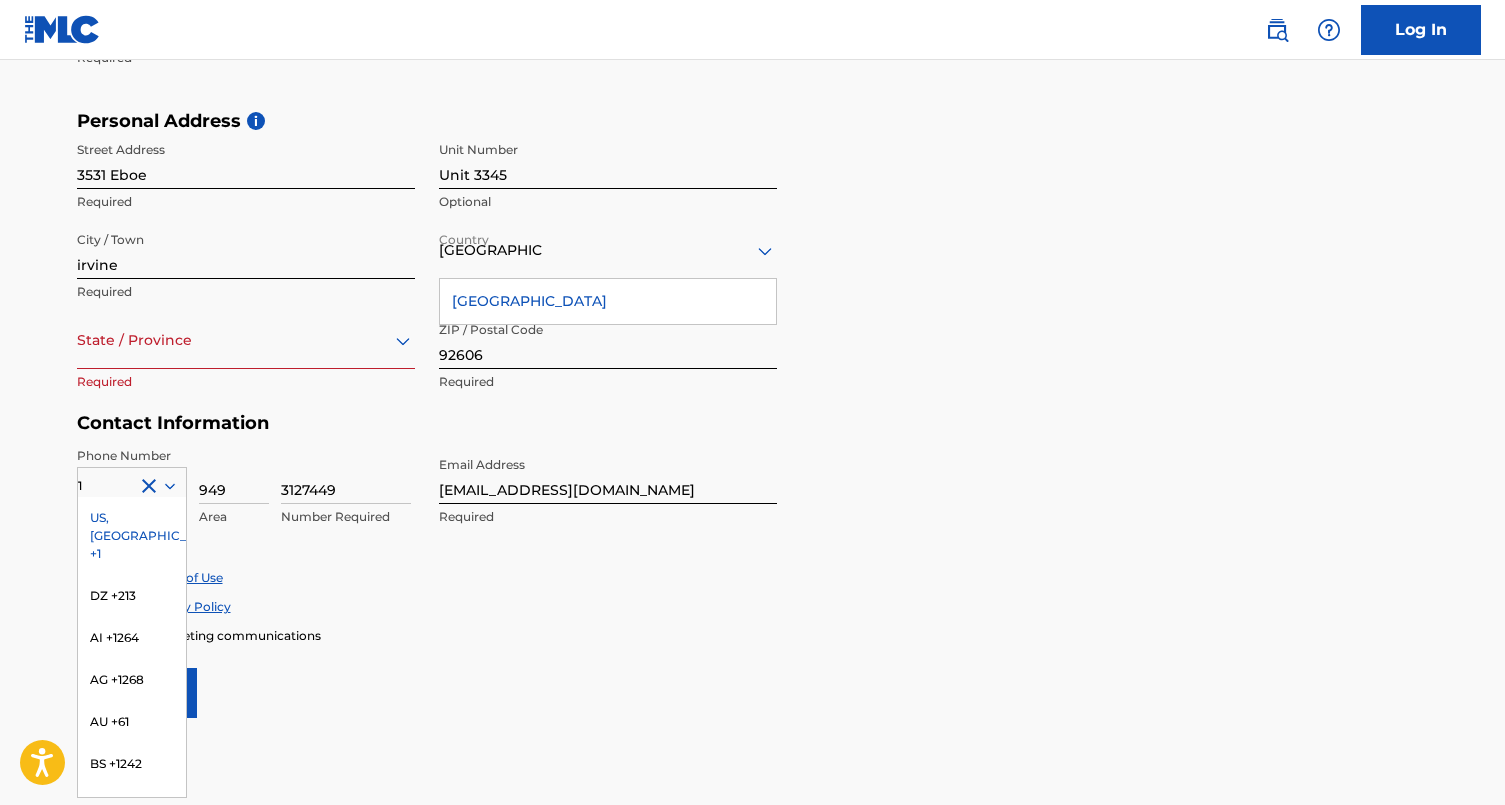 click on "US, CA +1" at bounding box center (132, 536) 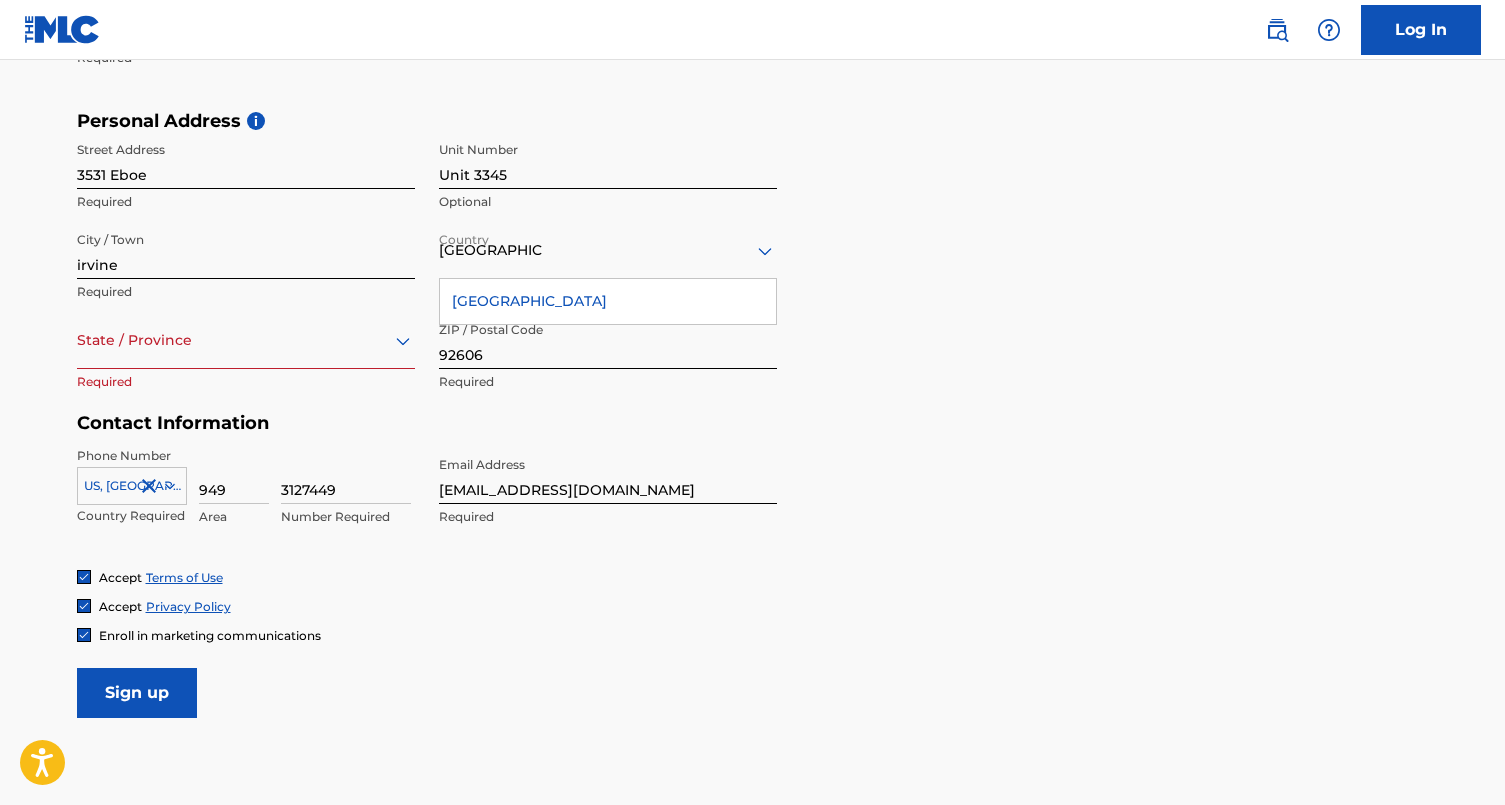 click at bounding box center (246, 340) 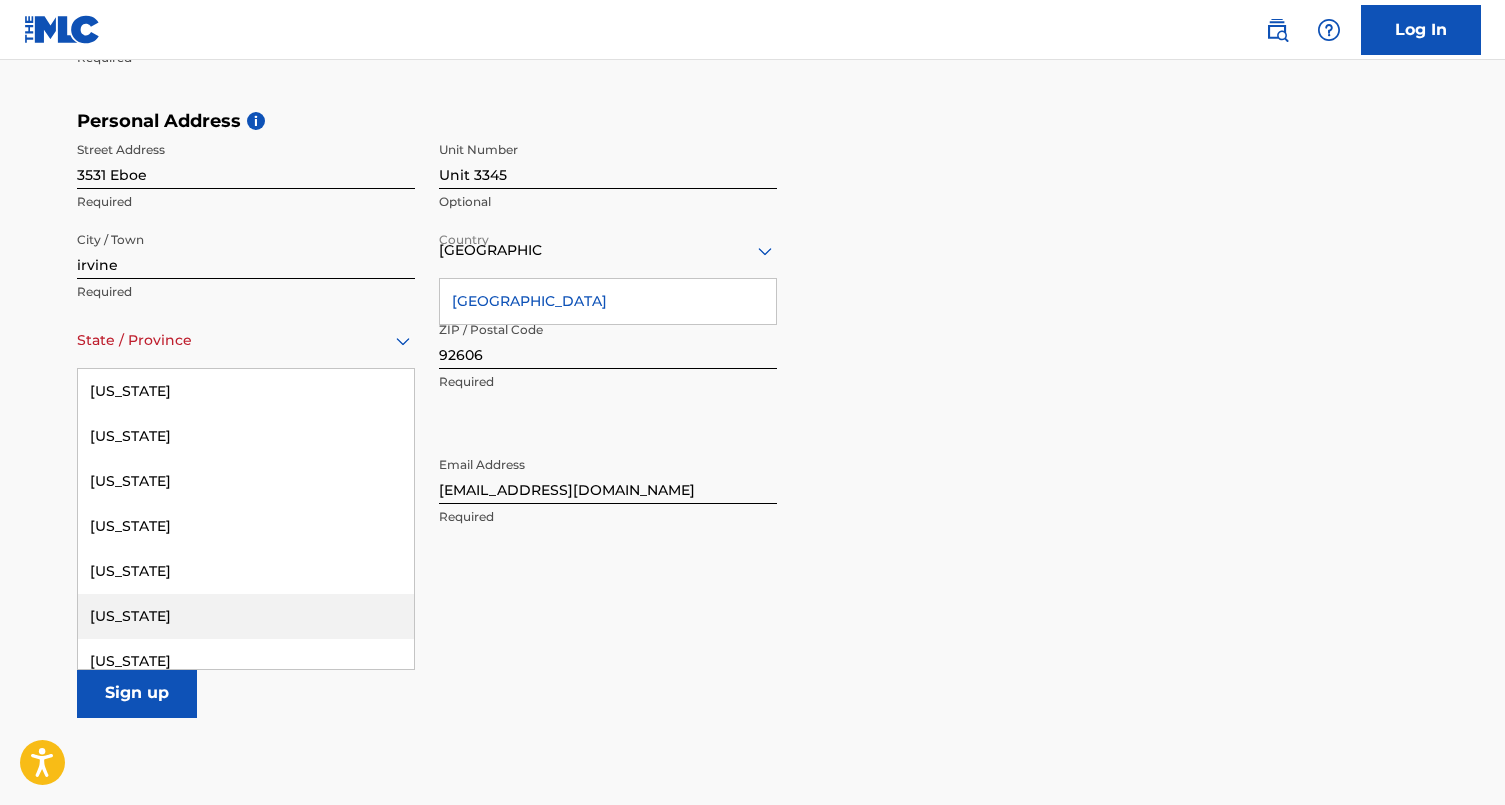 click on "California" at bounding box center (246, 616) 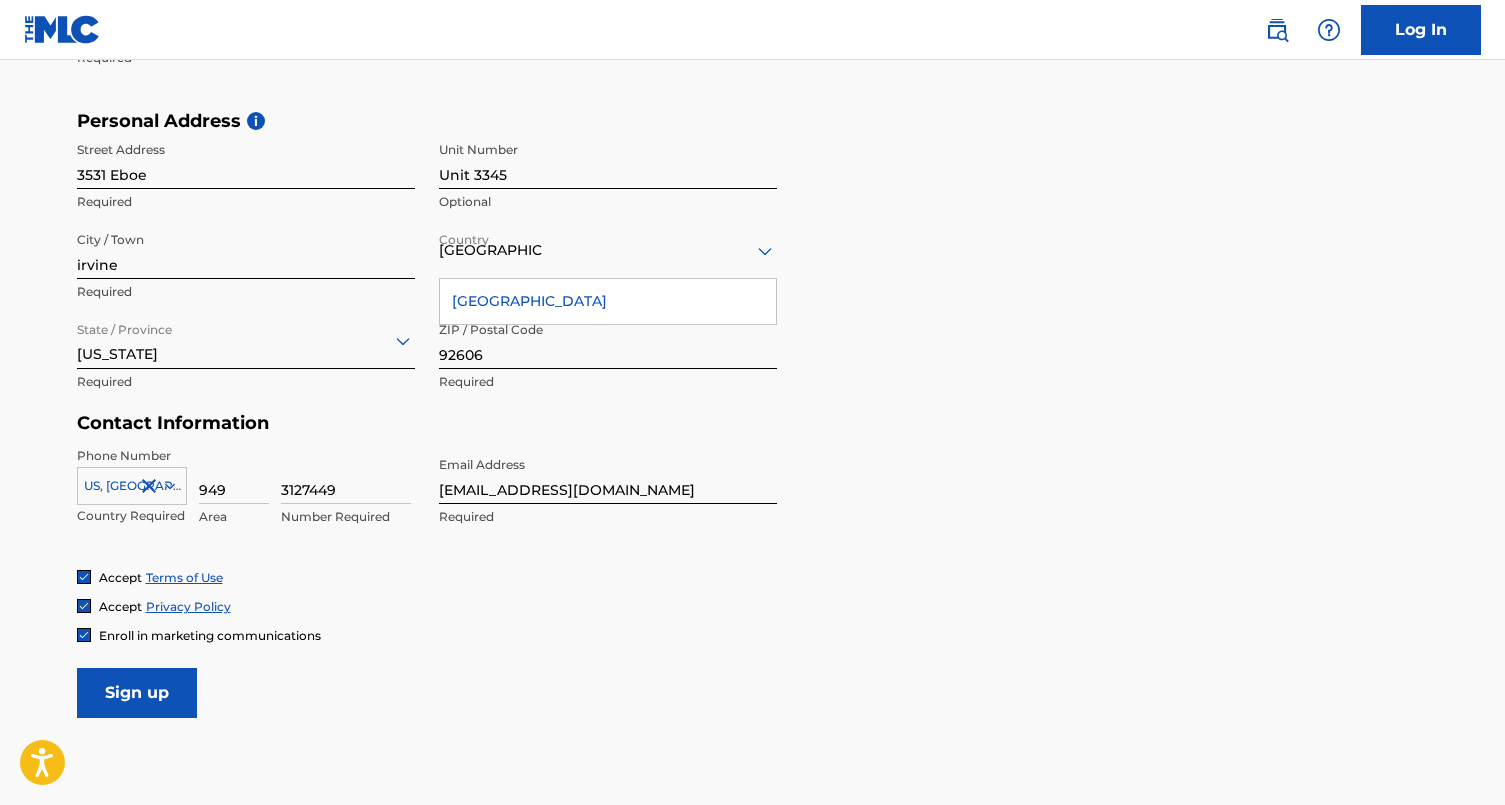 click on "Sign up" at bounding box center [137, 693] 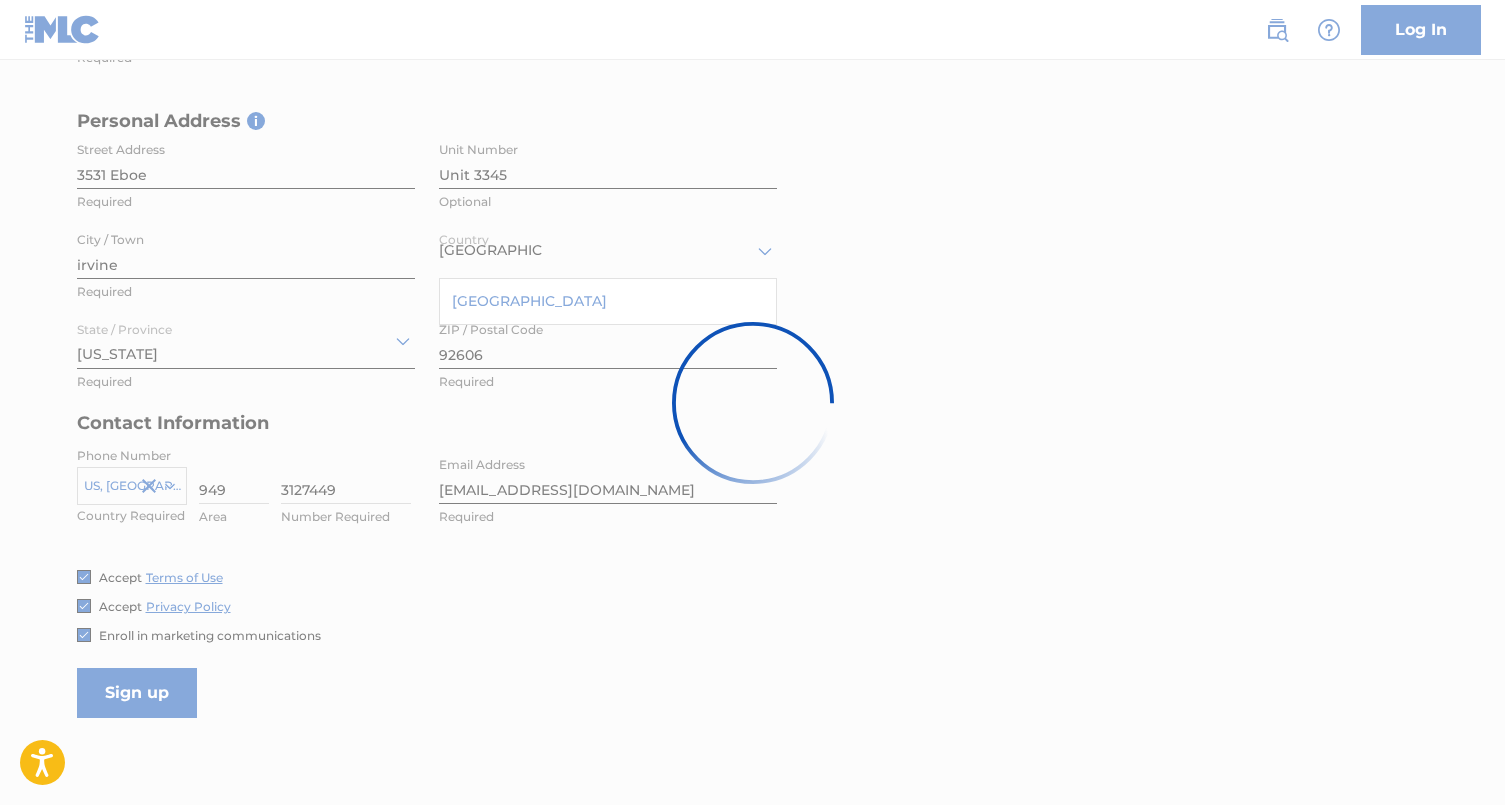 scroll, scrollTop: 0, scrollLeft: 0, axis: both 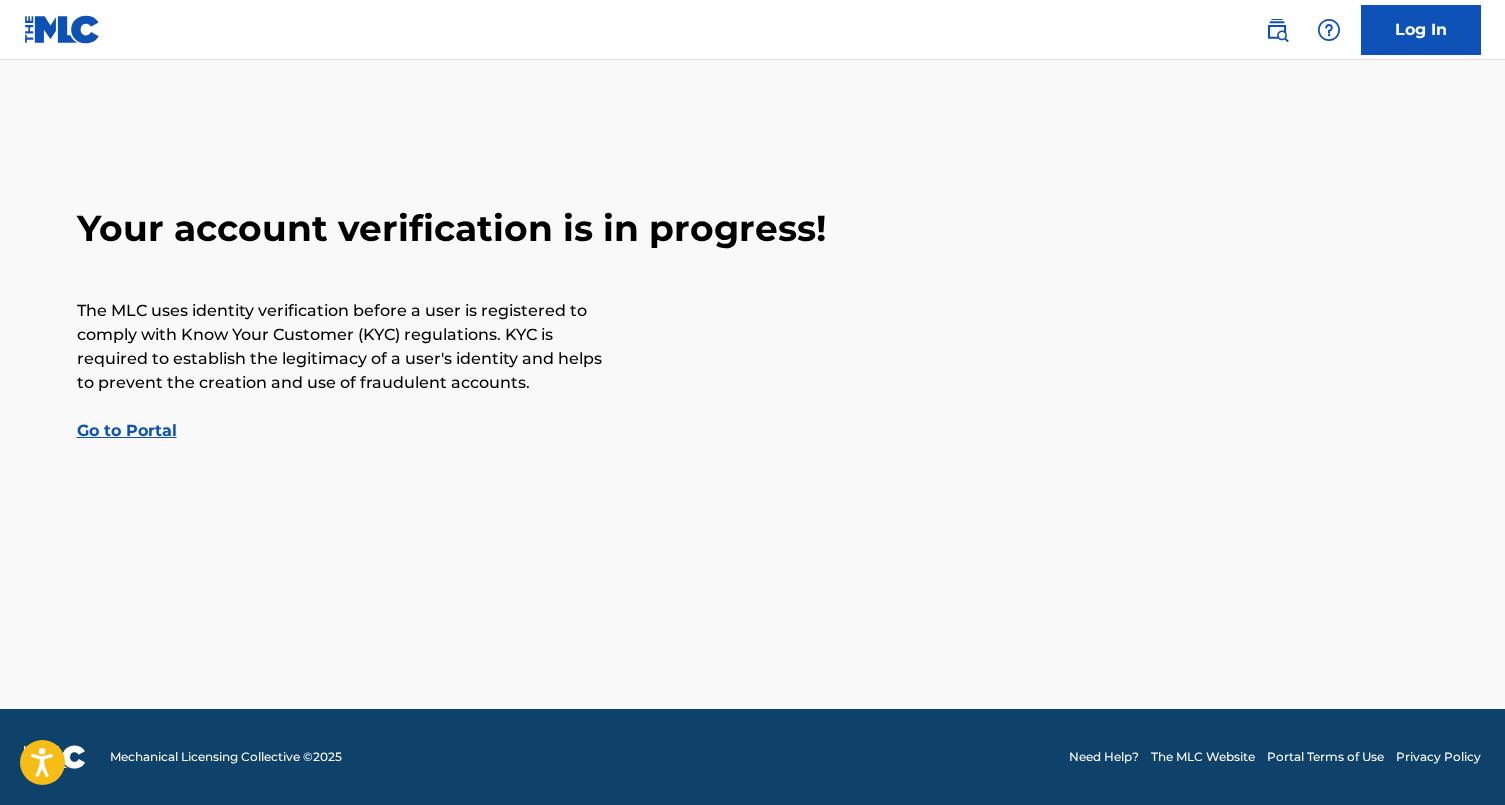 click on "Go to Portal" at bounding box center [127, 430] 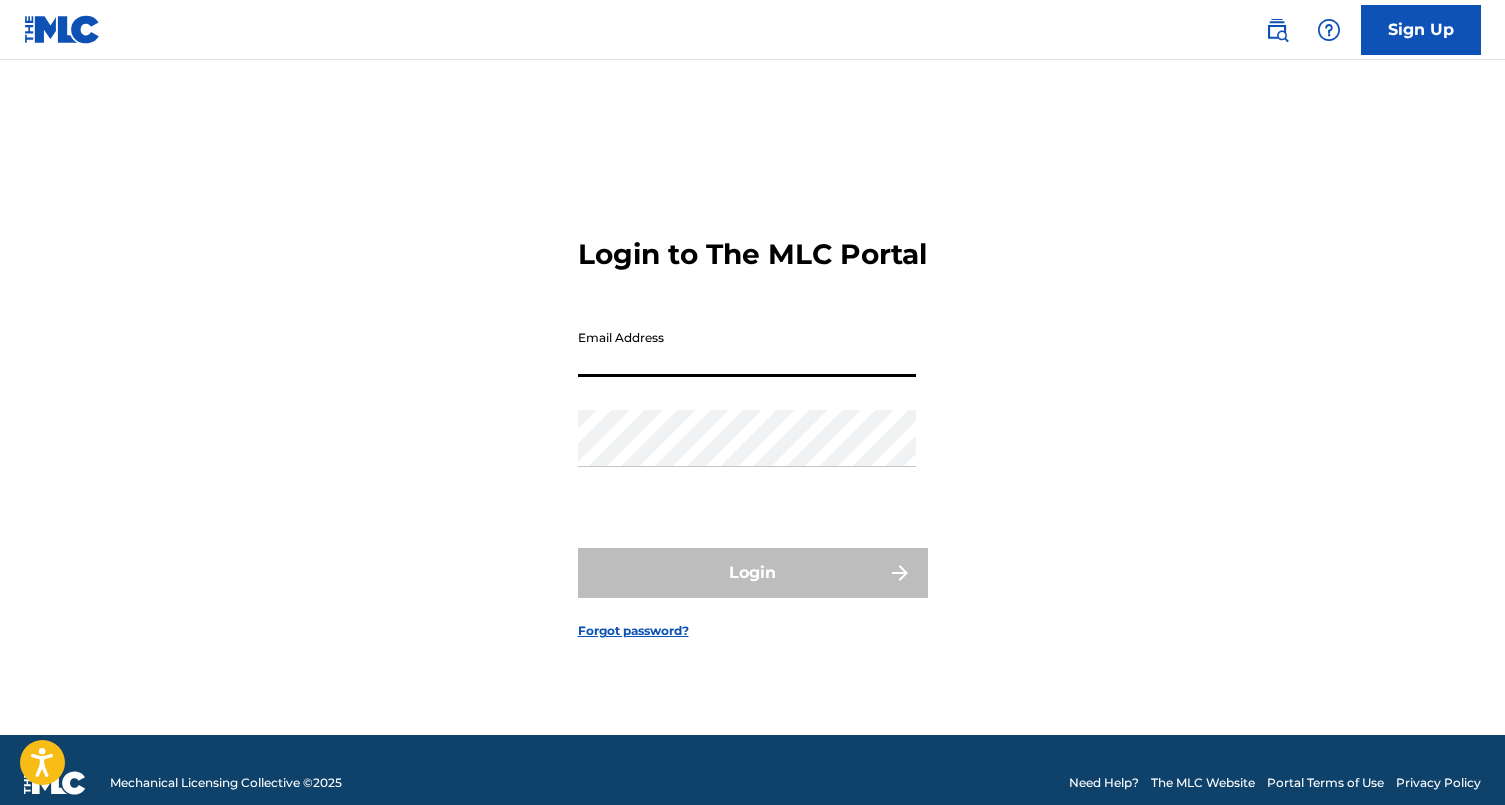 click on "Email Address" at bounding box center [747, 348] 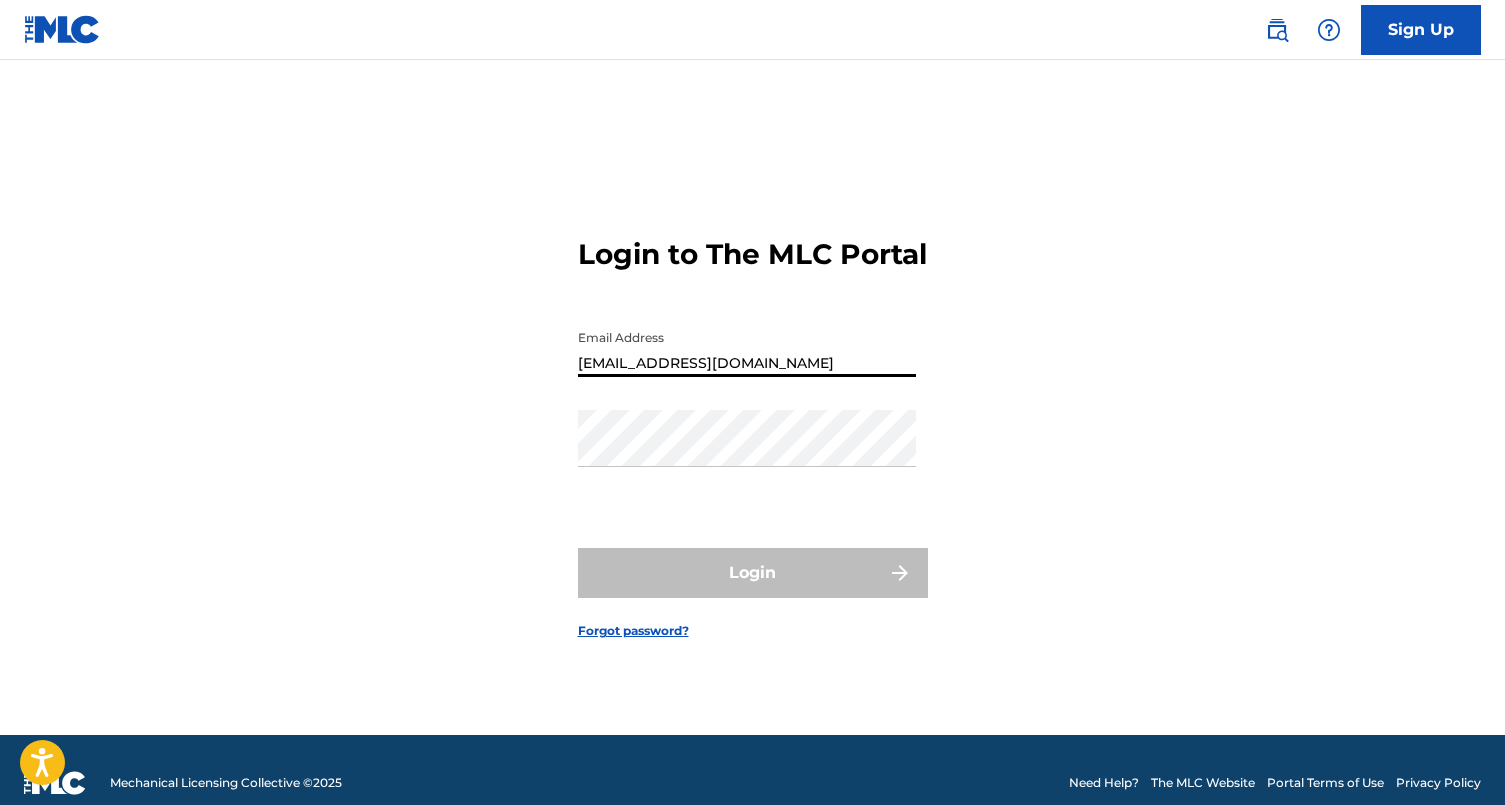 type on "[EMAIL_ADDRESS][DOMAIN_NAME]" 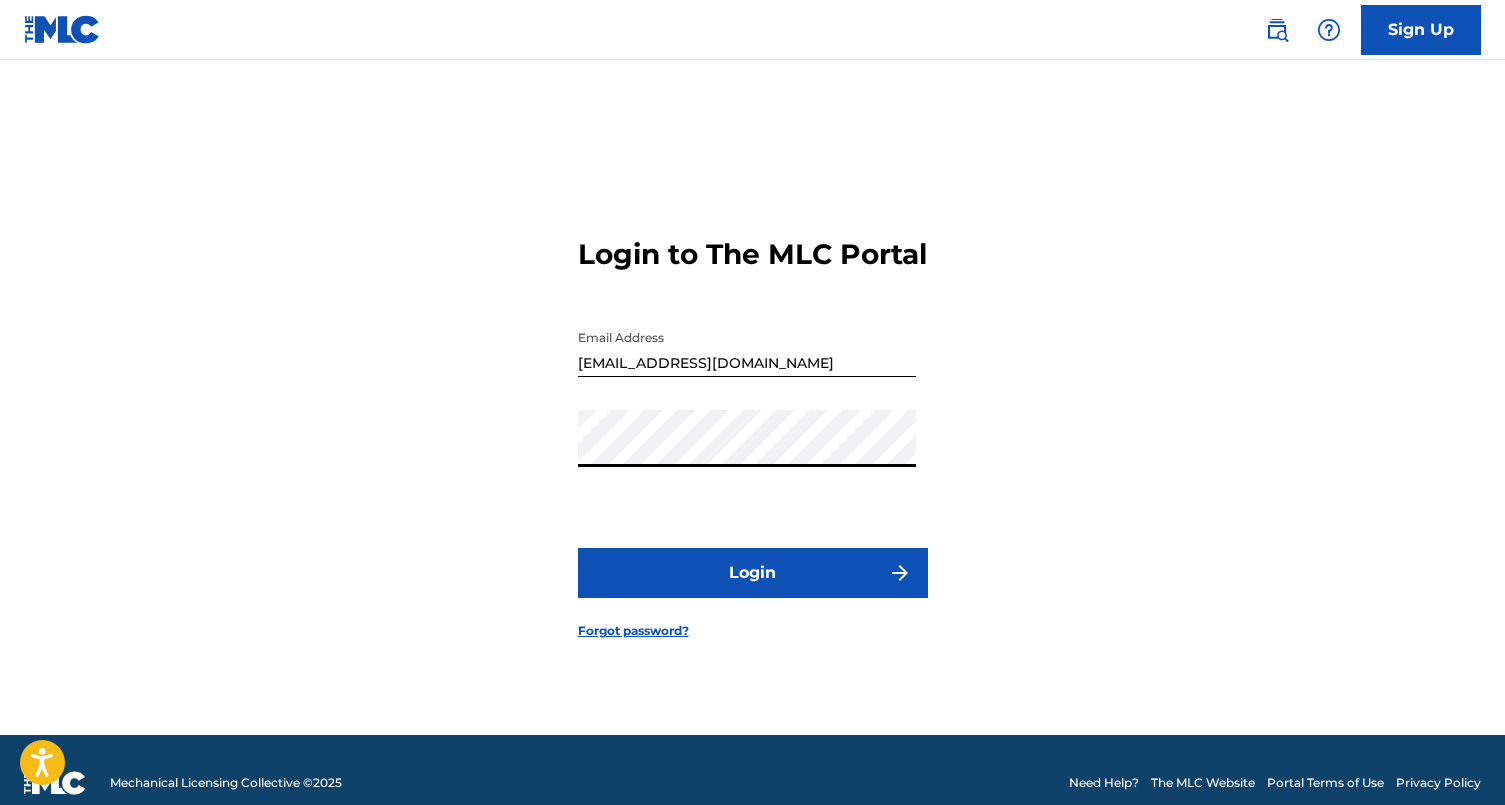 click on "Login" at bounding box center (753, 573) 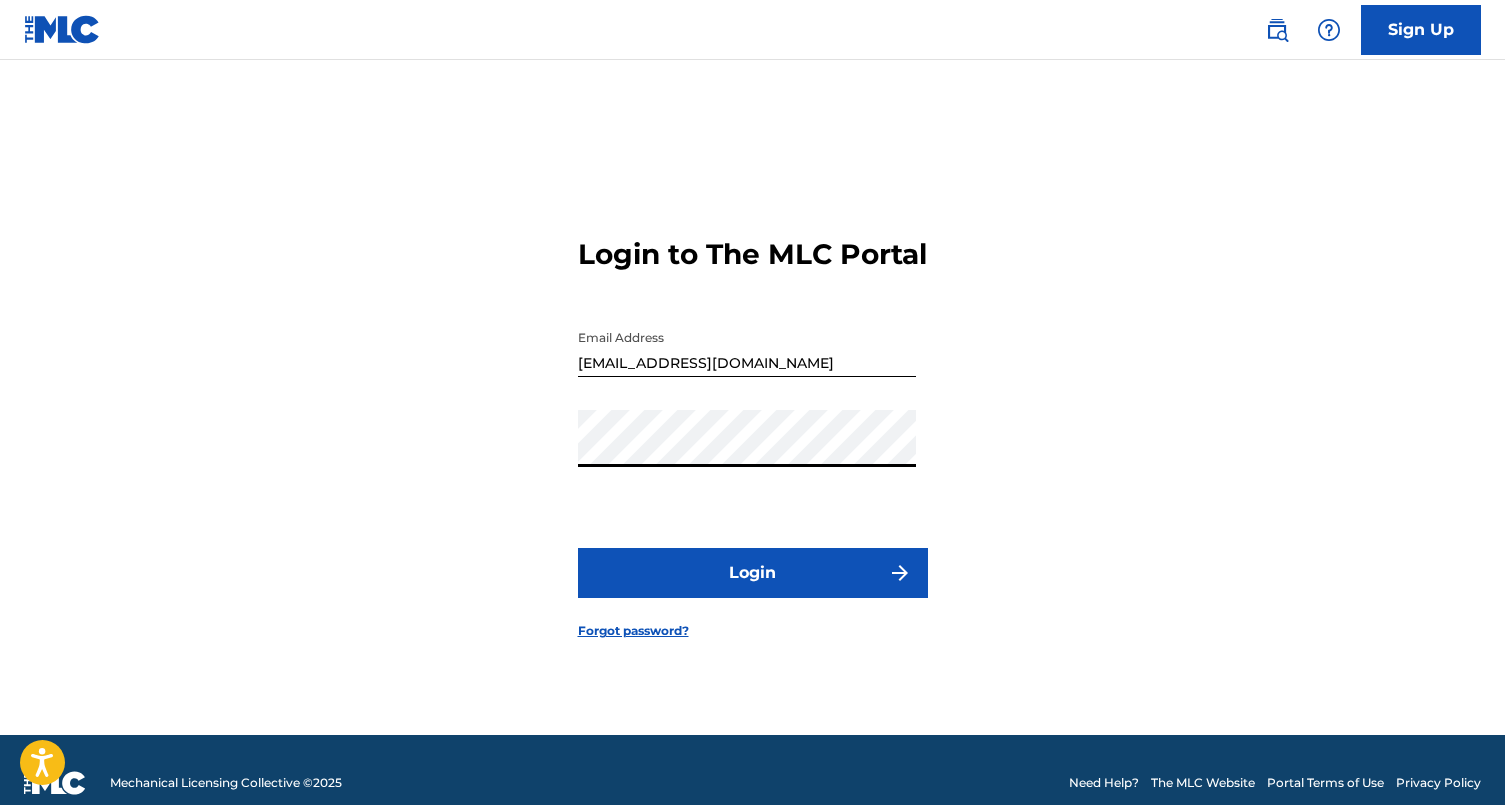 click on "Sign Up" at bounding box center (1421, 30) 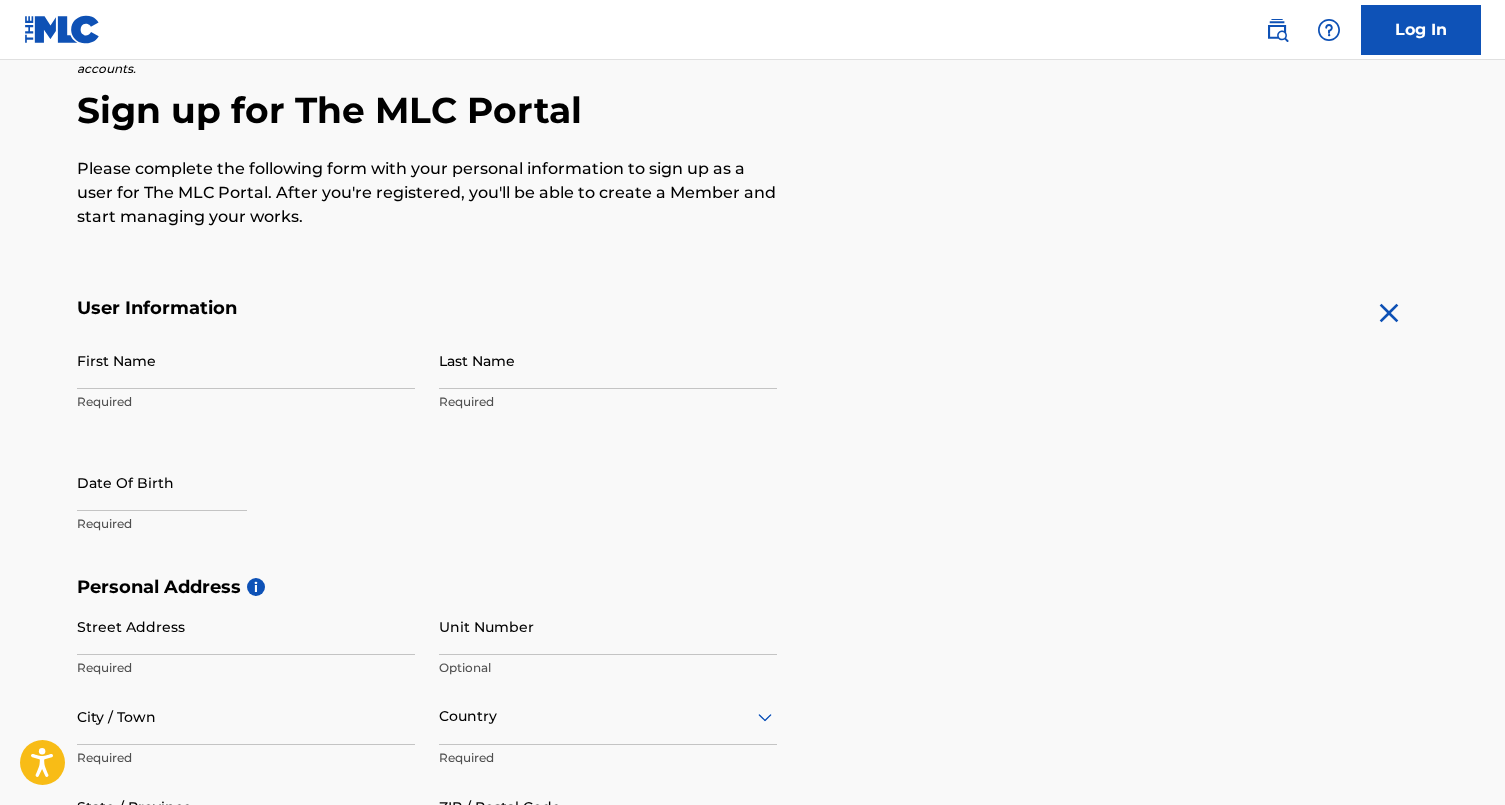 scroll, scrollTop: 0, scrollLeft: 0, axis: both 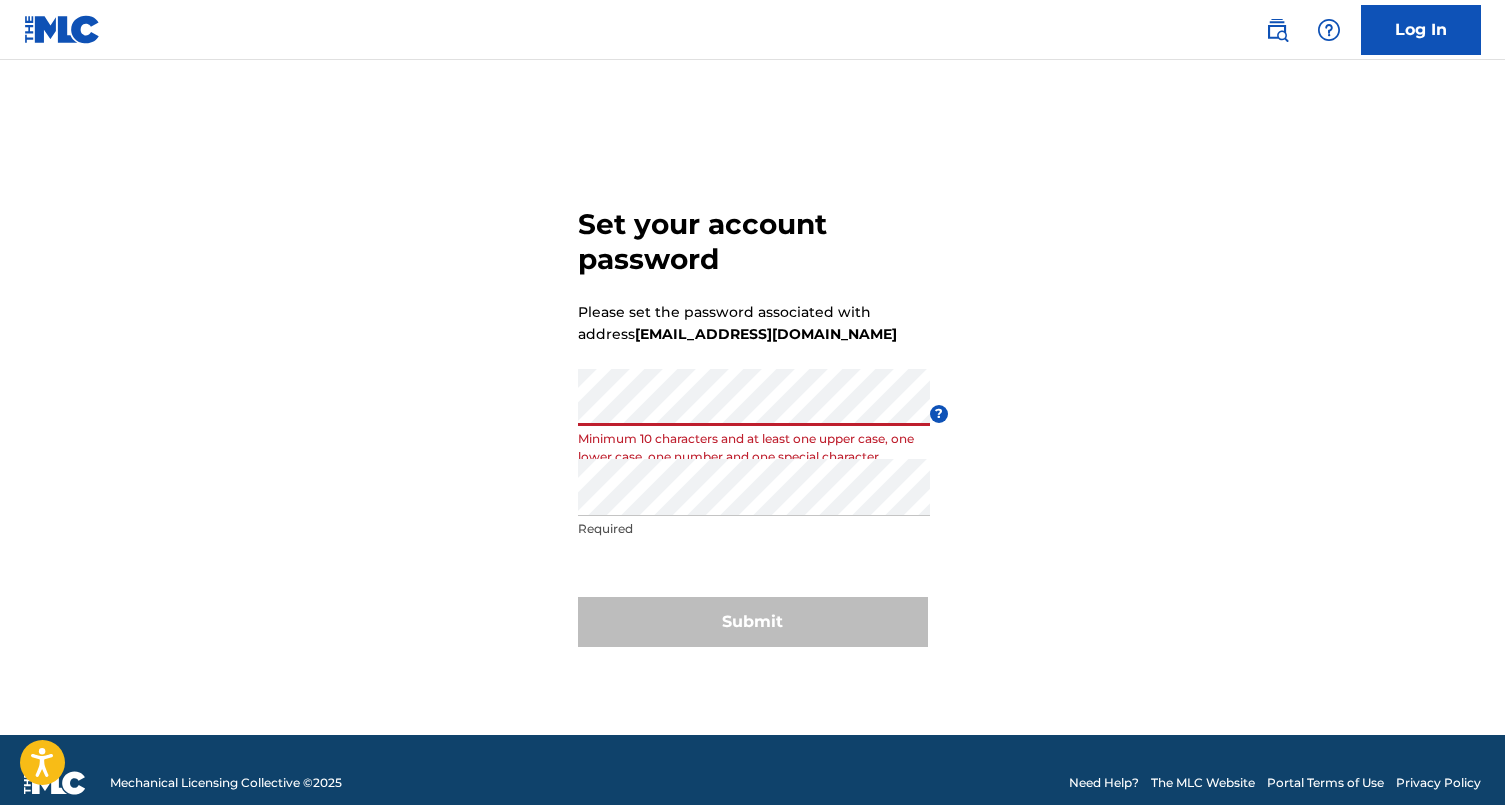 click on "Set your account password Please set the password associated with   address  jaziahsworldofficial@gmail.com Password   Minimum 10 characters and at least one upper case, one lower case, one number and one special character ? Re enter password   Required Submit" at bounding box center [753, 422] 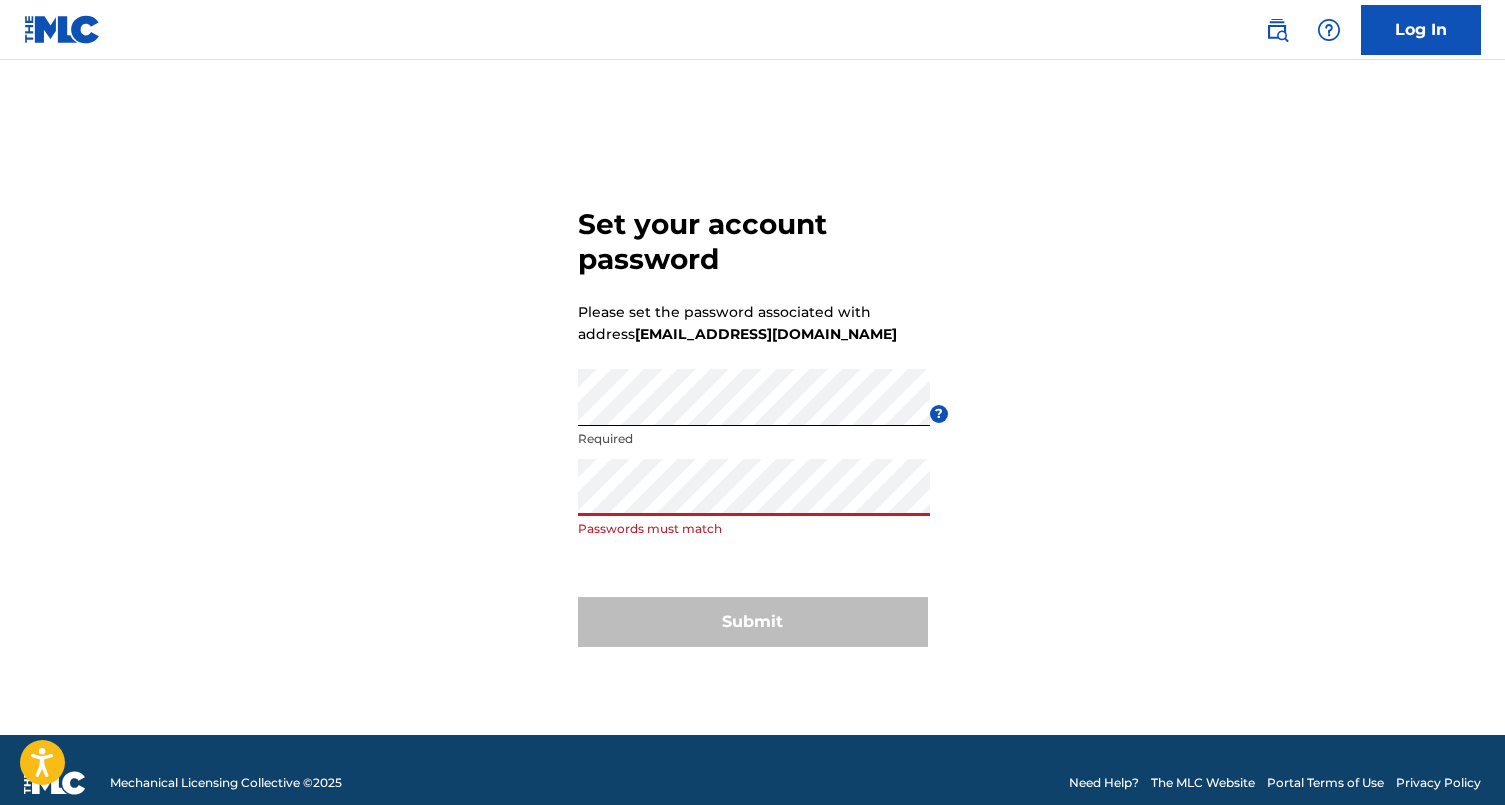 click on "Set your account password Please set the password associated with   address  jaziahsworldofficial@gmail.com Password   Required ? Re enter password   Passwords must match Submit" at bounding box center [753, 422] 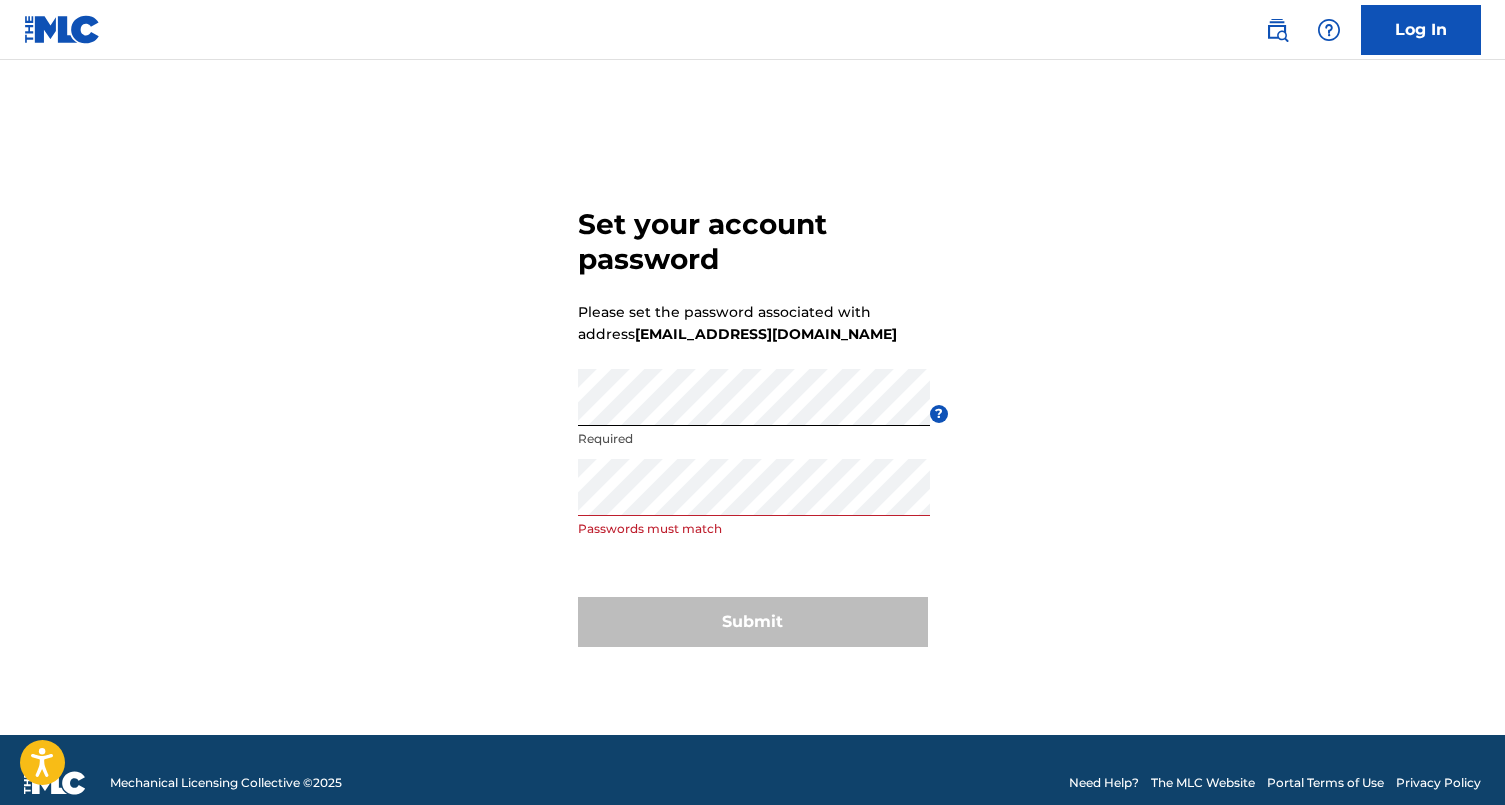 click on "Set your account password Please set the password associated with   address  jaziahsworldofficial@gmail.com Password   Required ? Re enter password   Passwords must match Submit" at bounding box center (753, 422) 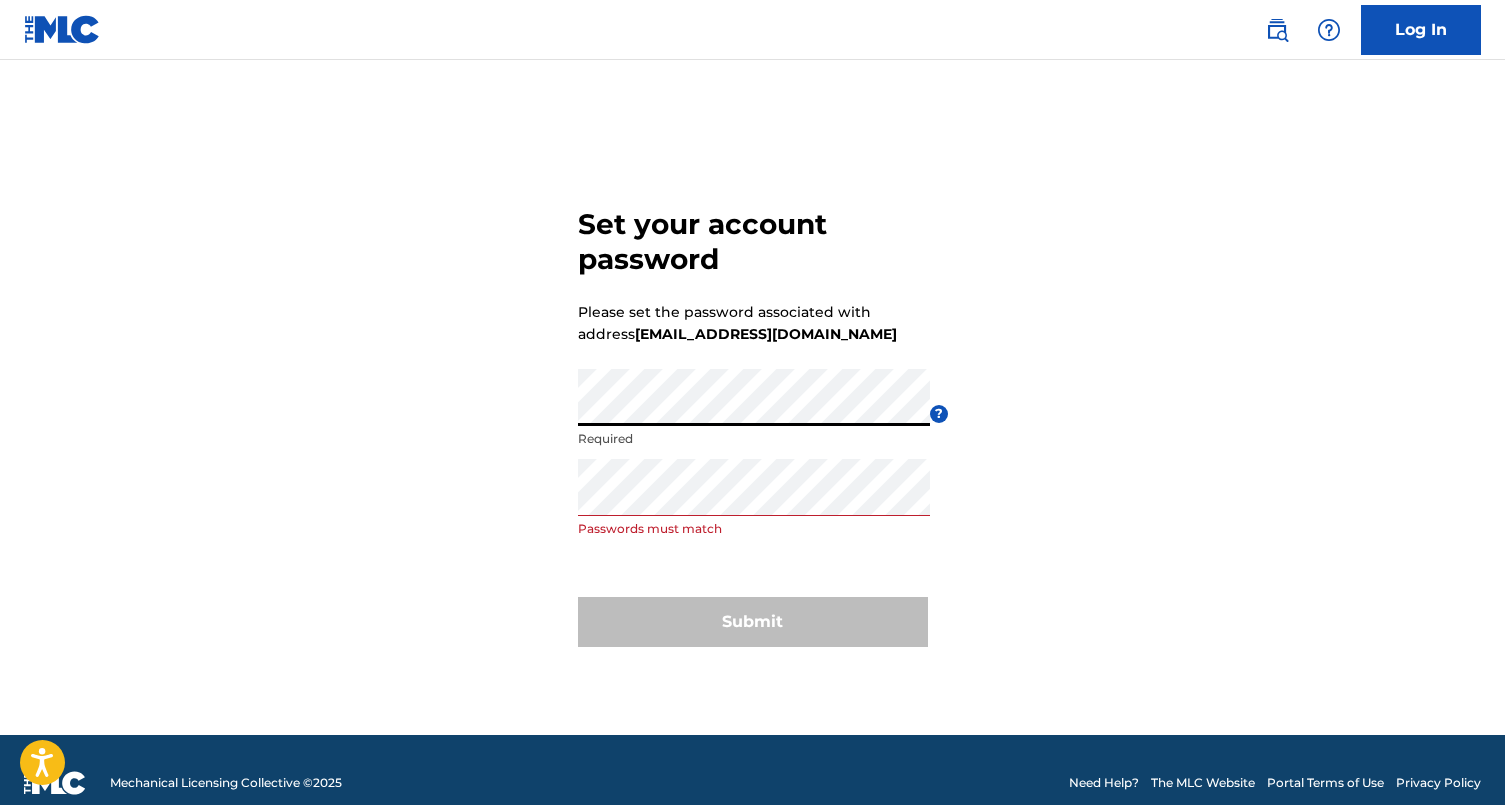 click on "Set your account password Please set the password associated with   address  jaziahsworldofficial@gmail.com Password   Required ? Re enter password   Passwords must match Submit" at bounding box center [753, 422] 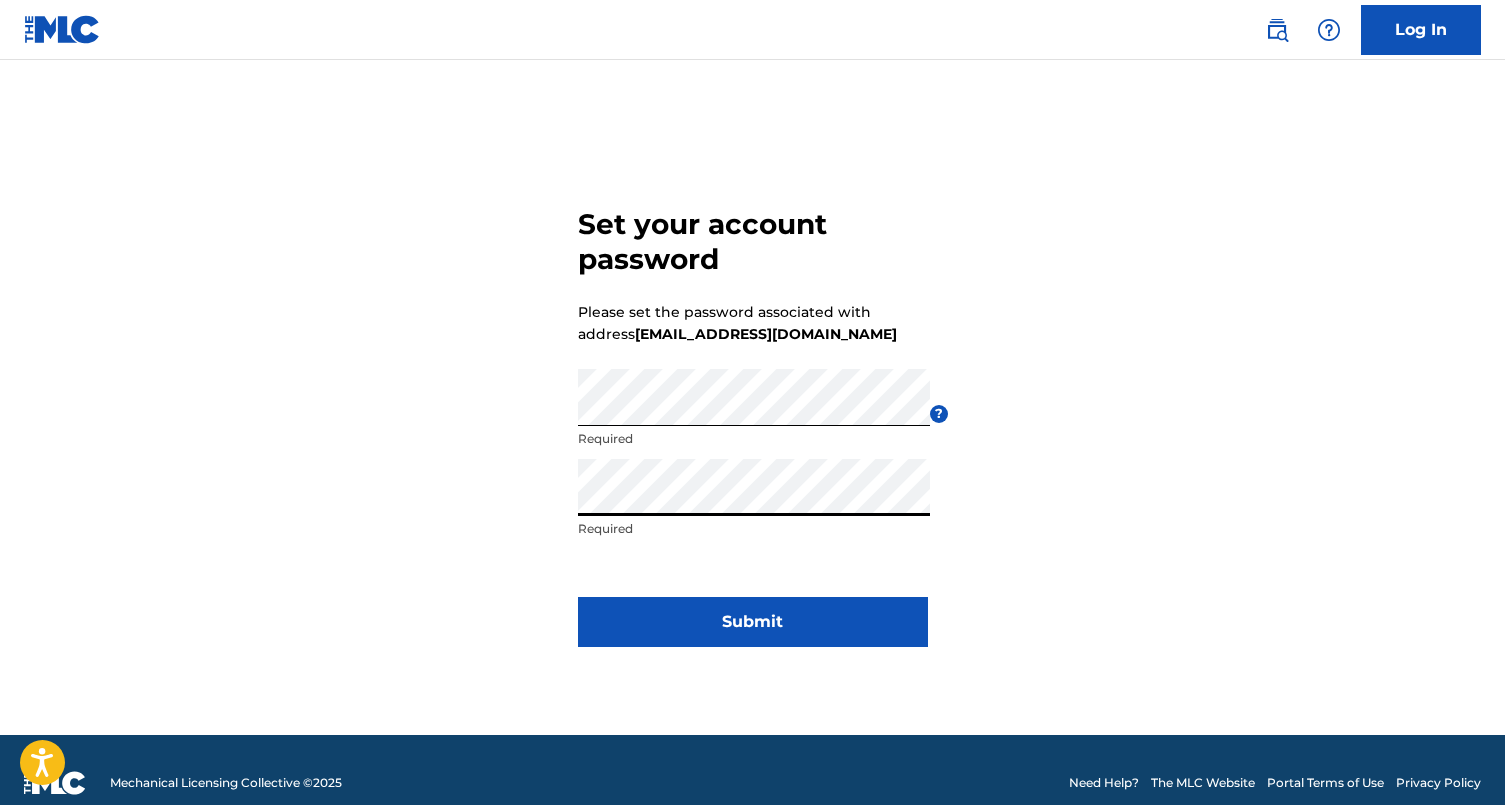 click on "Set your account password Please set the password associated with   address  jaziahsworldofficial@gmail.com Password   Required ? Re enter password   Required Submit" at bounding box center (753, 422) 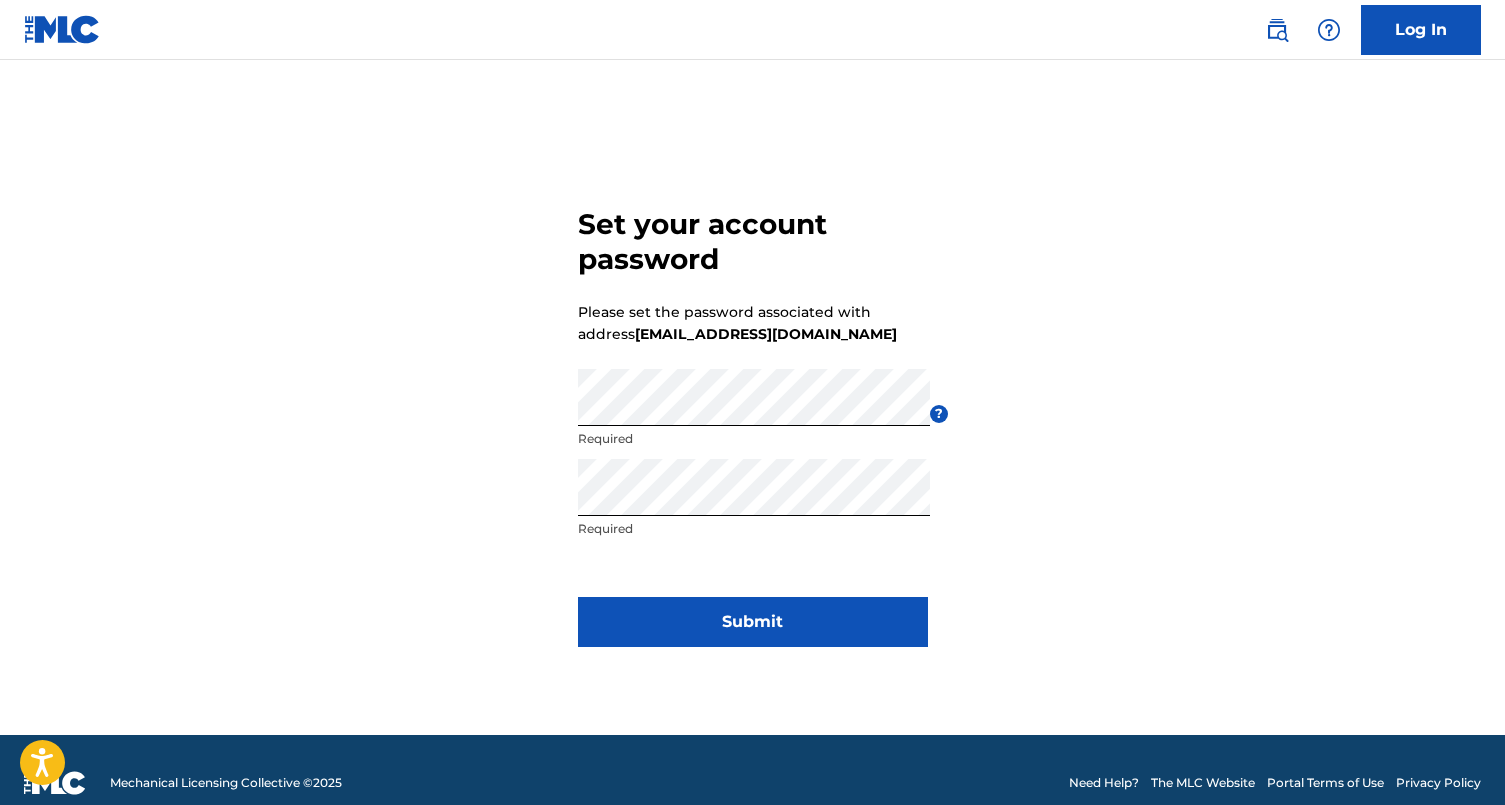 click on "Submit" at bounding box center [753, 622] 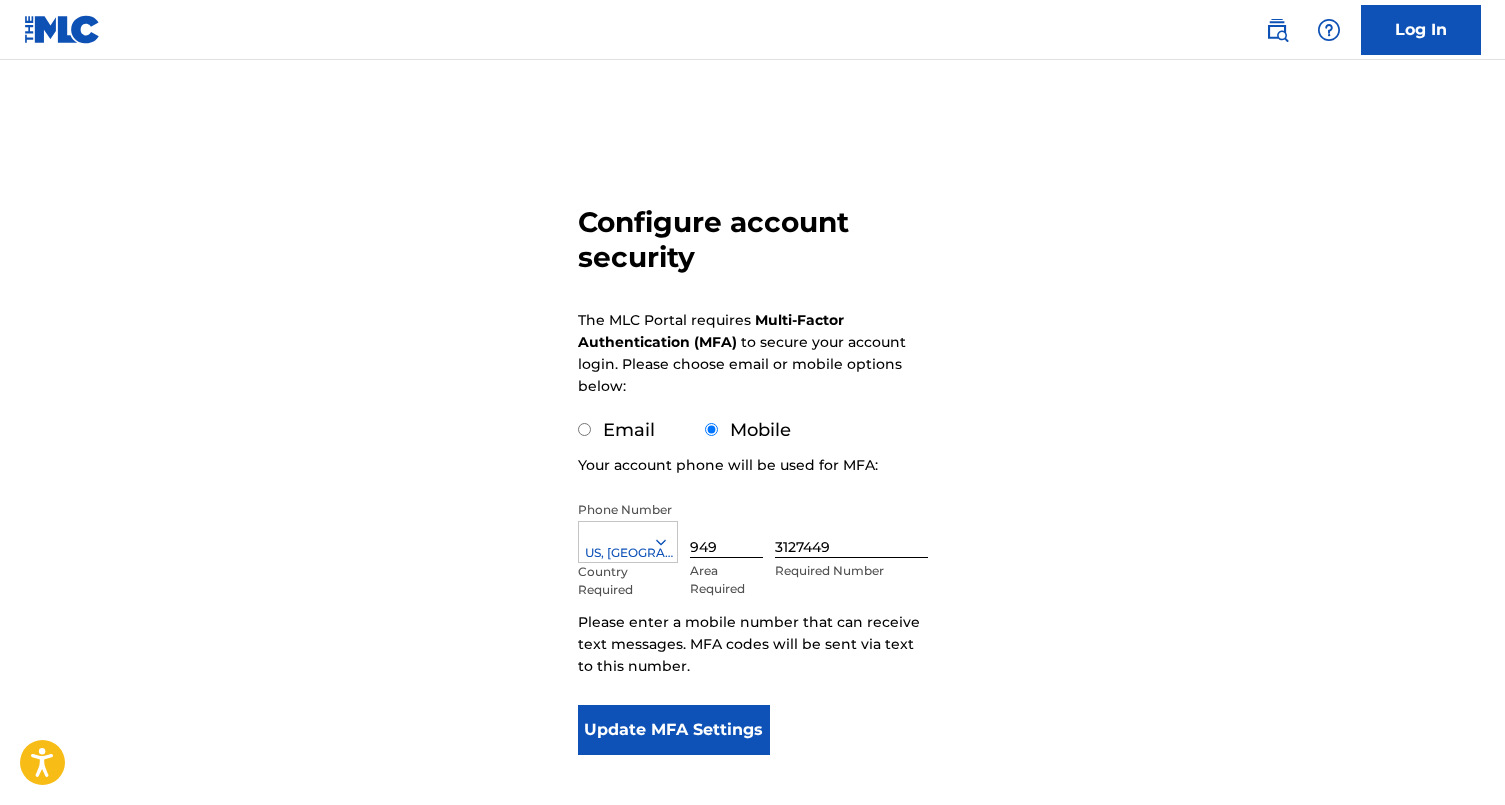scroll, scrollTop: 91, scrollLeft: 0, axis: vertical 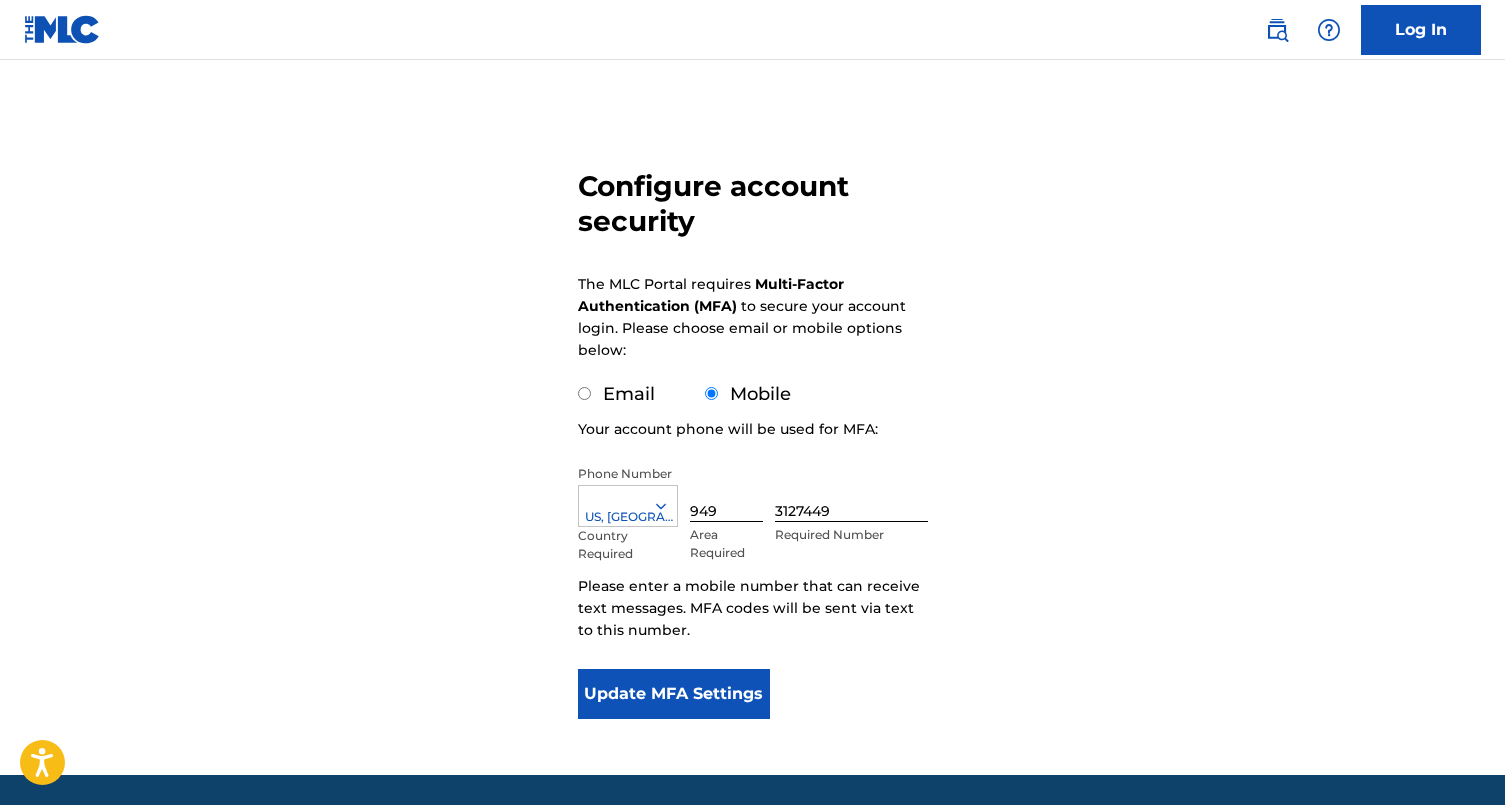 click on "Email" at bounding box center [616, 394] 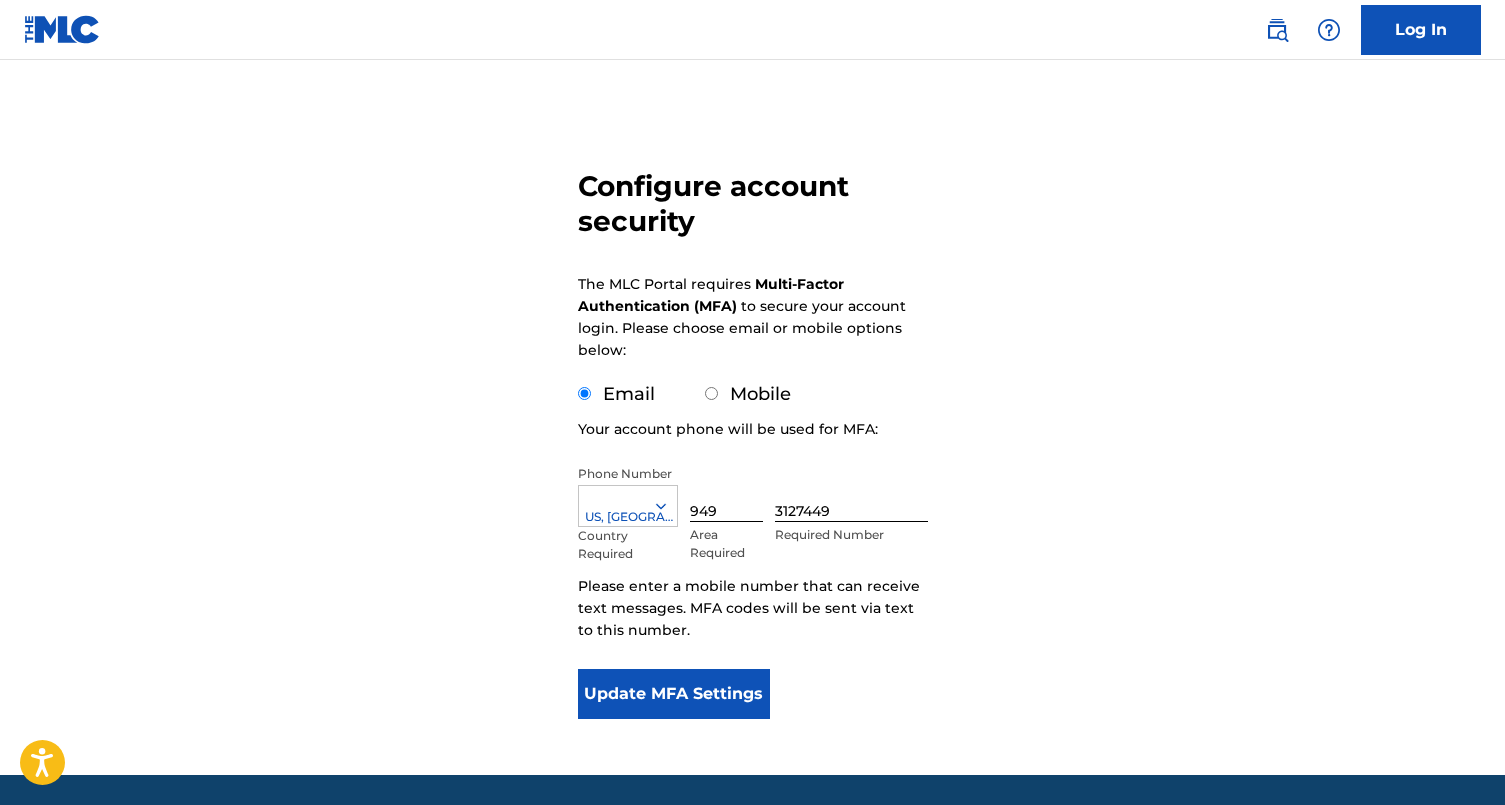 scroll, scrollTop: 0, scrollLeft: 0, axis: both 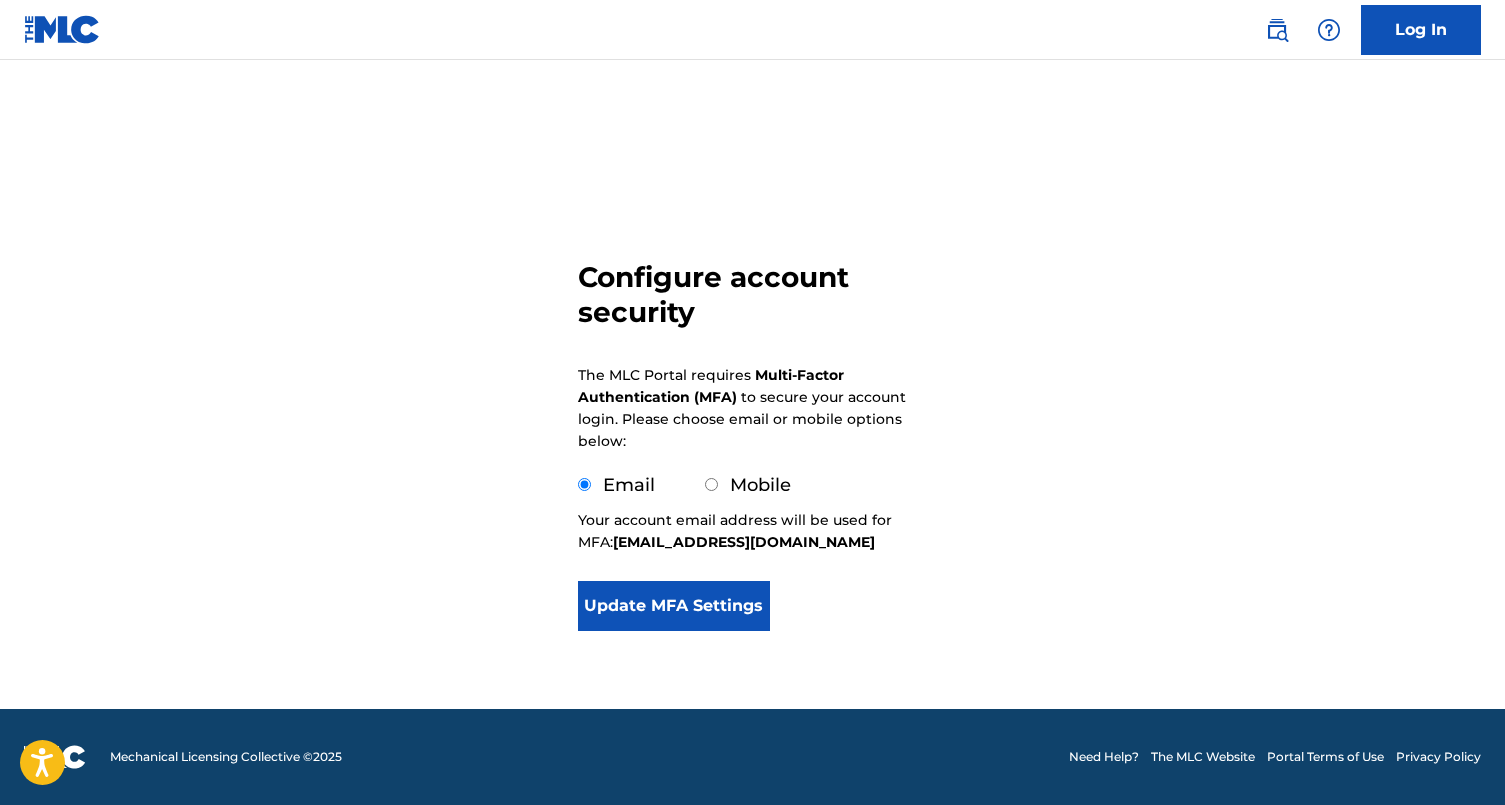 click on "Update MFA Settings" at bounding box center [674, 606] 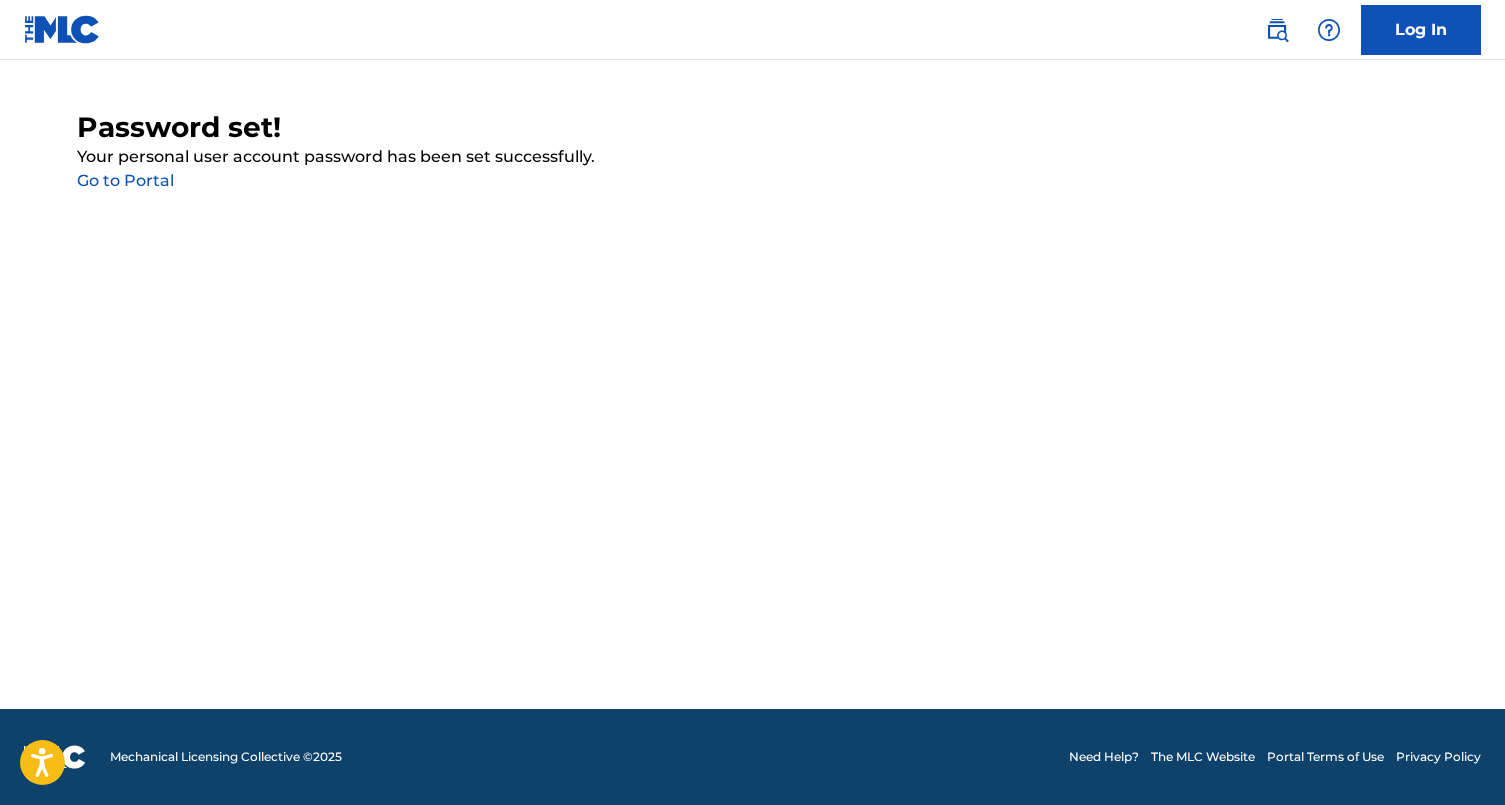 click on "Go to Portal" at bounding box center (125, 180) 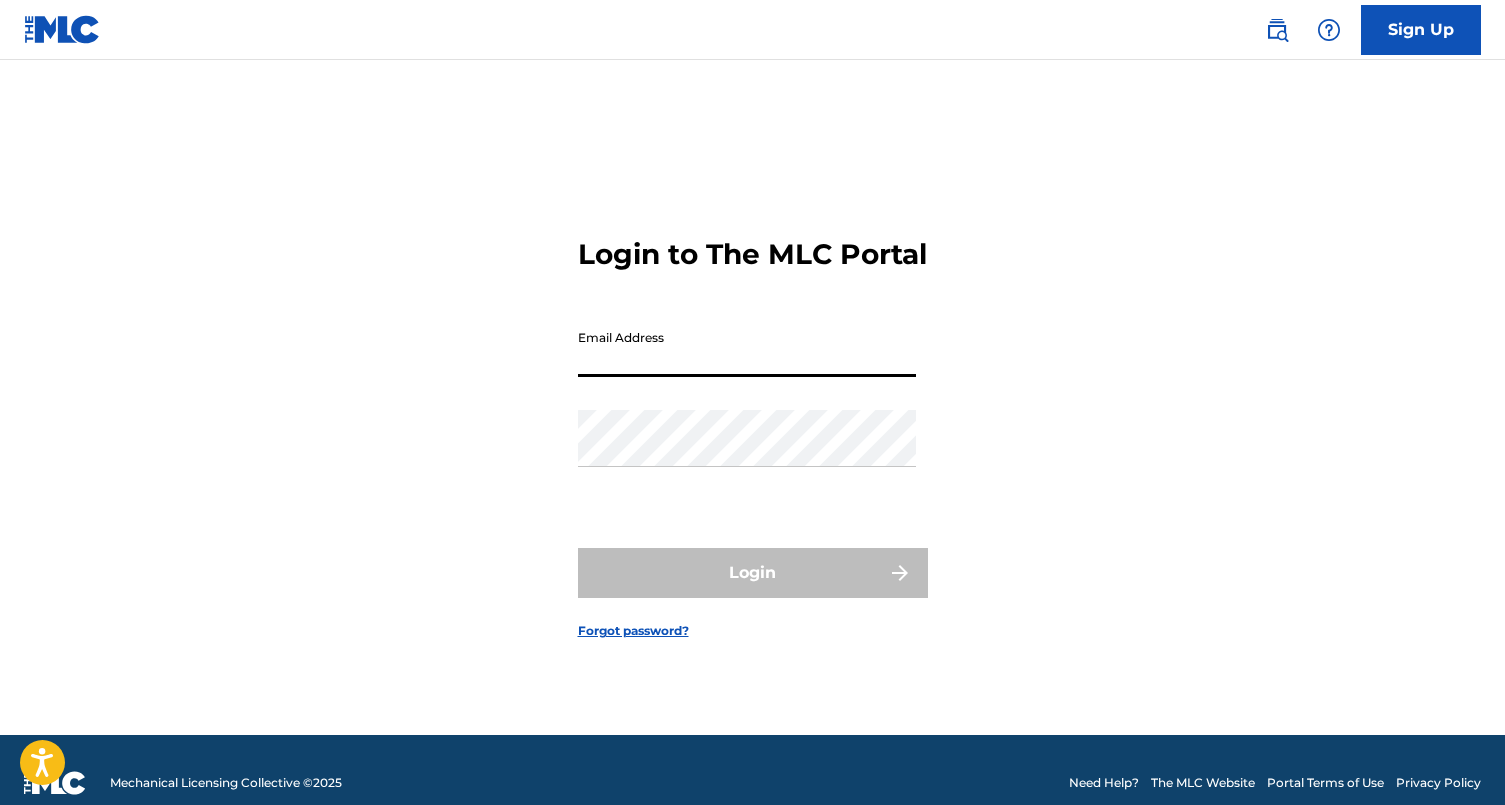 click on "Email Address" at bounding box center (747, 348) 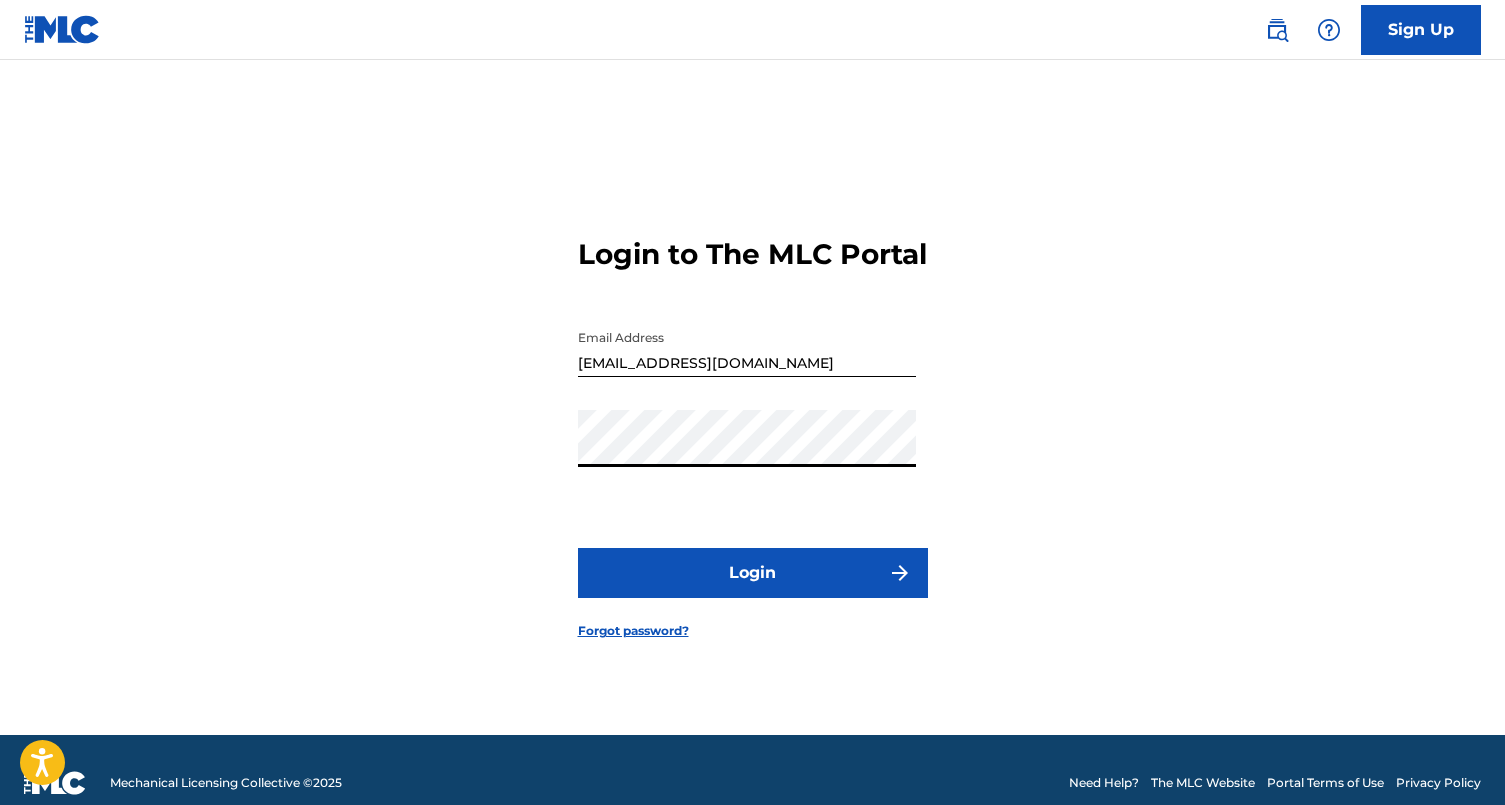 click on "Login" at bounding box center (753, 573) 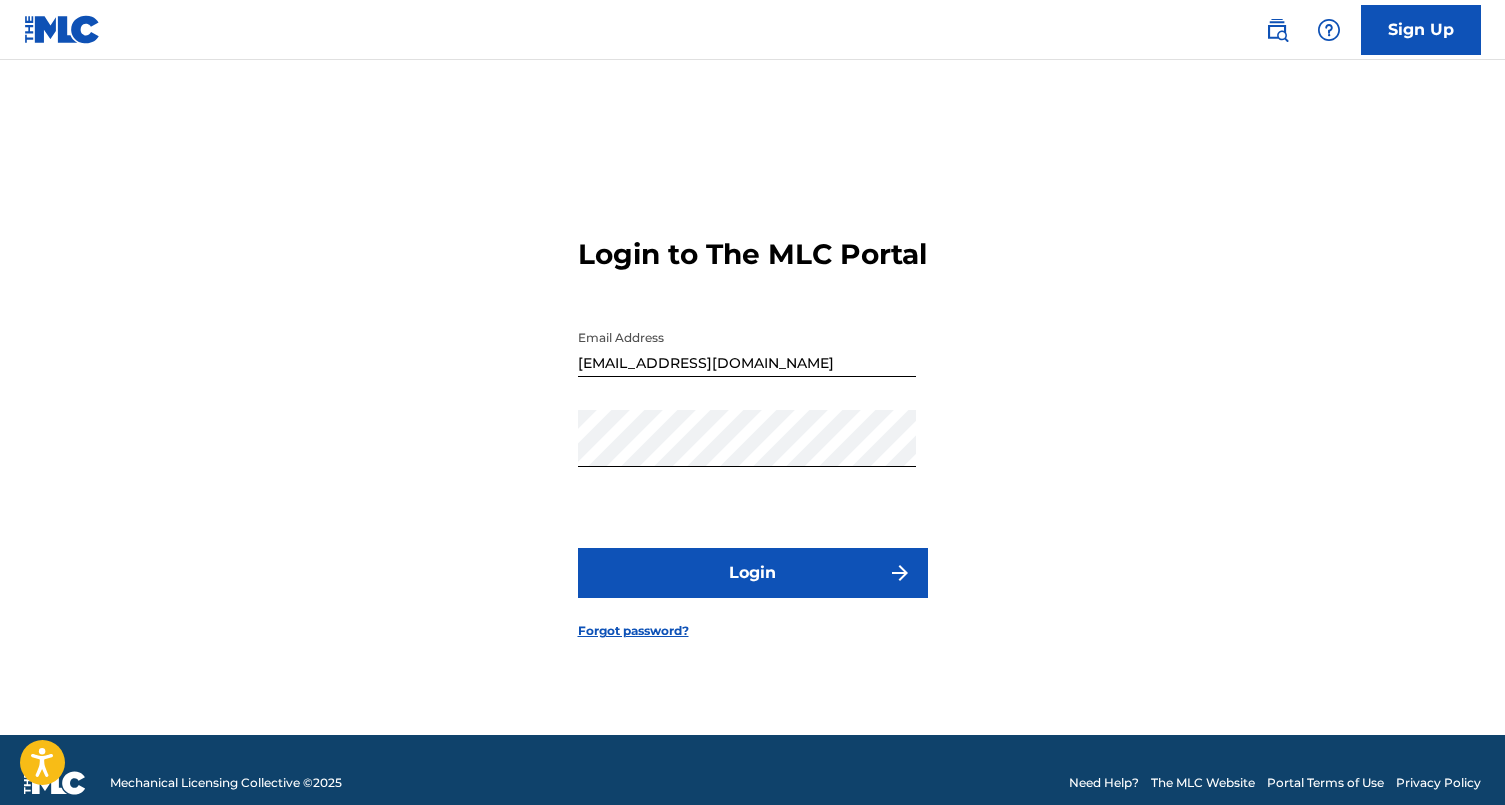 click on "Forgot password?" at bounding box center (633, 631) 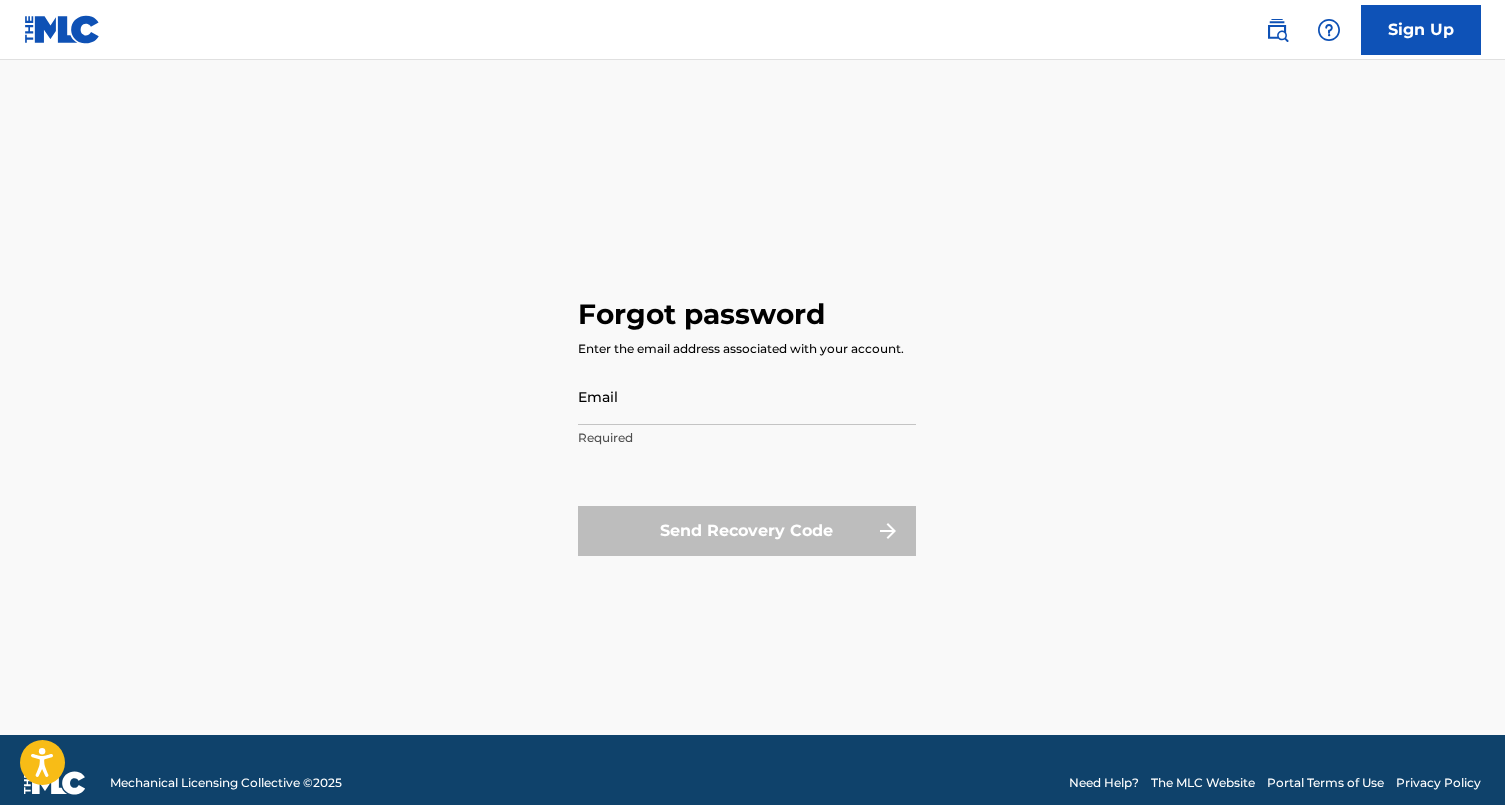 click on "Email" at bounding box center (747, 396) 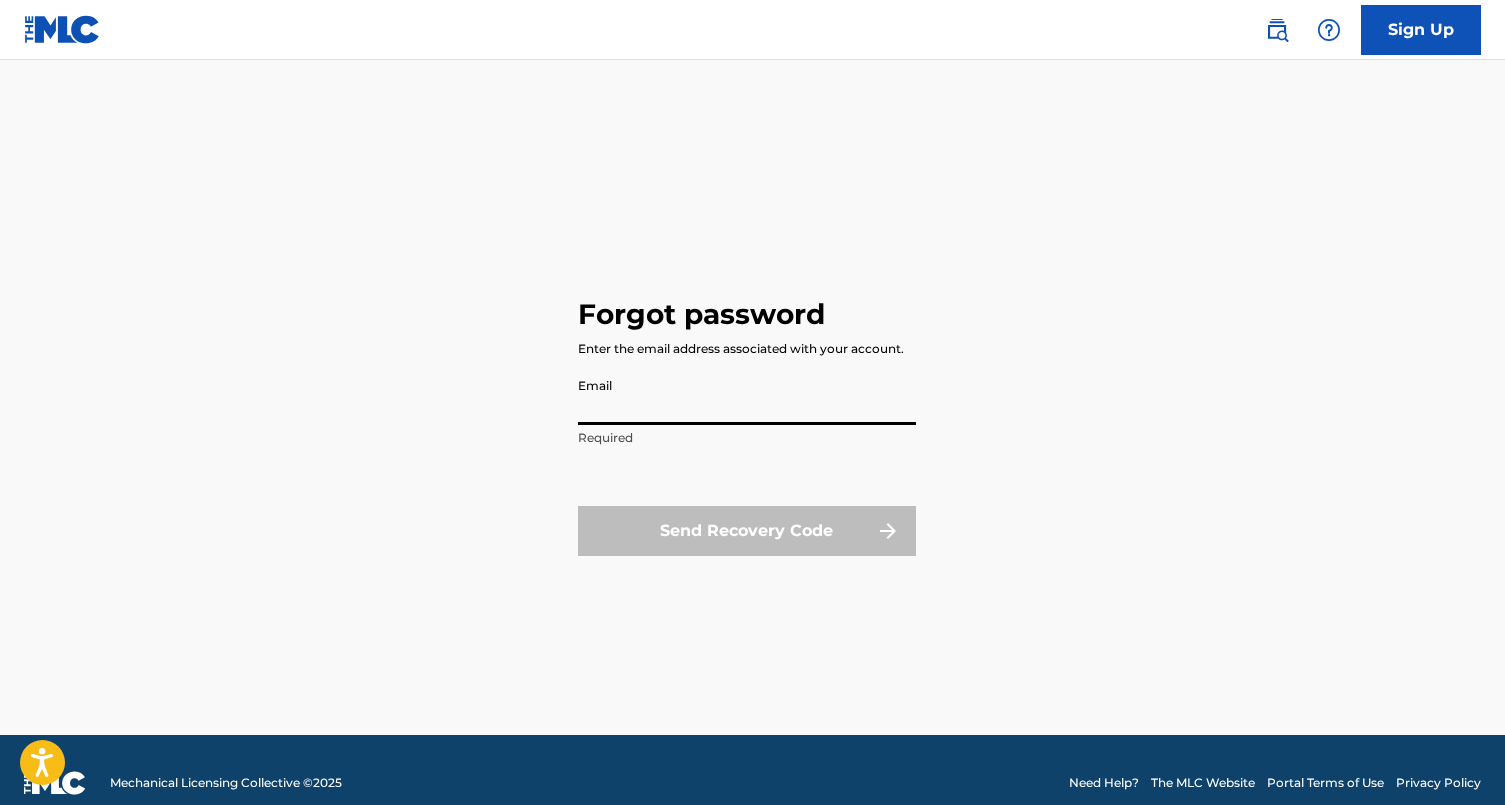 type on "[EMAIL_ADDRESS][DOMAIN_NAME]" 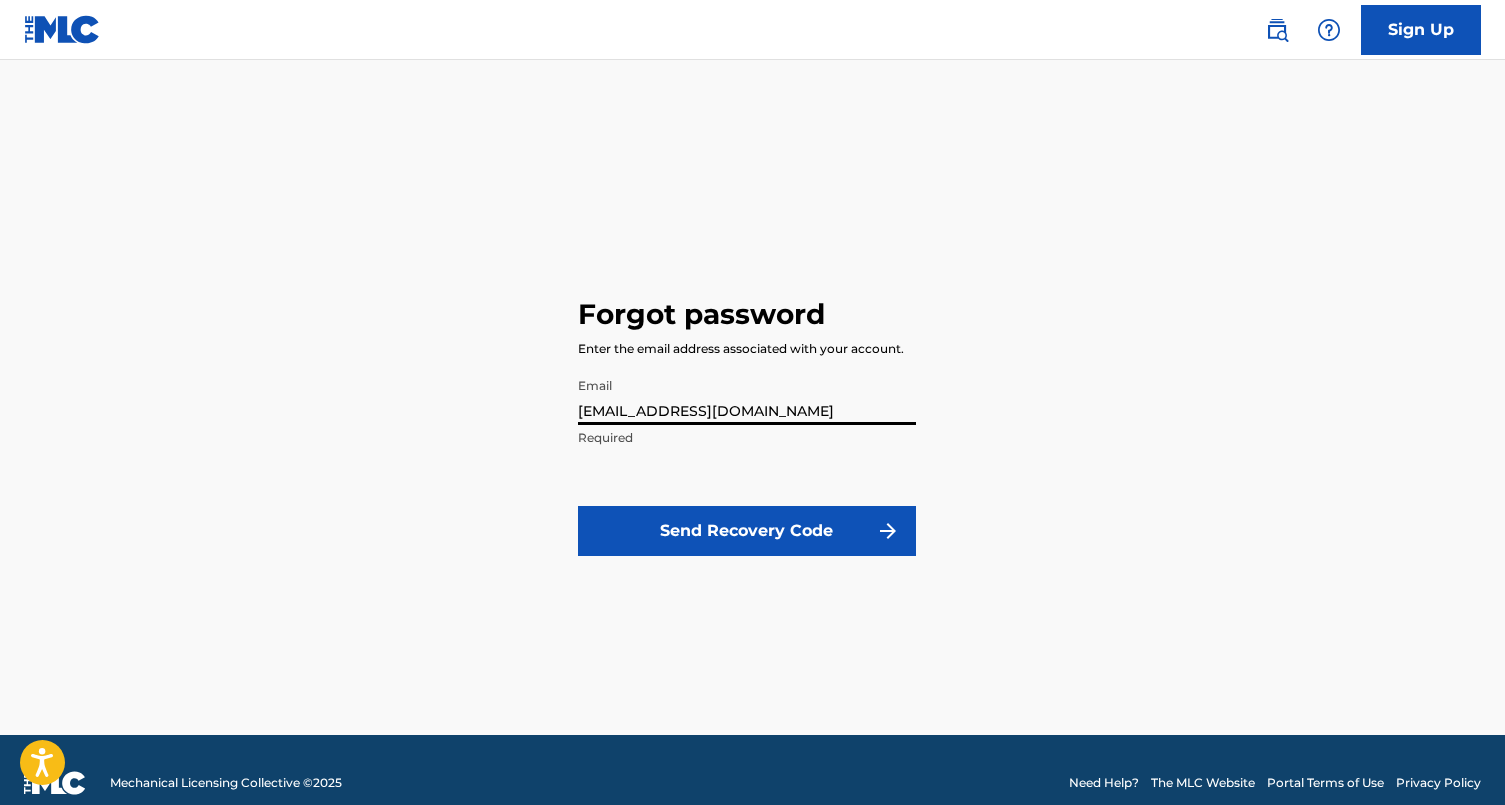 click on "Send Recovery Code" at bounding box center (747, 531) 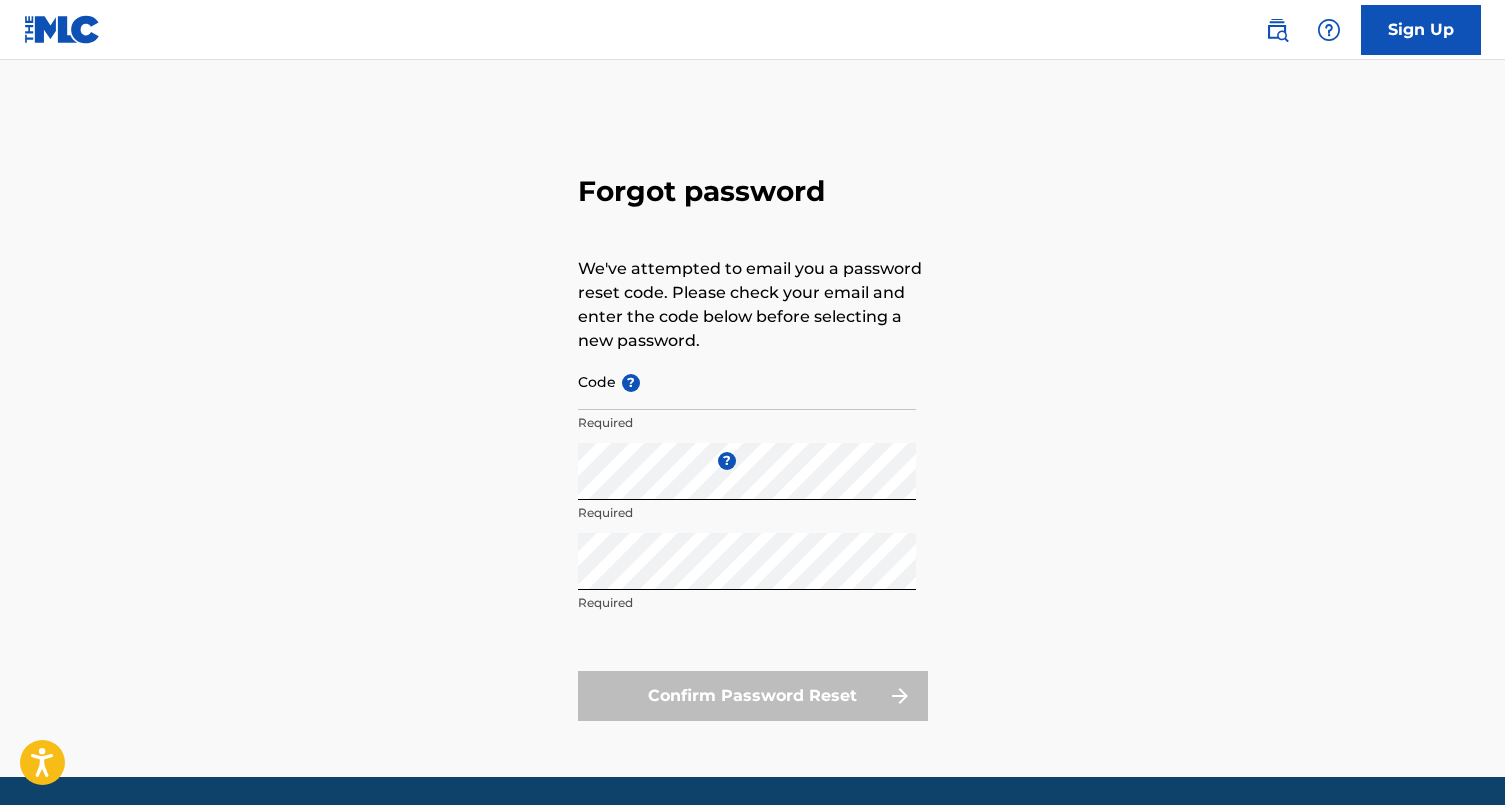click on "Code ? Required Enter a new password ? Required Repeat the password Required Confirm Password Reset" at bounding box center [753, 537] 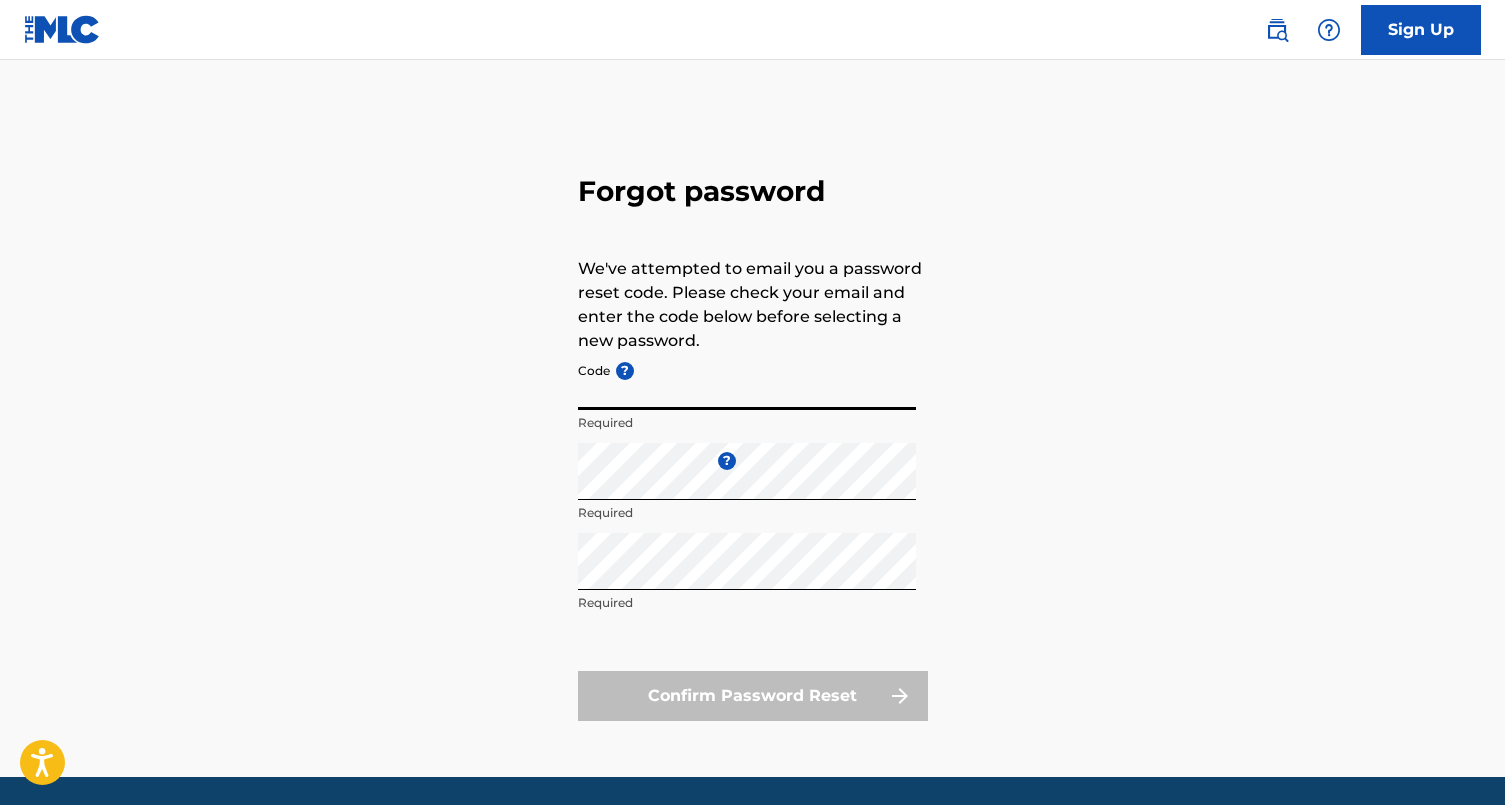 click on "Code ?" at bounding box center (747, 381) 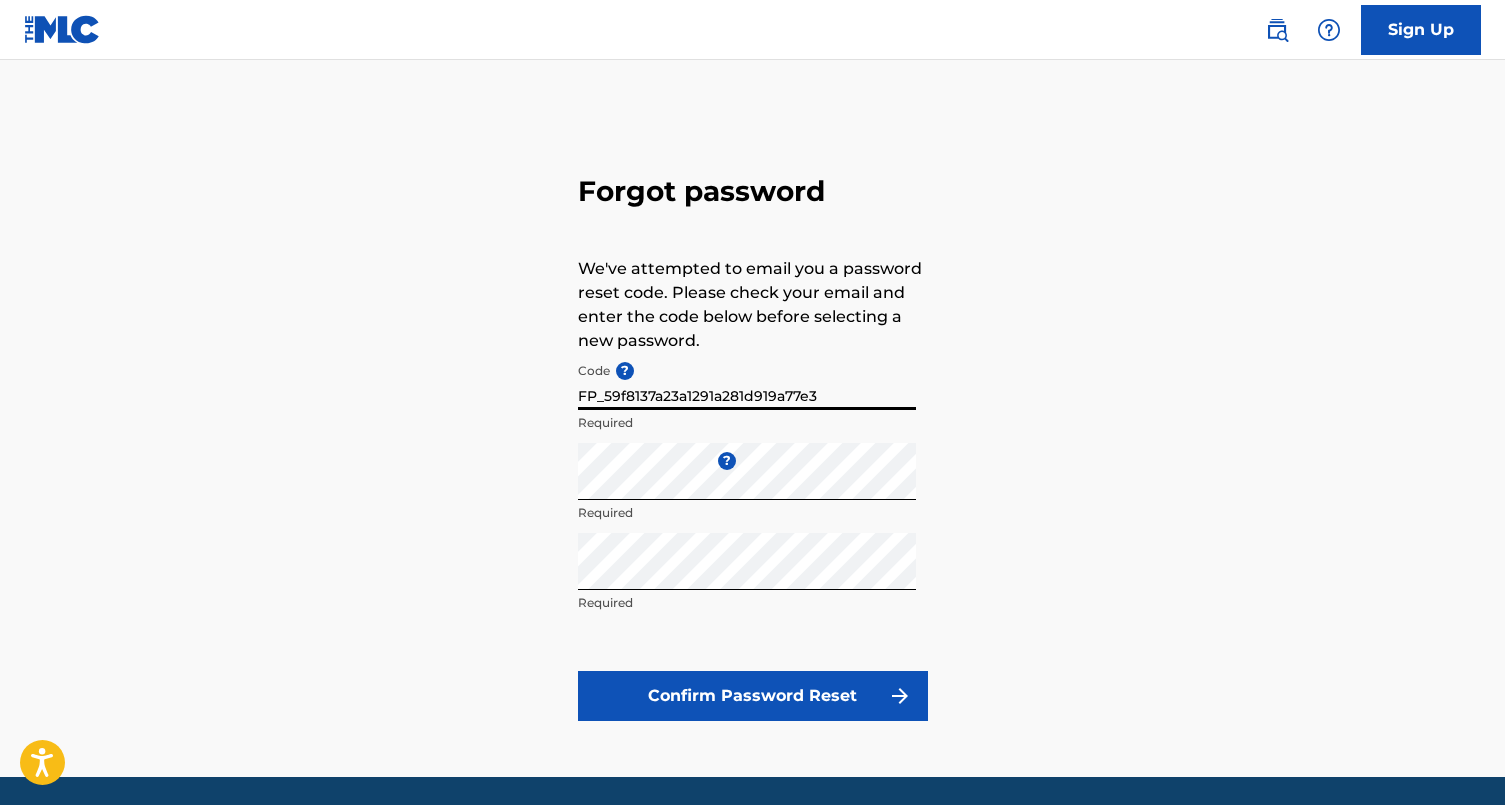 type on "FP_59f8137a23a1291a281d919a77e3" 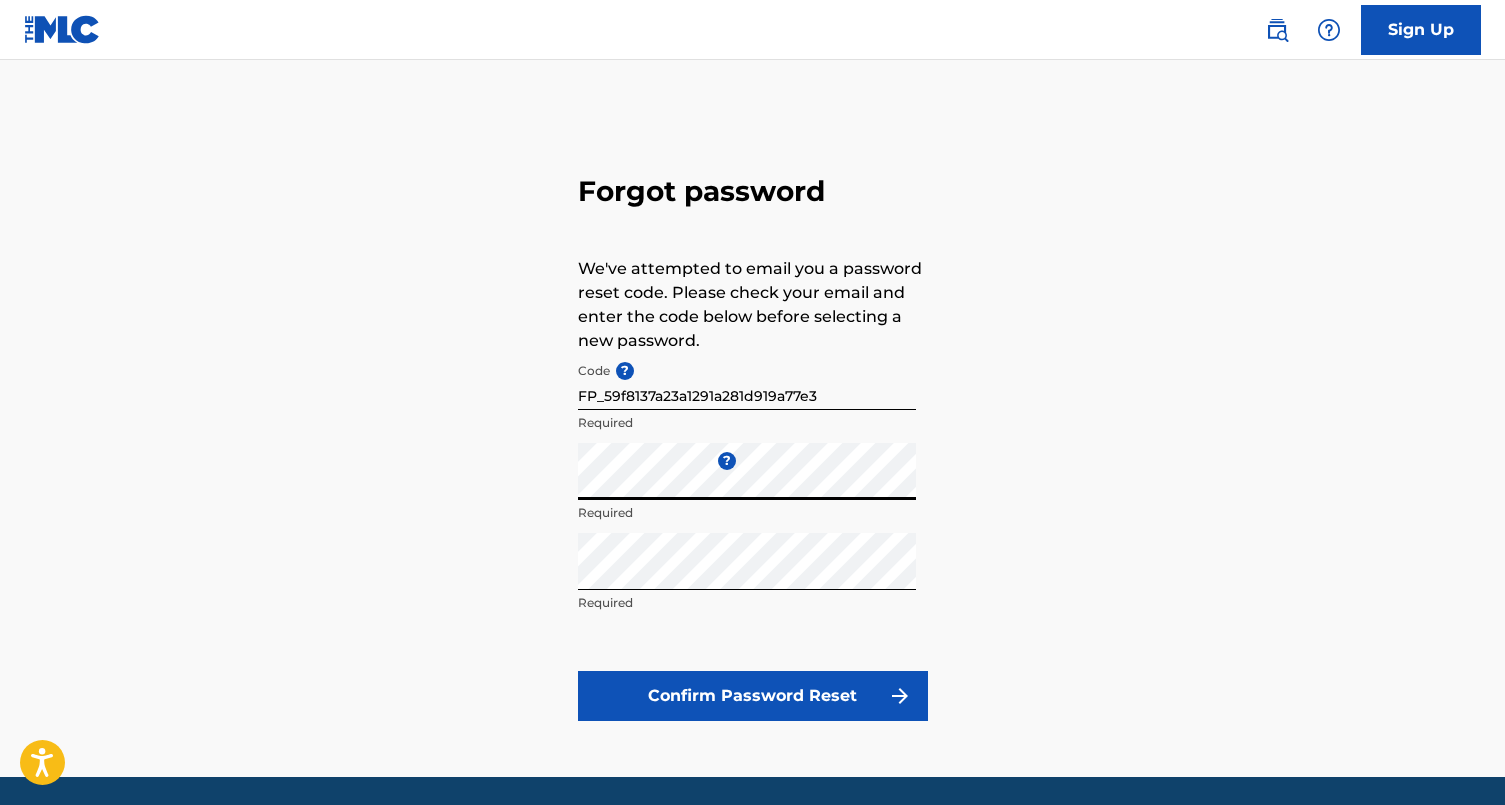 click on "Forgot password We've attempted to email you a password reset code. Please check your email and enter the code below before selecting a new password. Code ? FP_59f8137a23a1291a281d919a77e3 Required Enter a new password ? Required Repeat the password Required Confirm Password Reset" at bounding box center (753, 443) 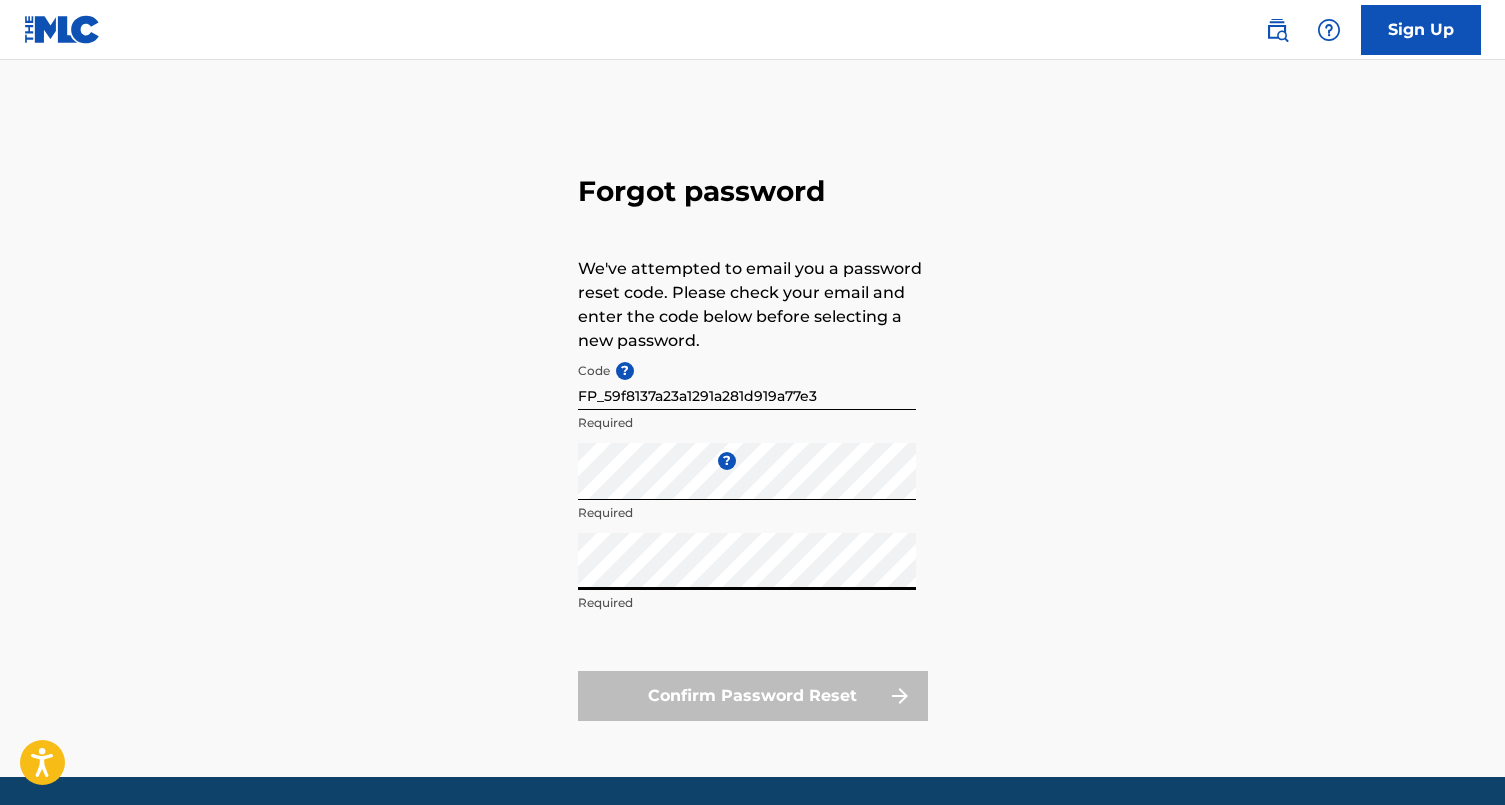 click on "Forgot password We've attempted to email you a password reset code. Please check your email and enter the code below before selecting a new password. Code ? FP_59f8137a23a1291a281d919a77e3 Required Enter a new password ? Required Repeat the password Required Confirm Password Reset" at bounding box center (753, 443) 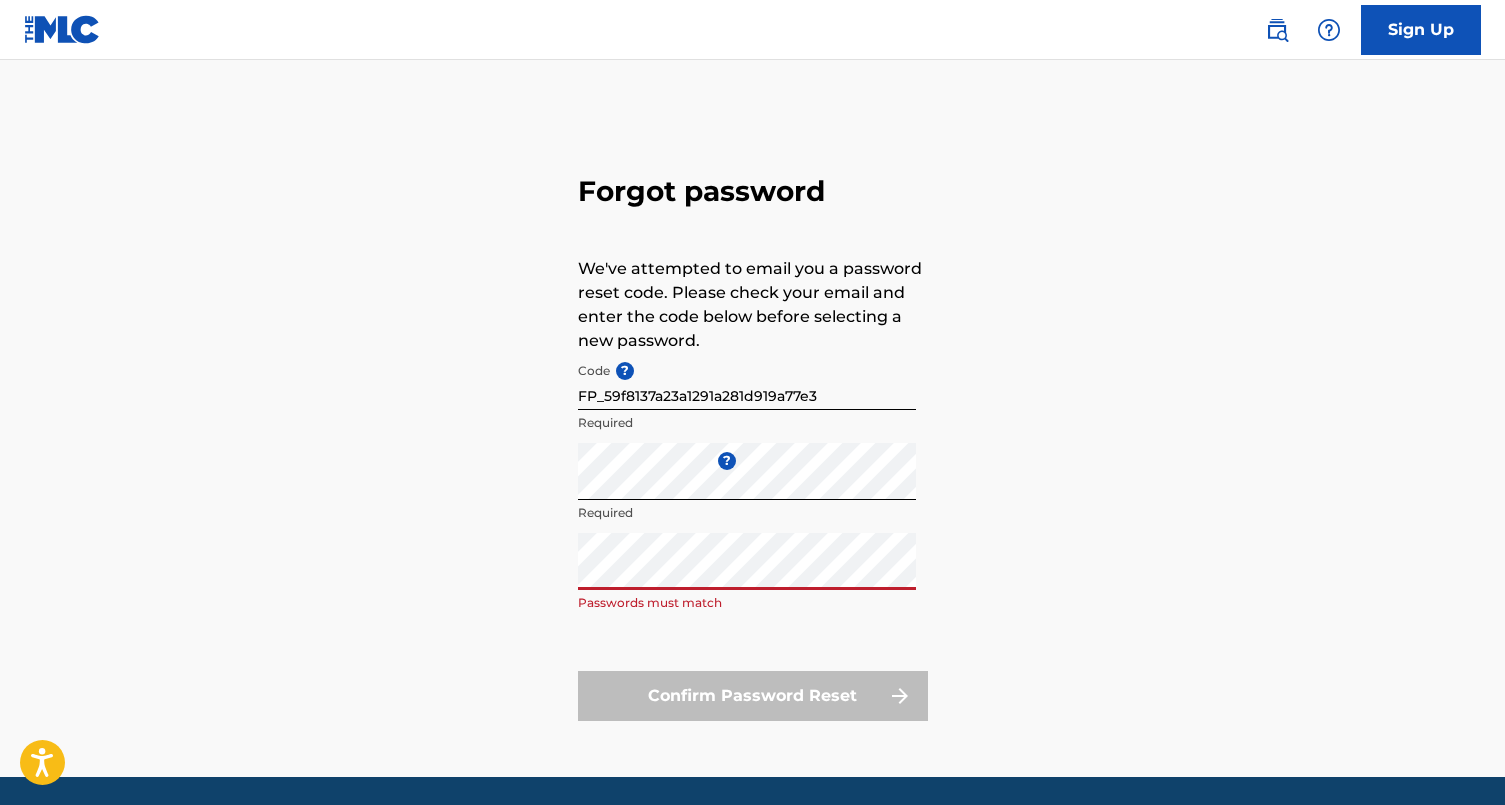 click on "Forgot password We've attempted to email you a password reset code. Please check your email and enter the code below before selecting a new password. Code ? FP_59f8137a23a1291a281d919a77e3 Required Enter a new password ? Required Repeat the password Passwords must match Confirm Password Reset" at bounding box center [753, 443] 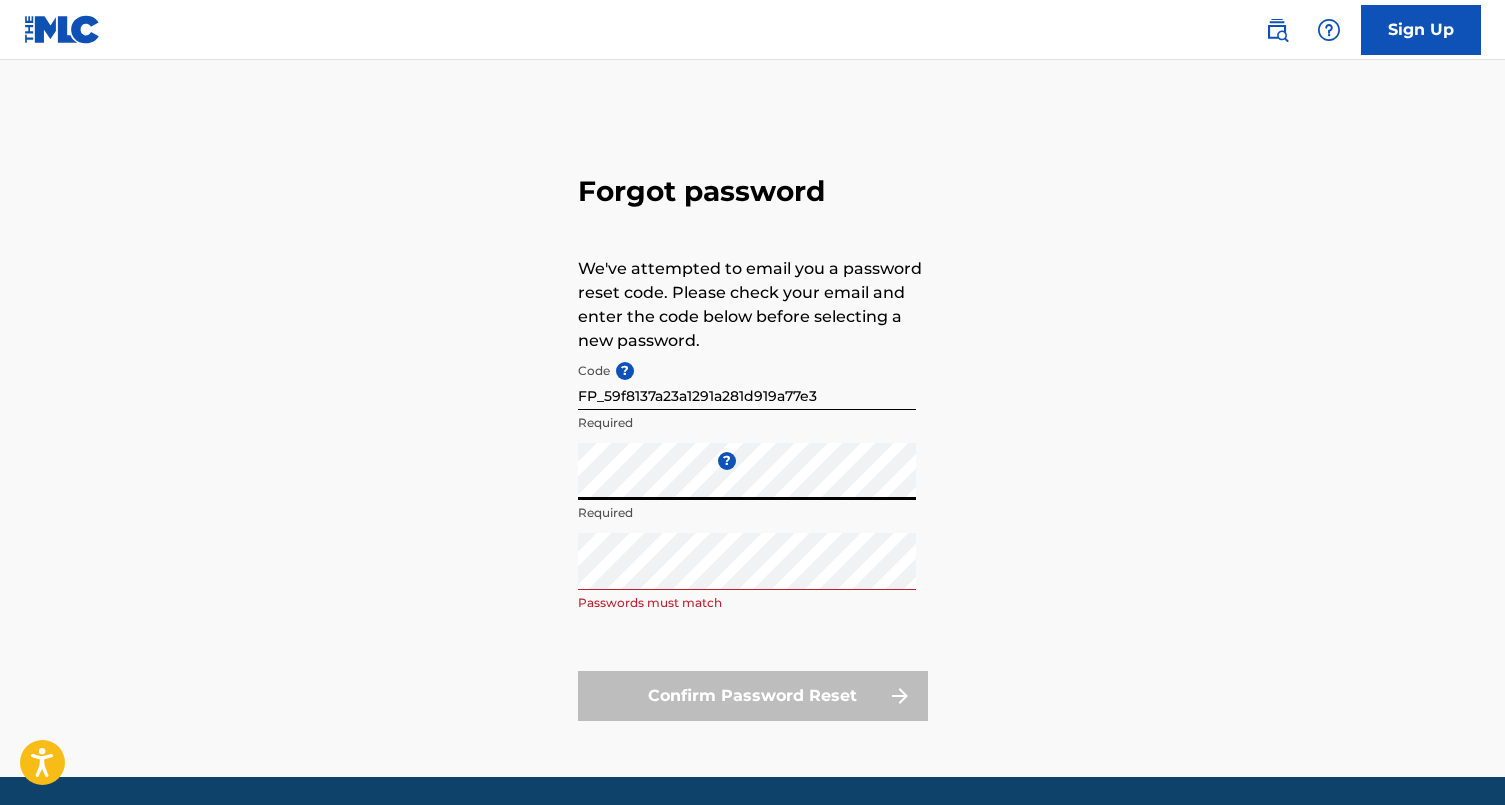 click on "Forgot password We've attempted to email you a password reset code. Please check your email and enter the code below before selecting a new password. Code ? FP_59f8137a23a1291a281d919a77e3 Required Enter a new password ? Required Repeat the password Passwords must match Confirm Password Reset" at bounding box center (753, 443) 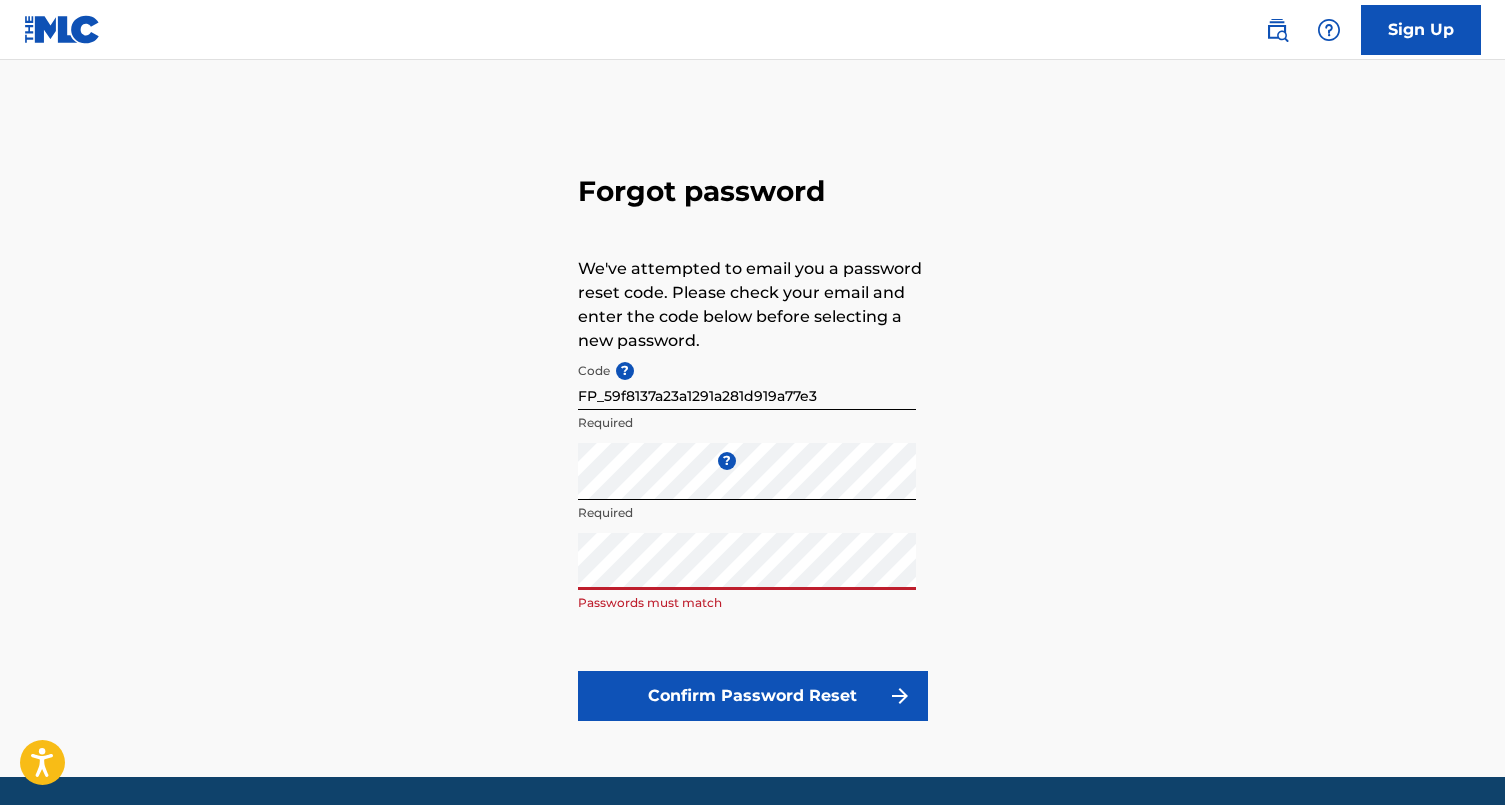 click on "Forgot password We've attempted to email you a password reset code. Please check your email and enter the code below before selecting a new password. Code ? FP_59f8137a23a1291a281d919a77e3 Required Enter a new password ? Required Repeat the password Passwords must match Confirm Password Reset" at bounding box center (753, 443) 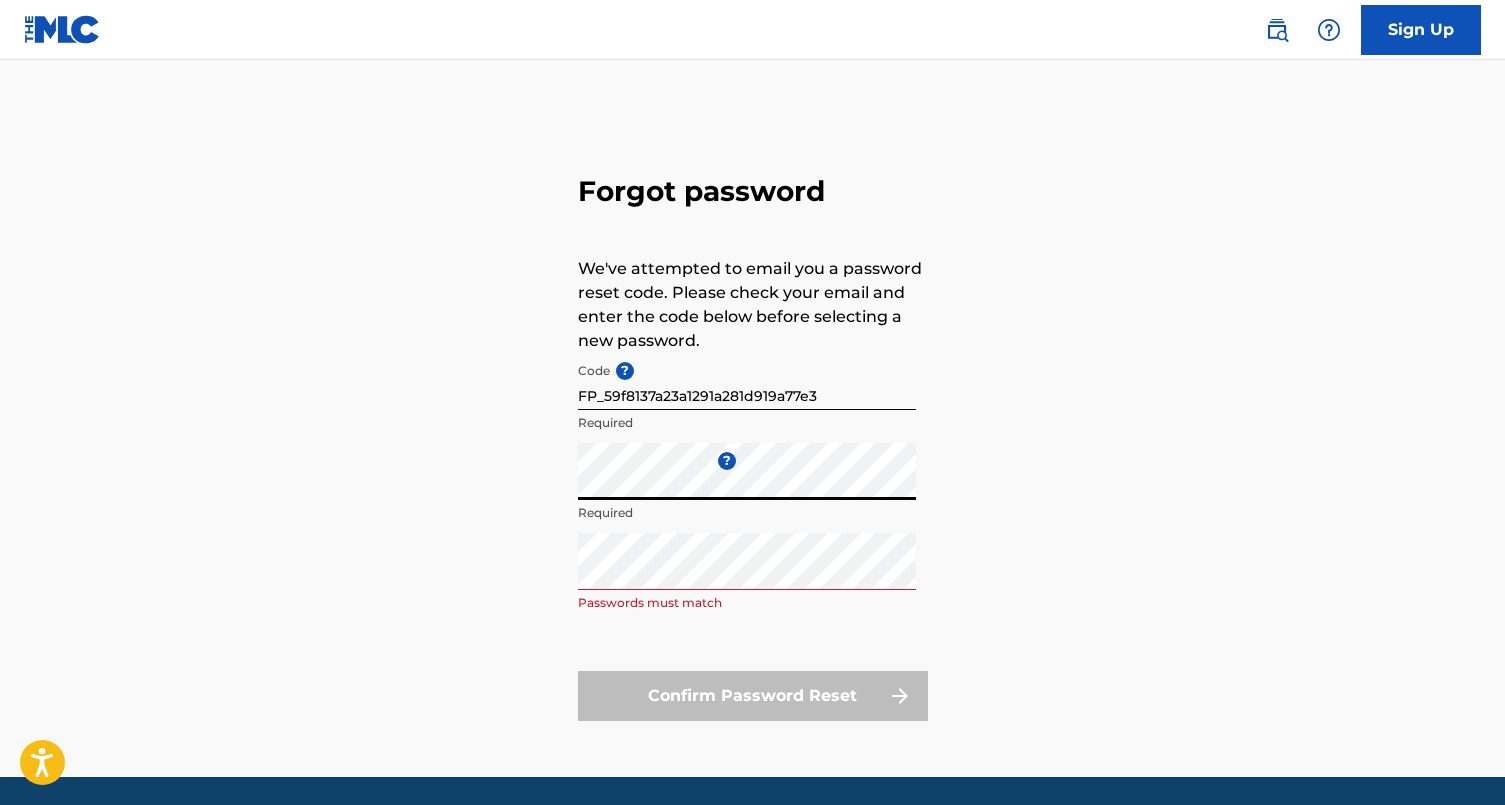 click on "Forgot password We've attempted to email you a password reset code. Please check your email and enter the code below before selecting a new password. Code ? FP_59f8137a23a1291a281d919a77e3 Required Enter a new password ? Required Repeat the password Passwords must match Confirm Password Reset" at bounding box center (753, 443) 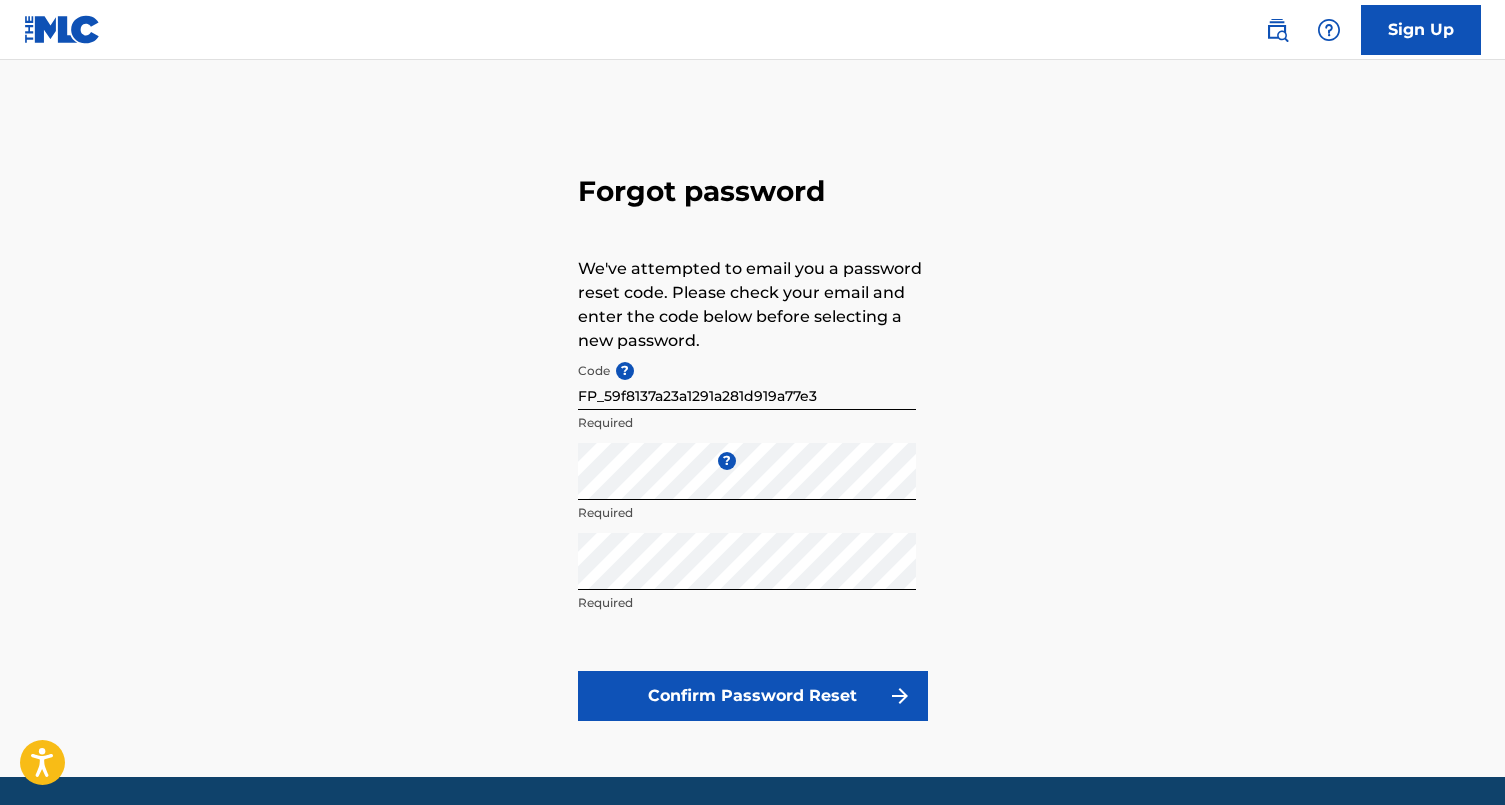 click on "Confirm Password Reset" at bounding box center [753, 696] 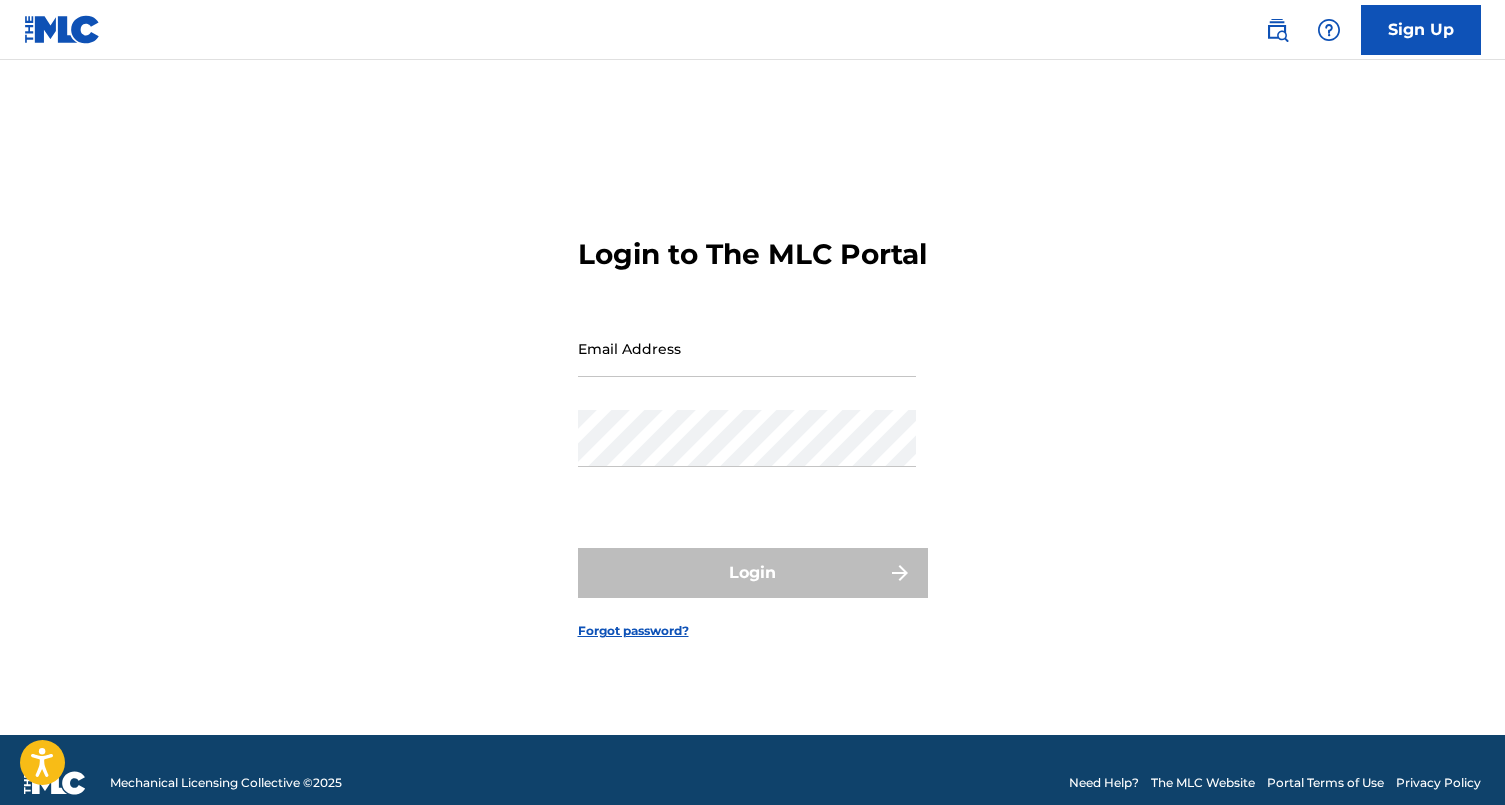 click on "Email Address" at bounding box center [747, 348] 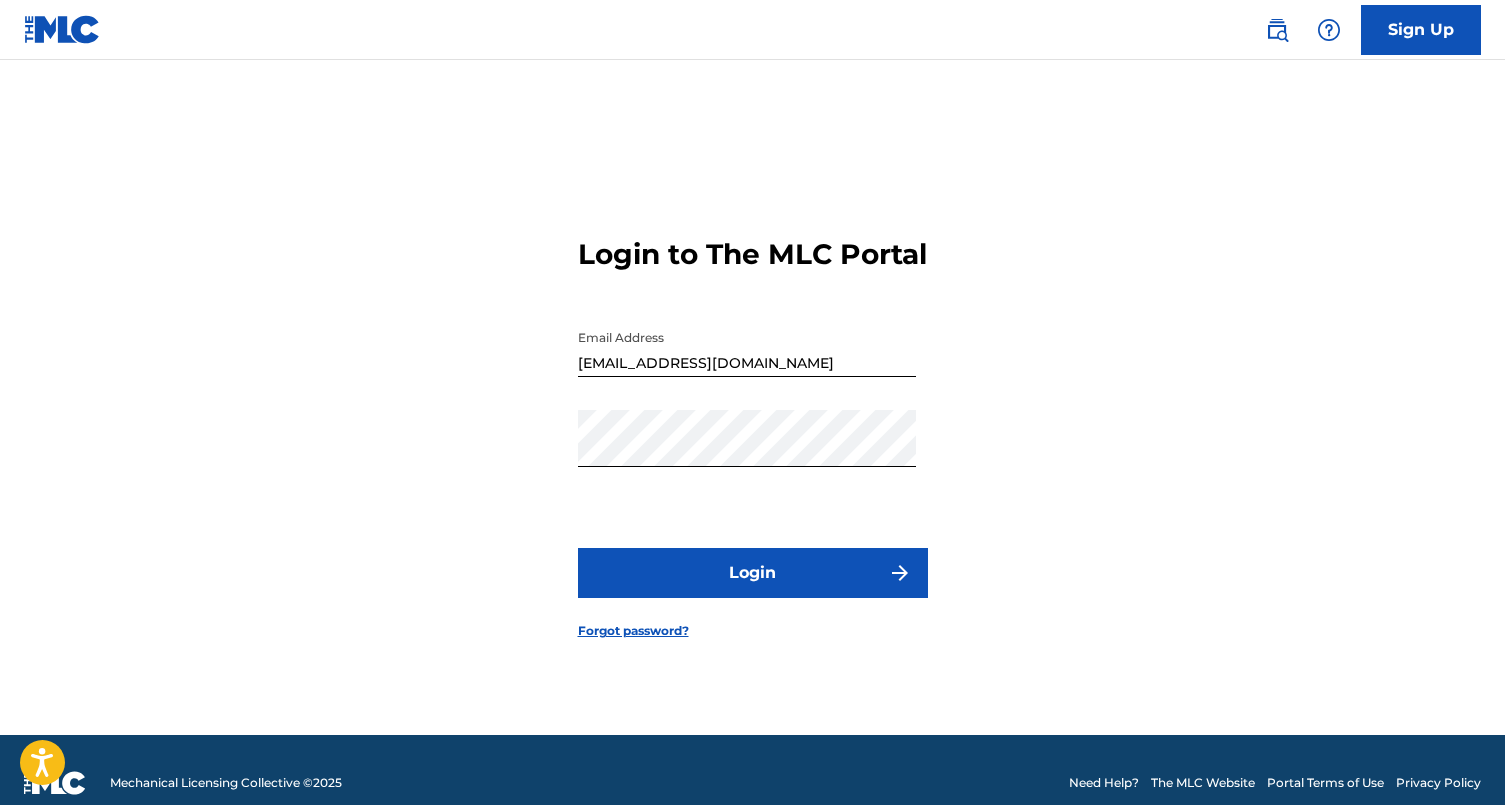 click on "Login to The MLC Portal Email Address [EMAIL_ADDRESS][DOMAIN_NAME] Password Login Forgot password?" at bounding box center (753, 422) 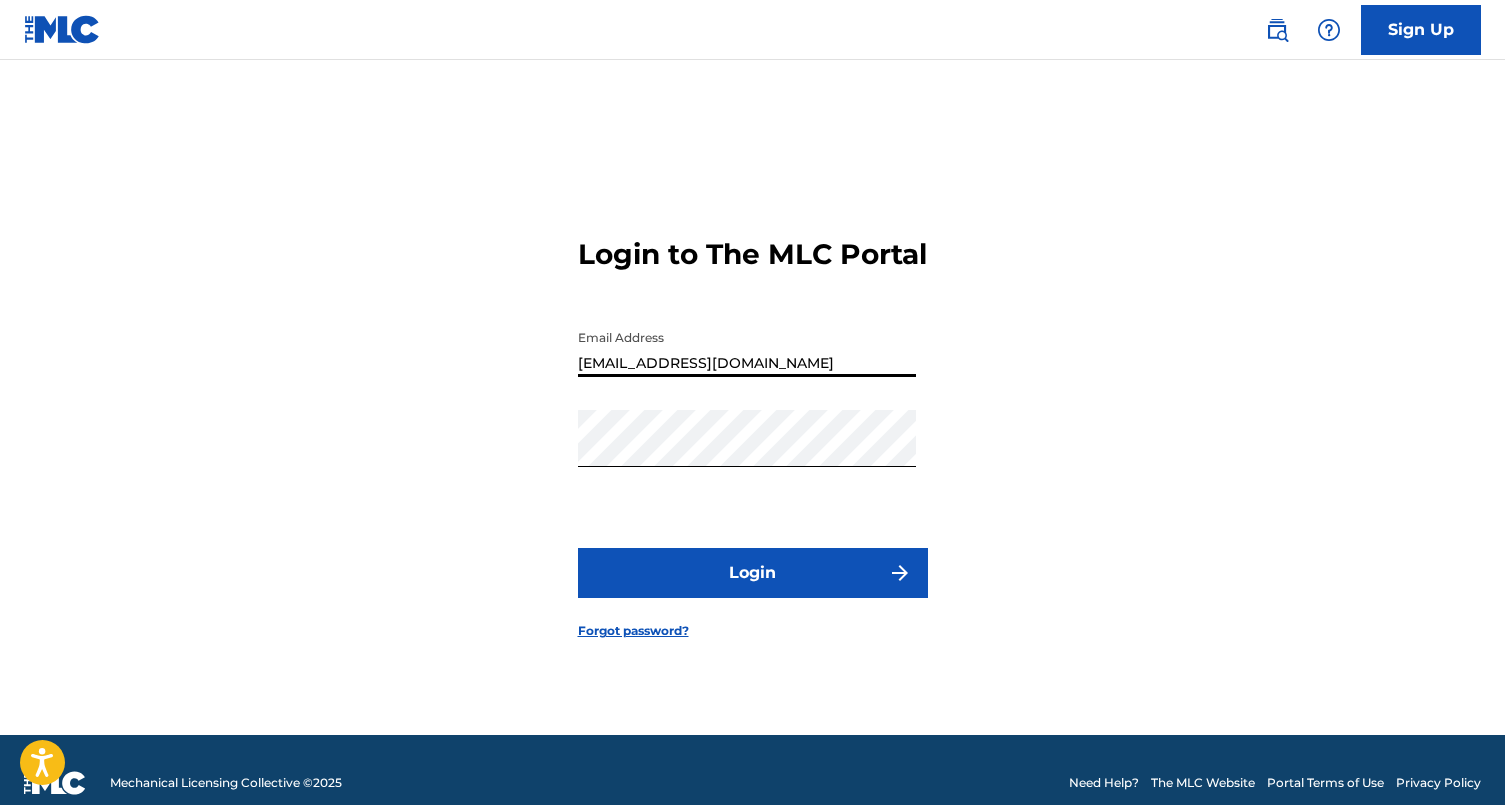 click on "[EMAIL_ADDRESS][DOMAIN_NAME]" at bounding box center [747, 348] 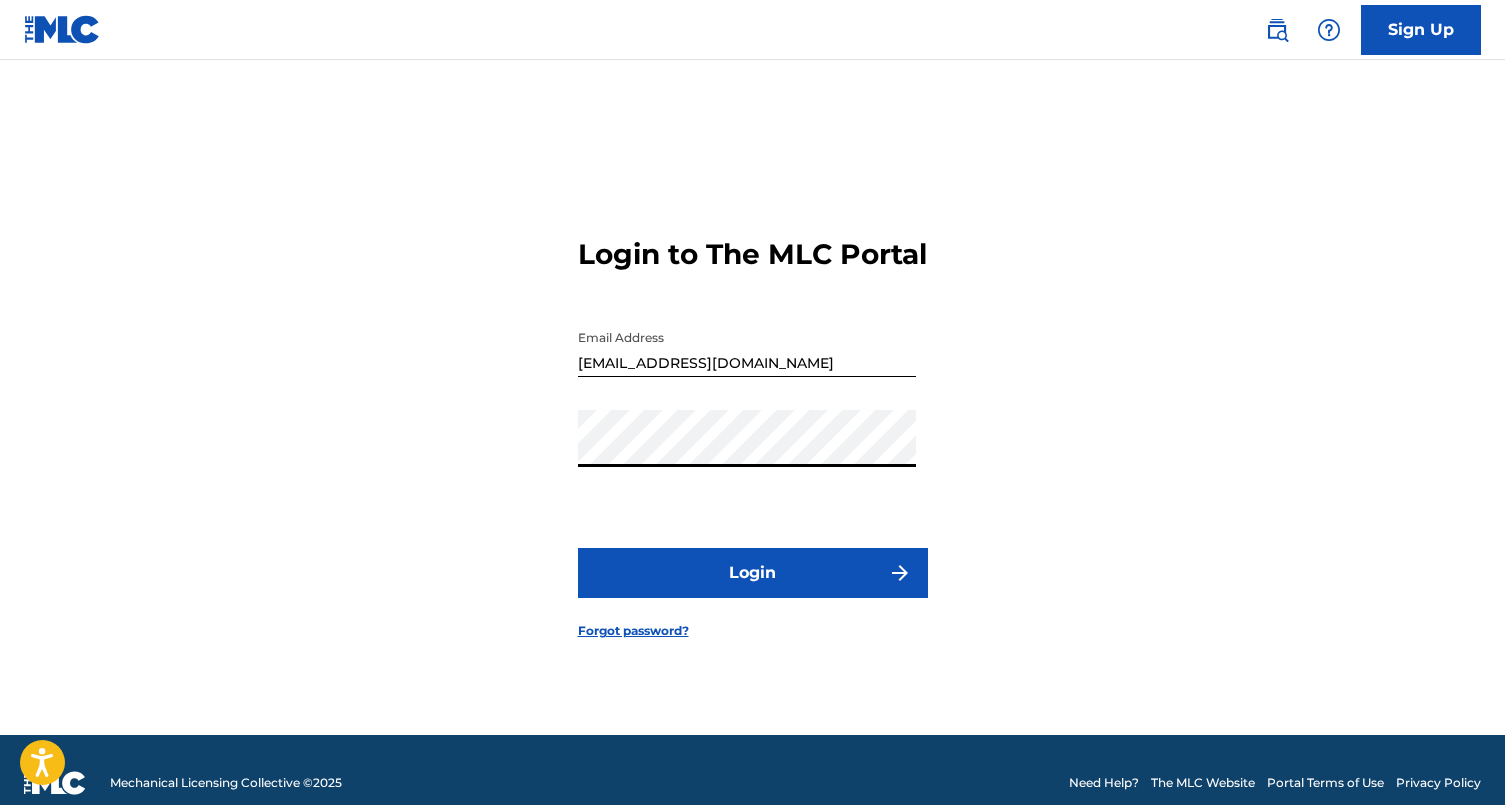 click on "Login to The MLC Portal Email Address jaziahsworldsofficial@gmail.com Password Login Forgot password?" at bounding box center [753, 422] 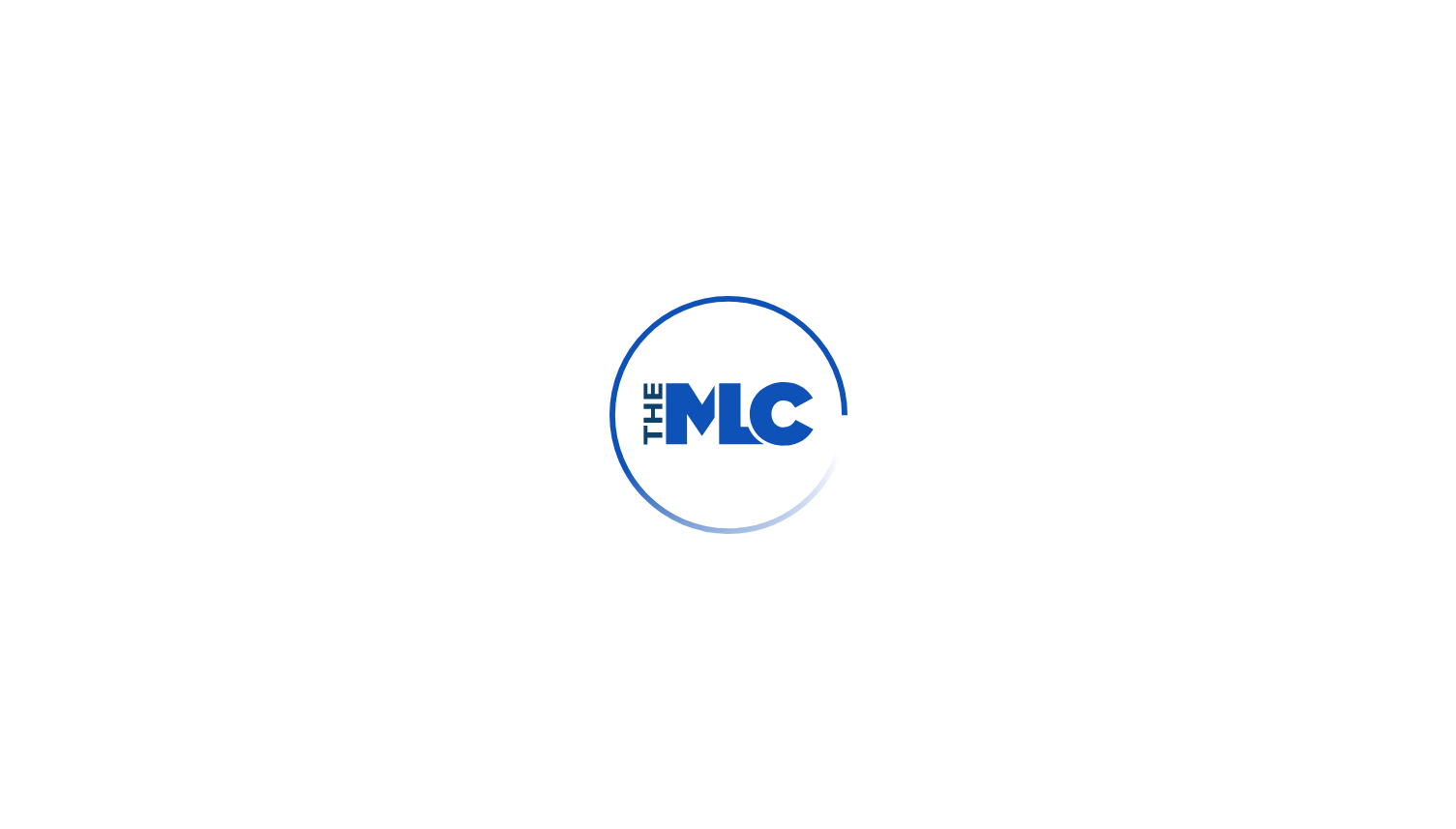scroll, scrollTop: 0, scrollLeft: 0, axis: both 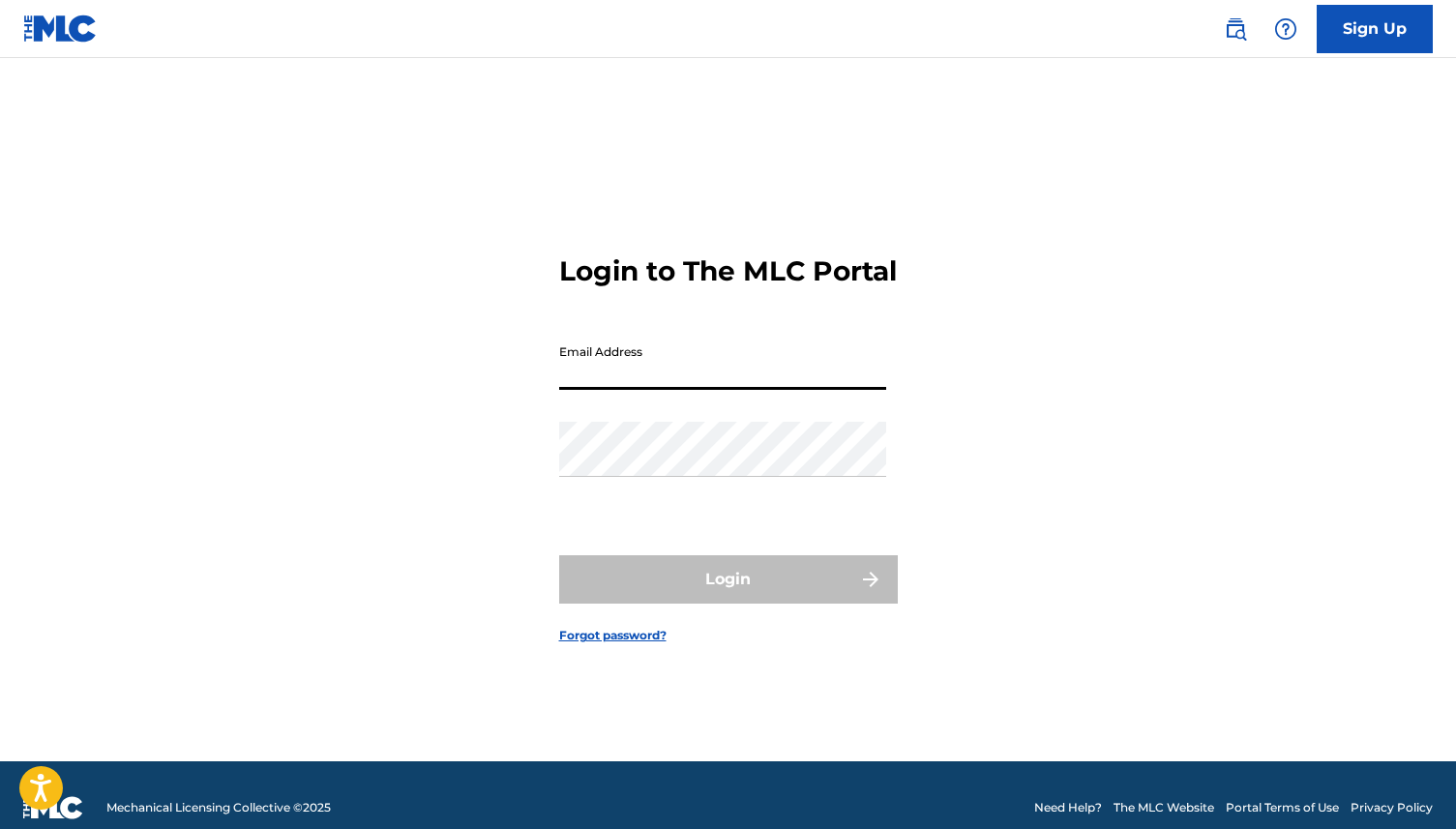 click on "Email Address" at bounding box center (723, 362) 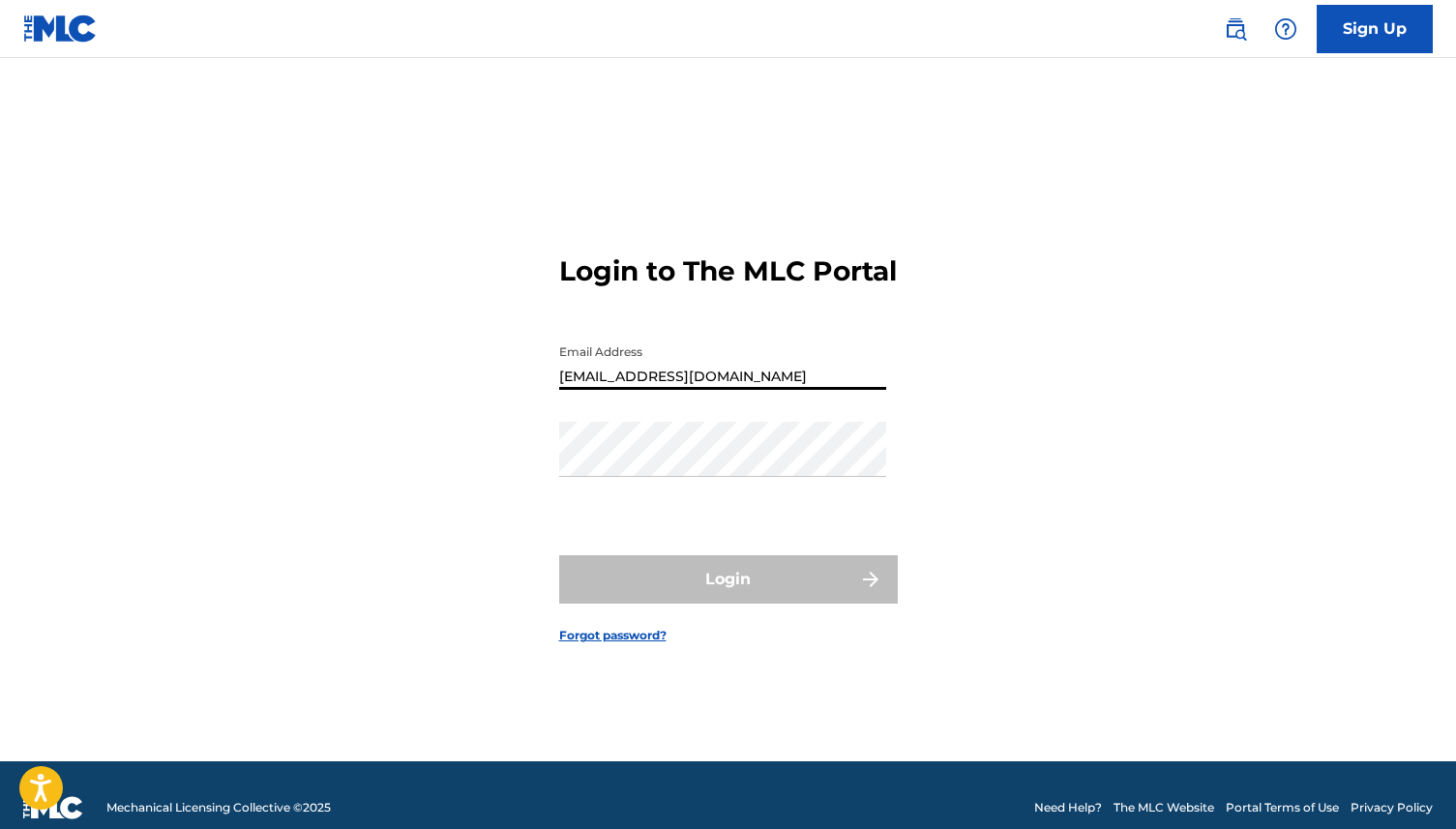 type on "[EMAIL_ADDRESS][DOMAIN_NAME]" 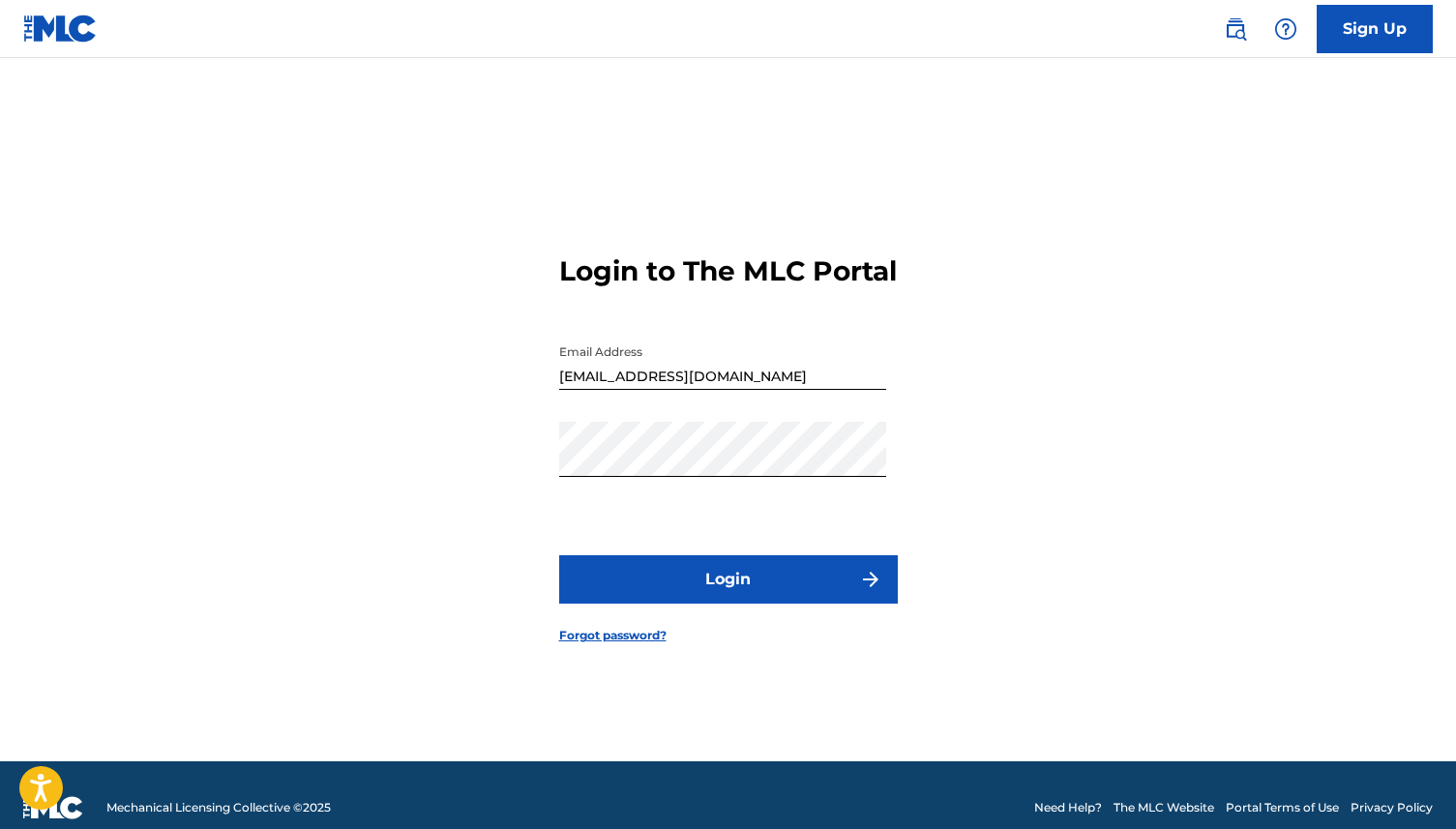 click on "Login" at bounding box center (728, 579) 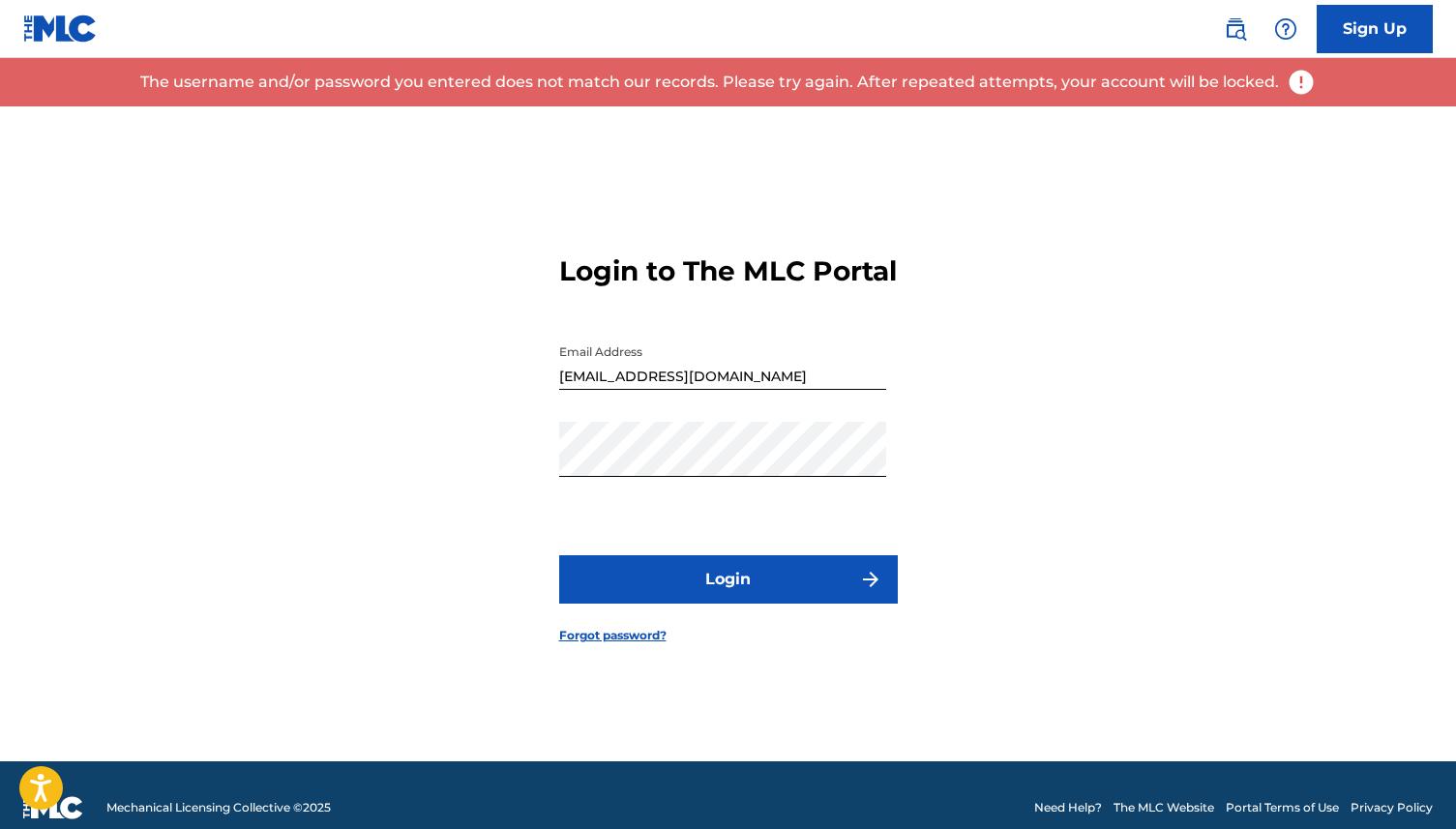 click on "Forgot password?" at bounding box center [612, 636] 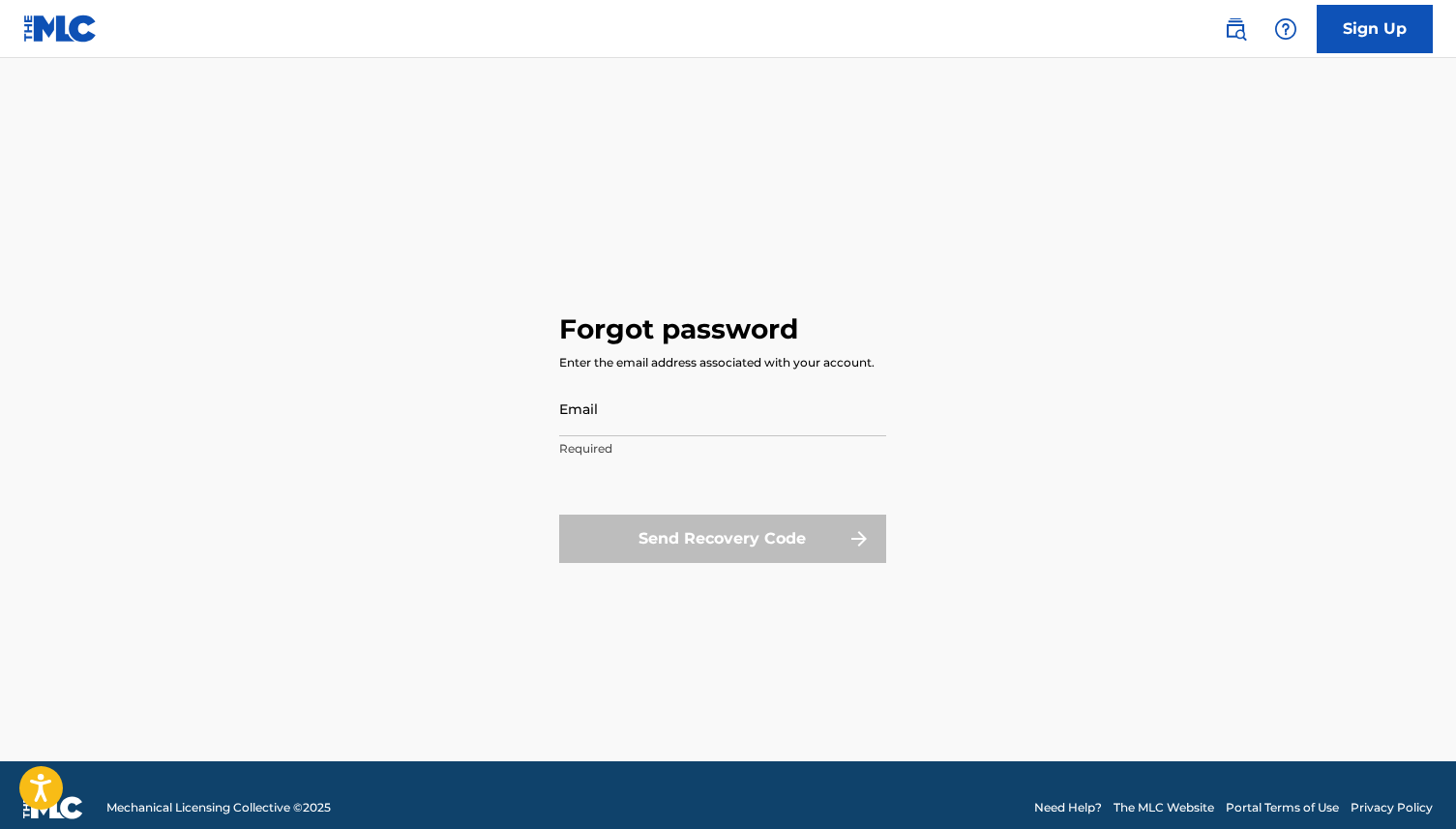 click on "Email" at bounding box center (723, 408) 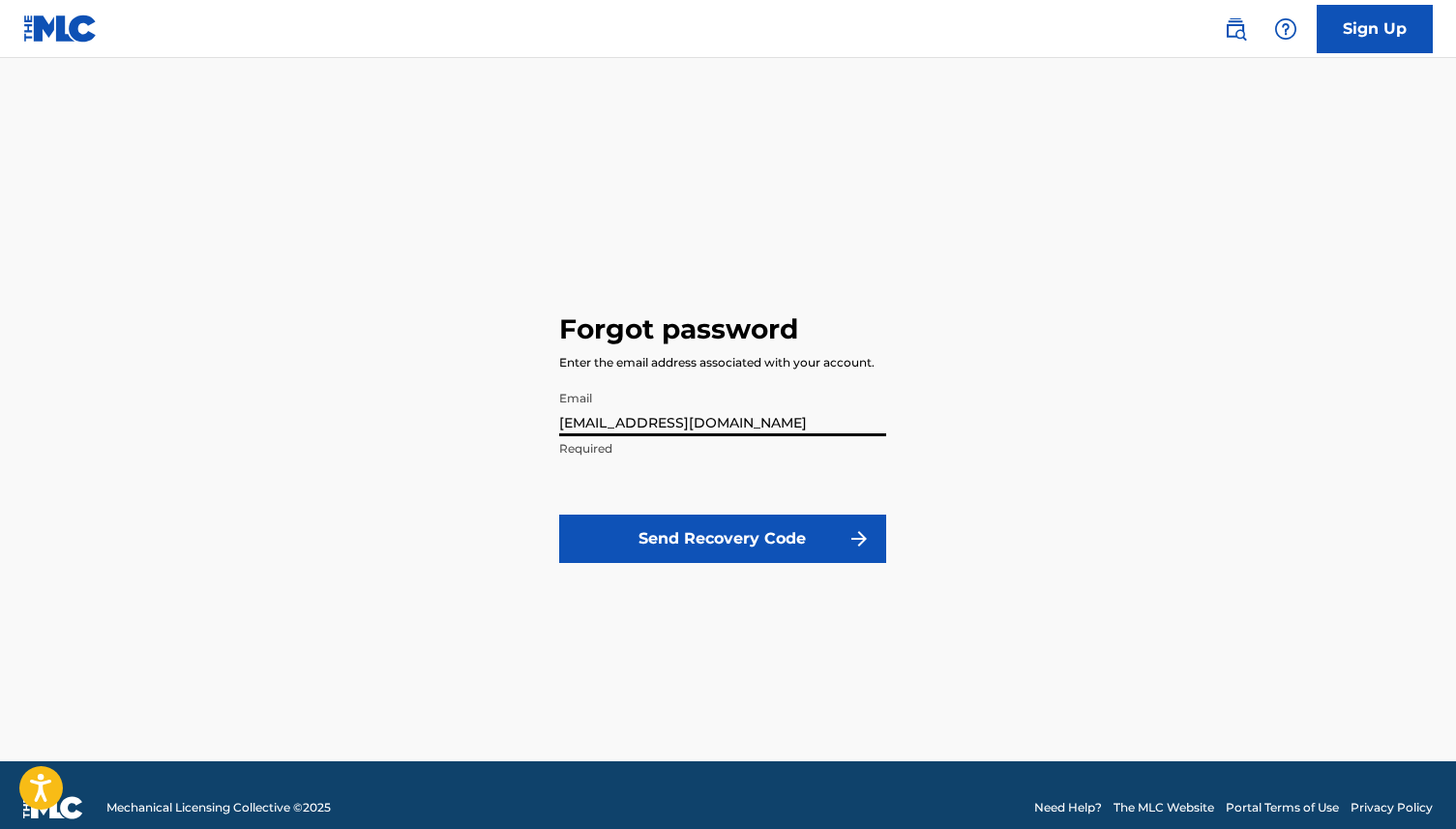 type on "[EMAIL_ADDRESS][DOMAIN_NAME]" 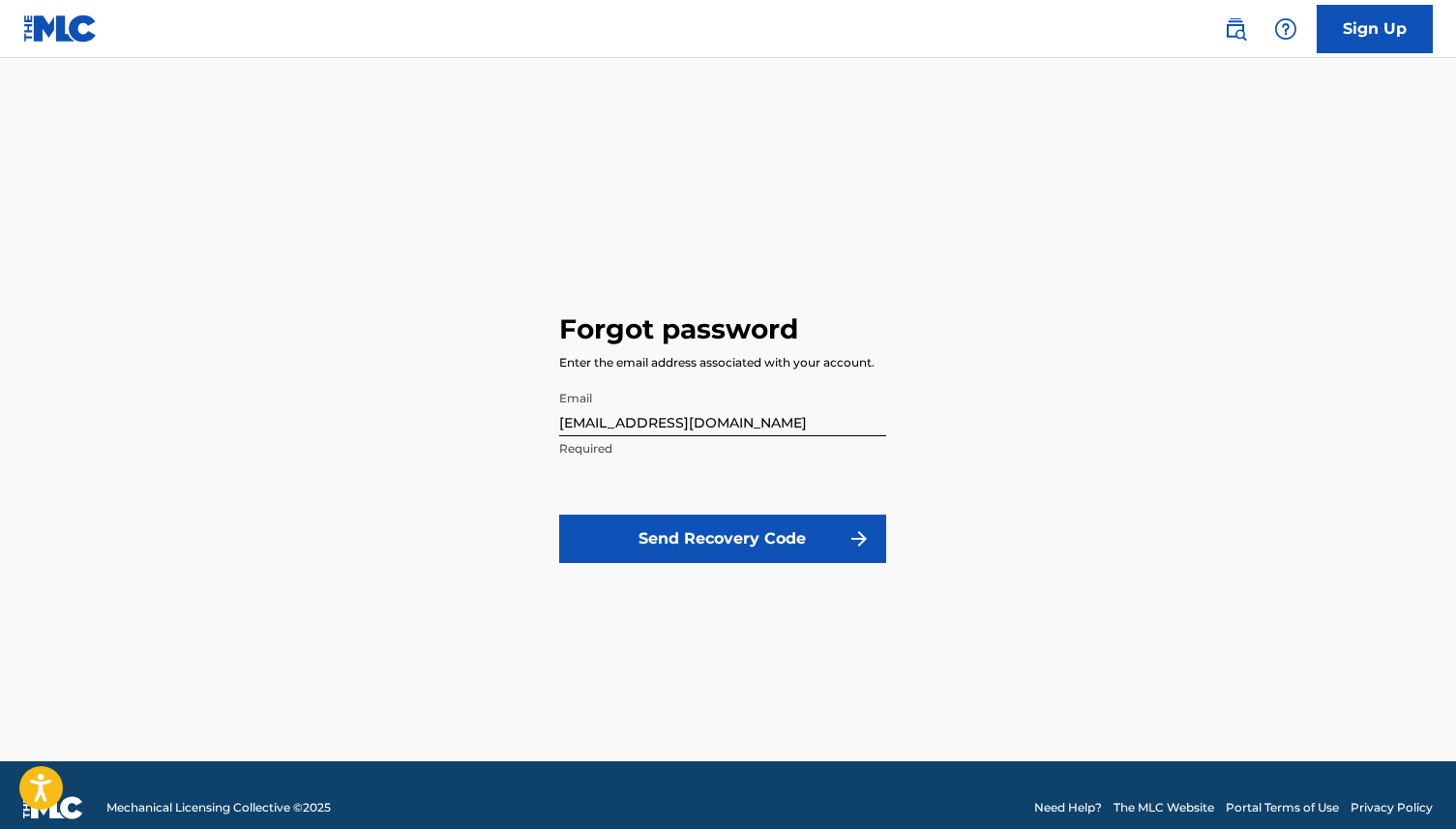 click on "Send Recovery Code" at bounding box center (723, 539) 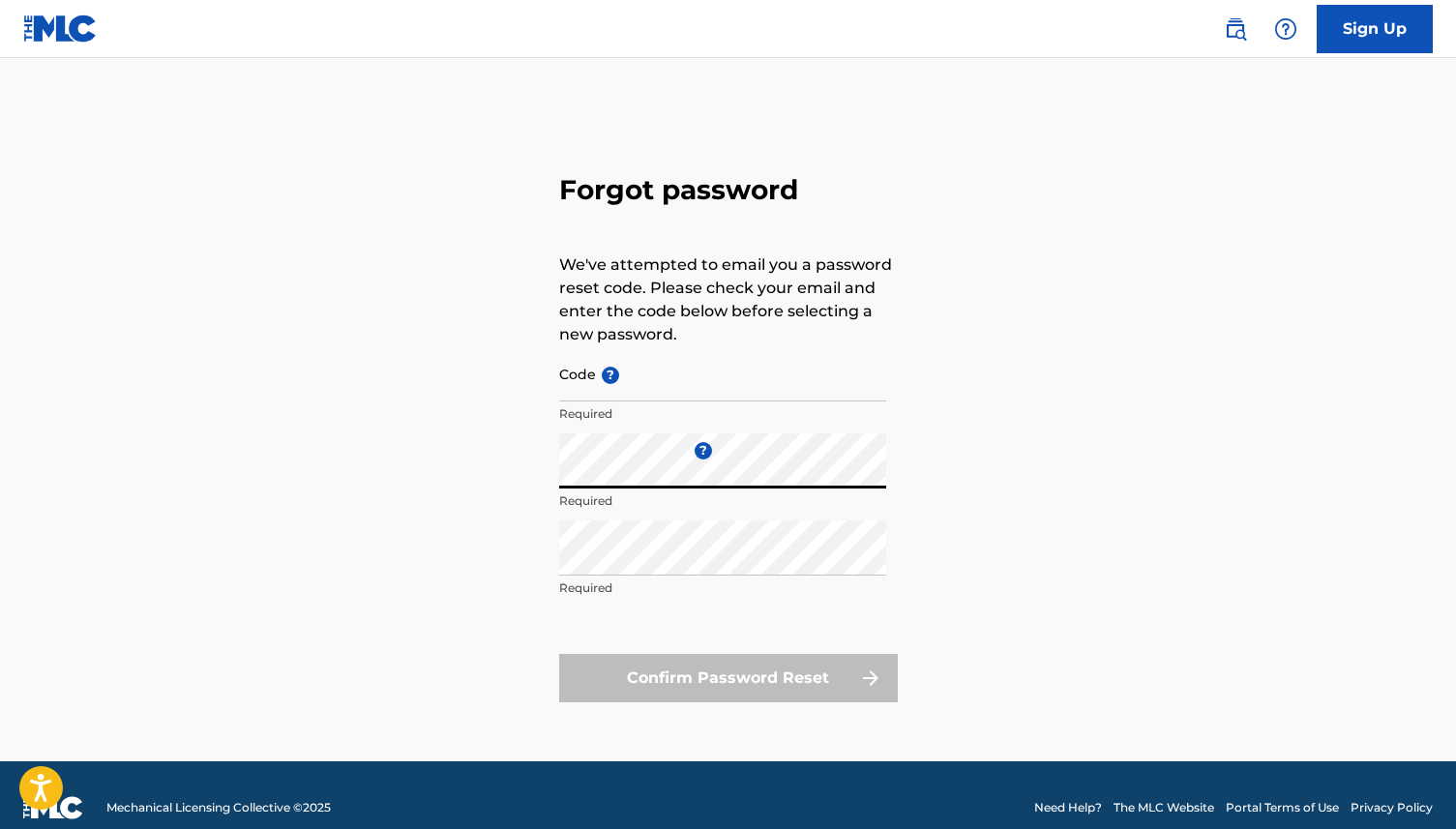 click on "Code ?" at bounding box center [723, 373] 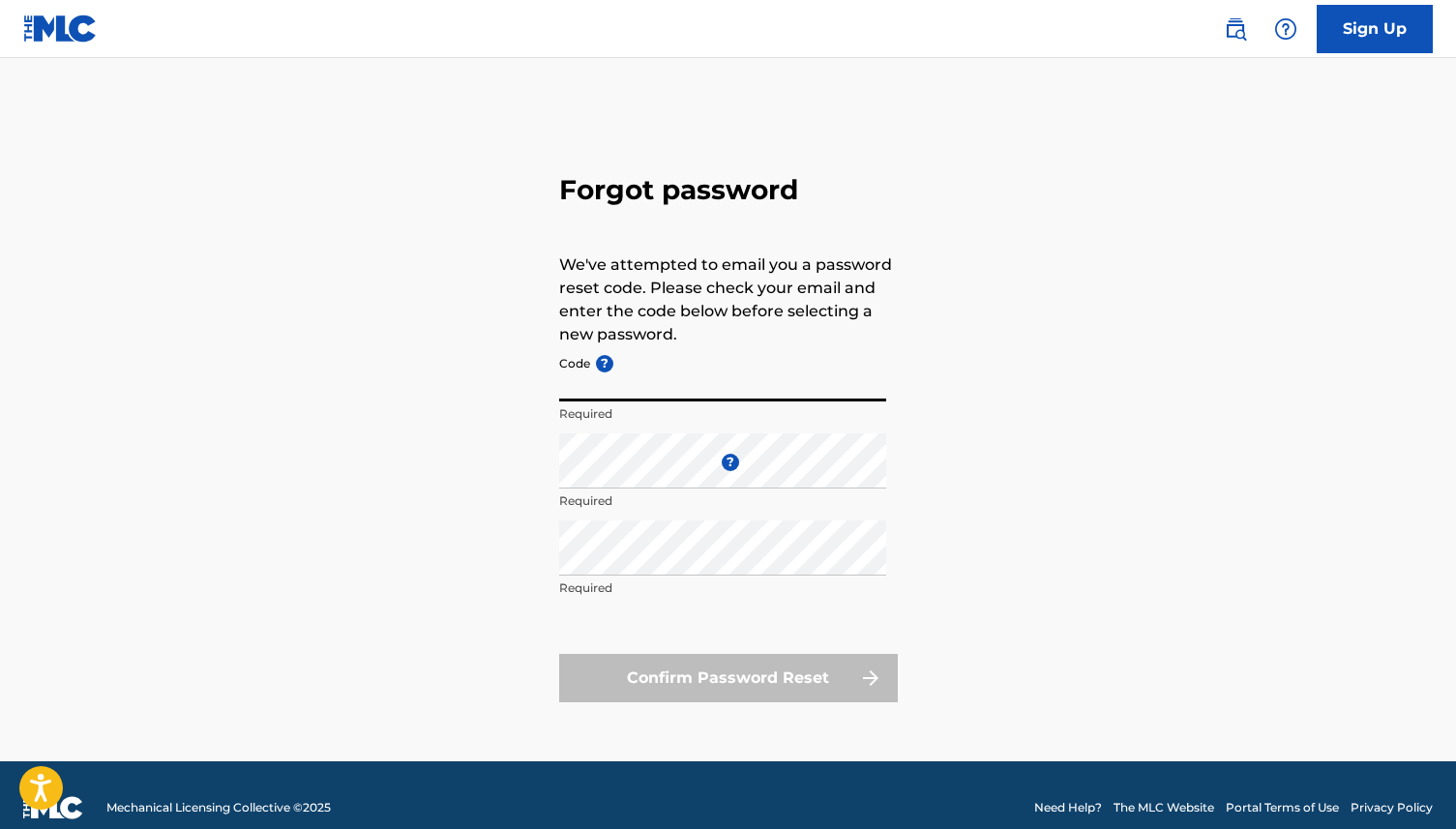 paste on "FP_273d4de97a6e4145c30cbe260ec2" 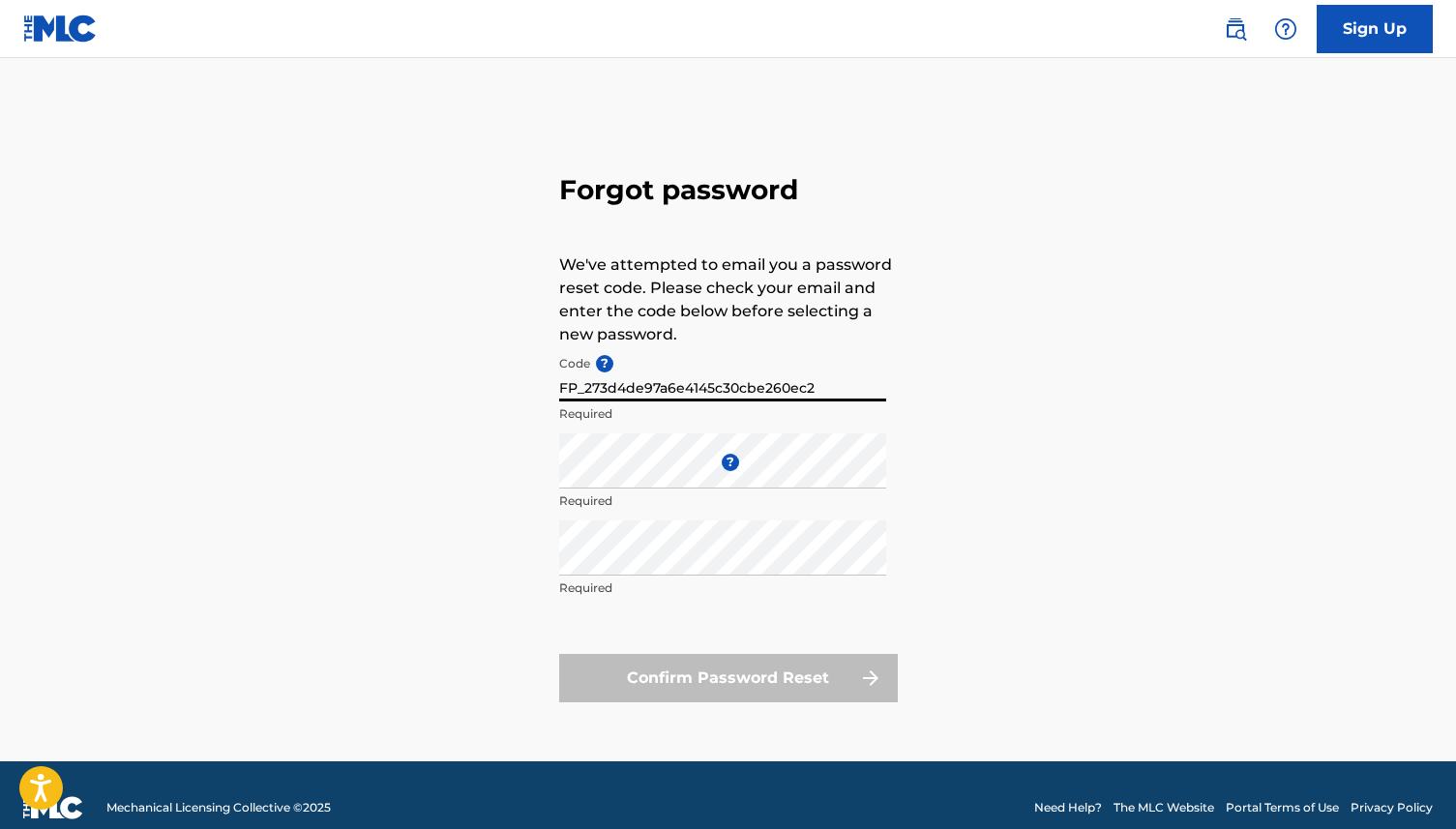 type on "FP_273d4de97a6e4145c30cbe260ec2" 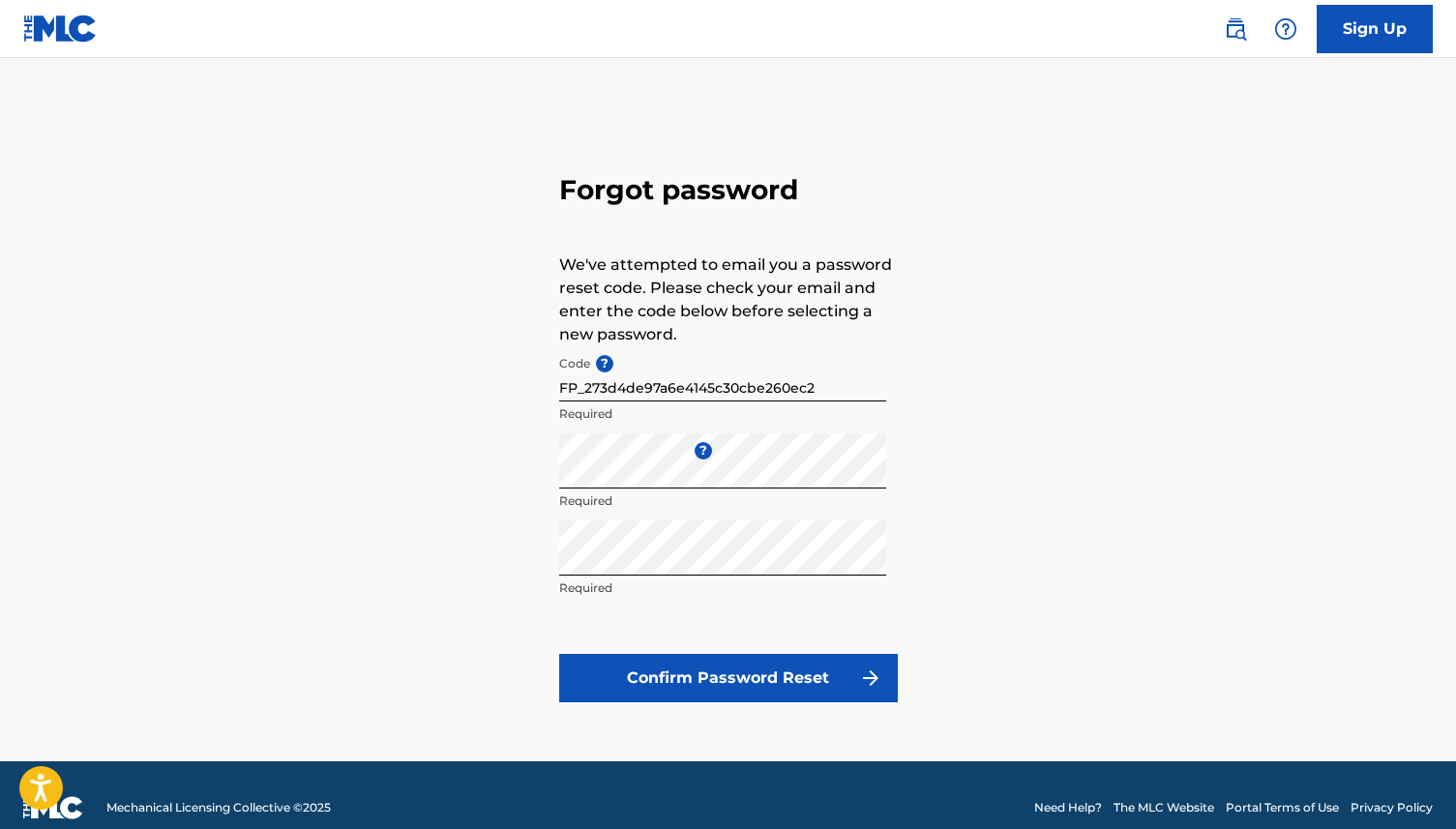 click on "Confirm Password Reset" at bounding box center [728, 678] 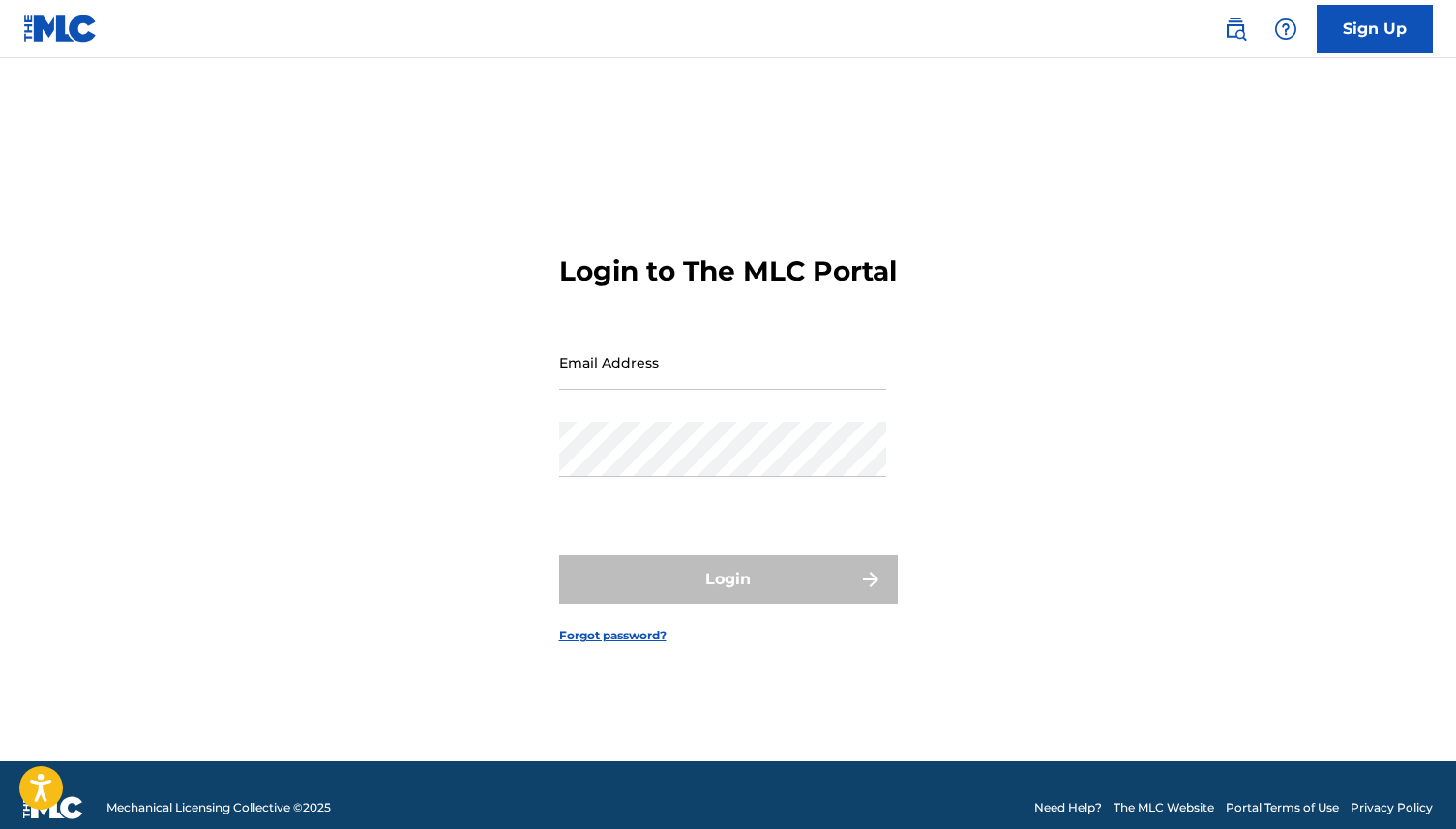 click on "Email Address" at bounding box center [723, 362] 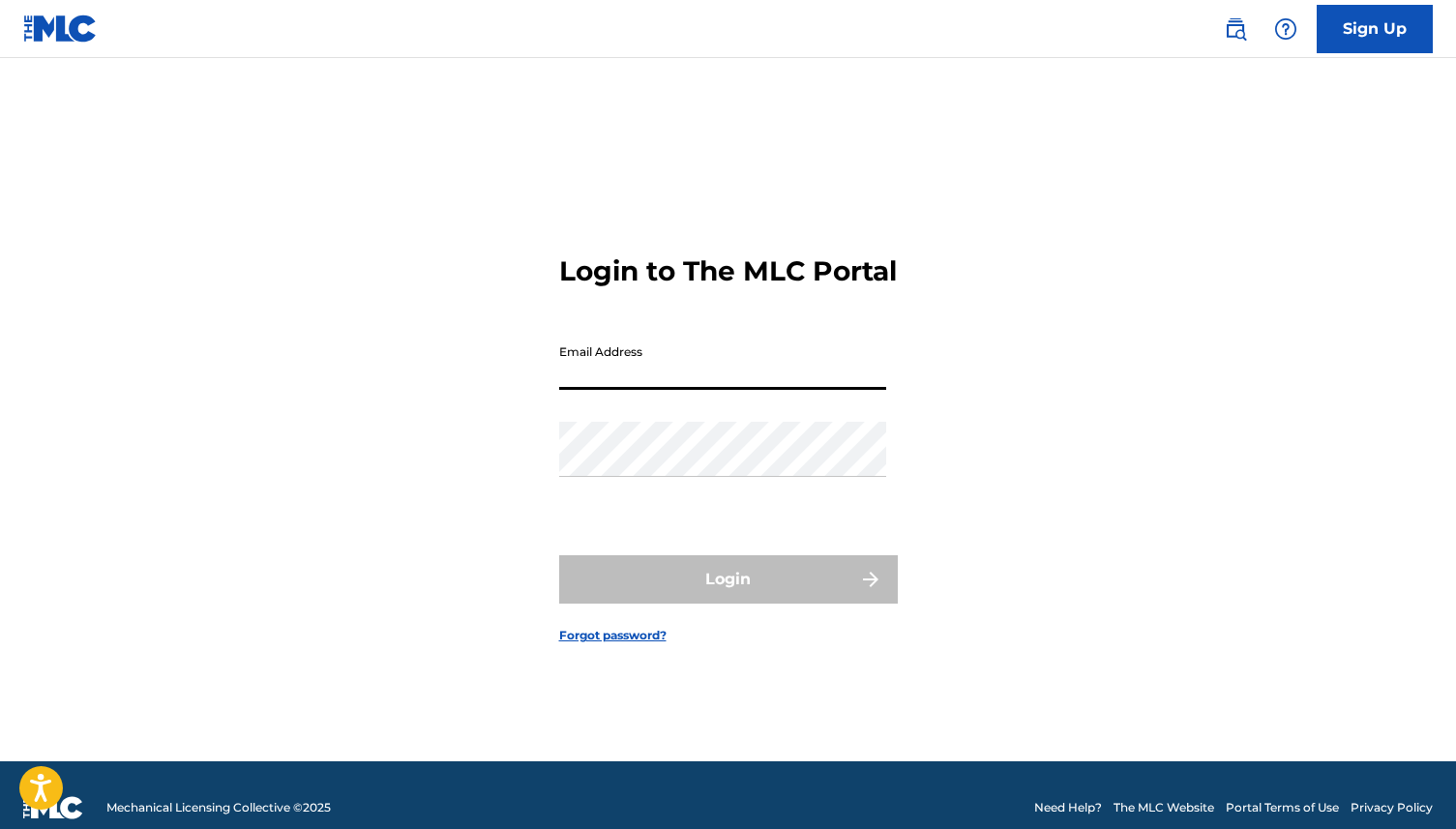 type on "[EMAIL_ADDRESS][DOMAIN_NAME]" 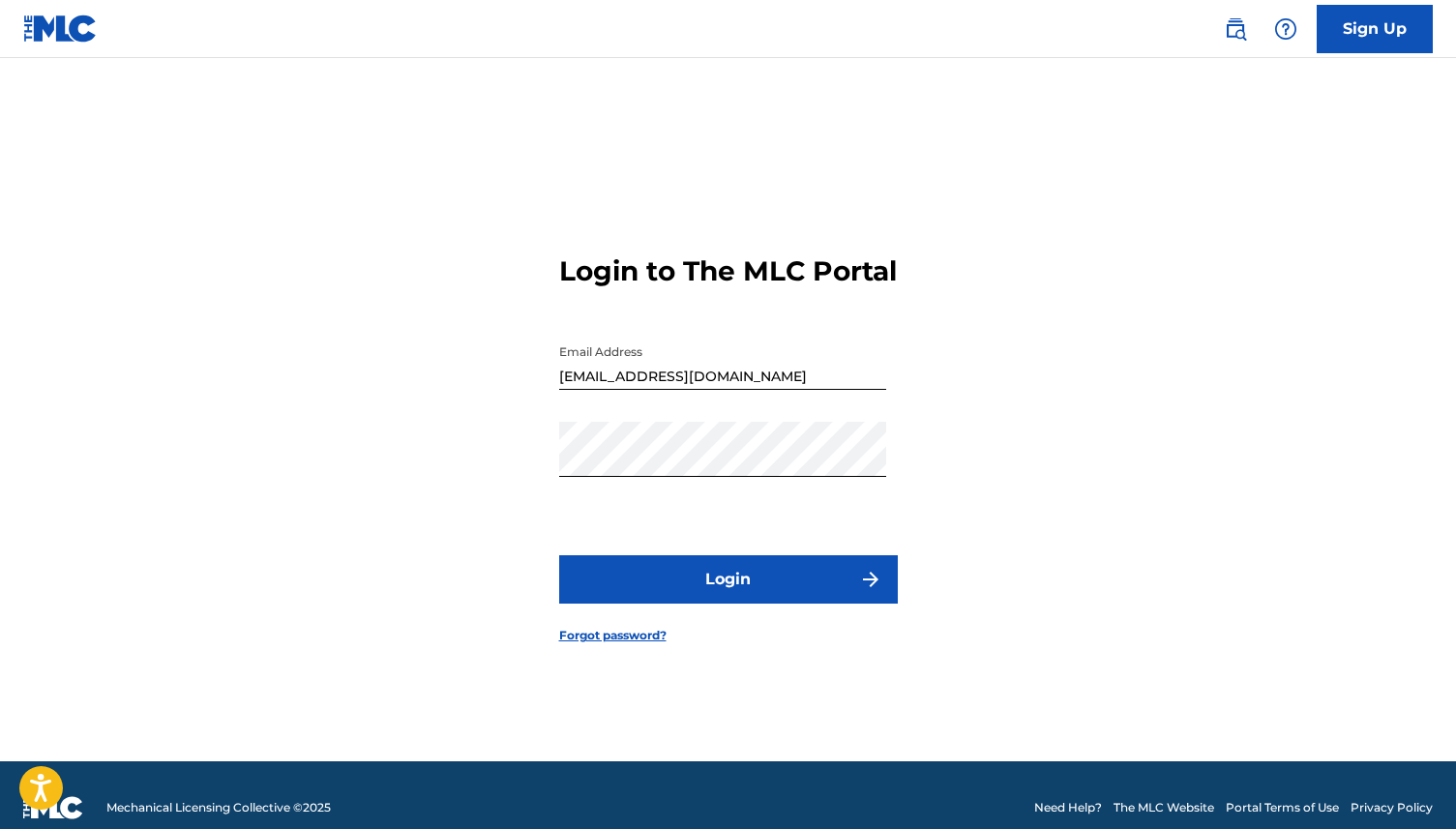 click on "Password" at bounding box center [723, 465] 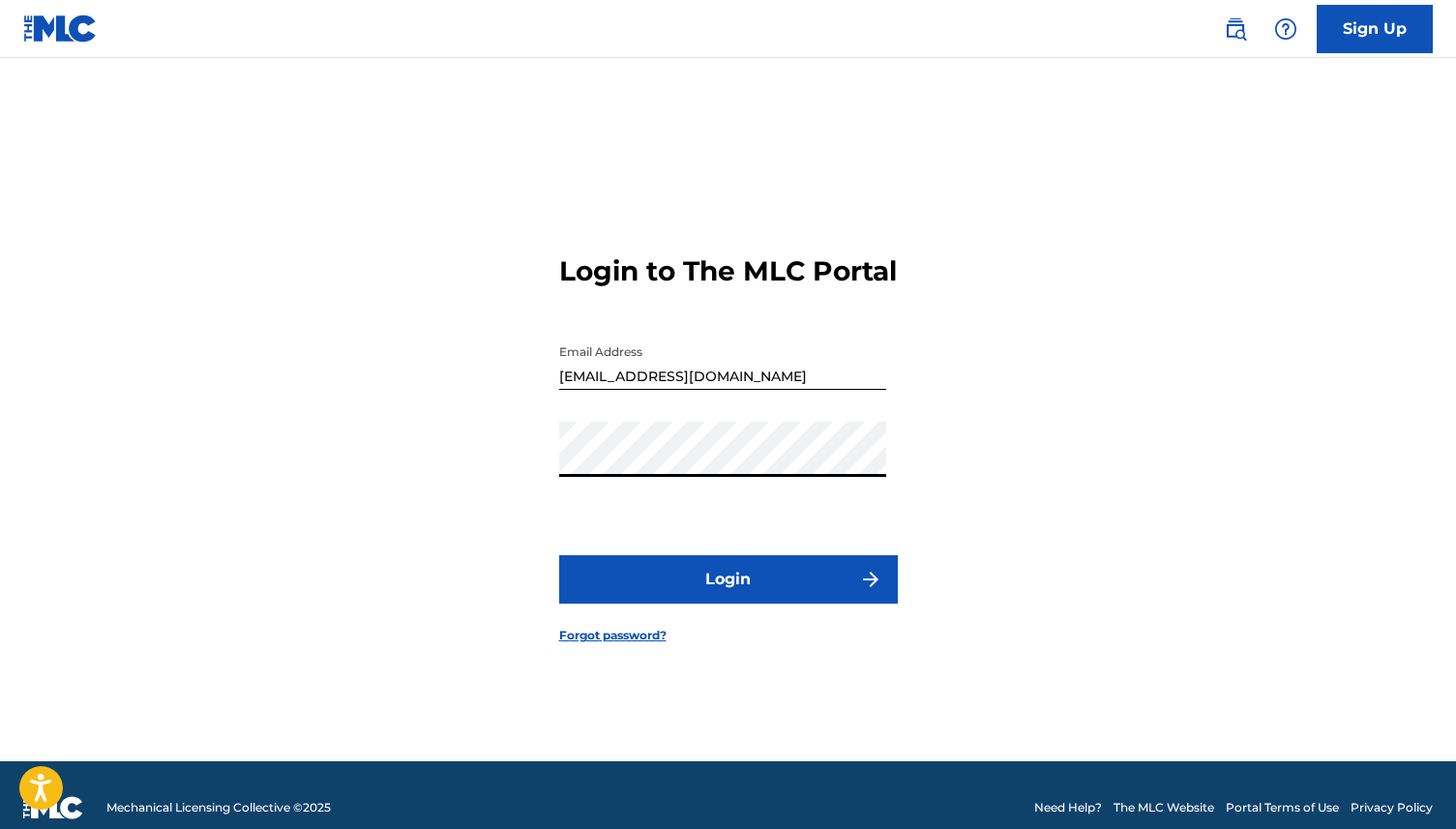 click on "Login to The MLC Portal Email Address [EMAIL_ADDRESS][DOMAIN_NAME] Password Login Forgot password?" at bounding box center [728, 433] 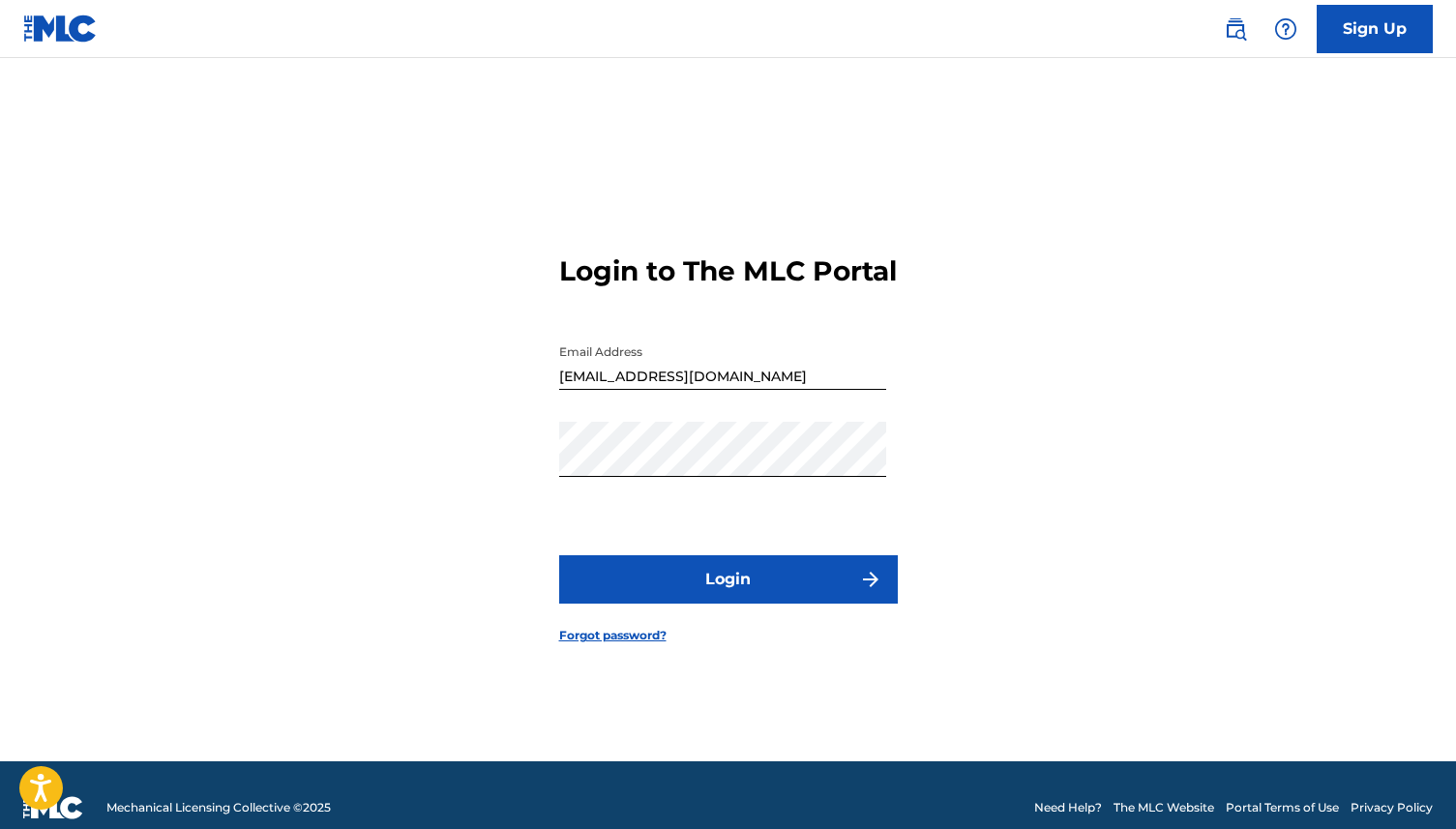 click on "Login" at bounding box center (728, 579) 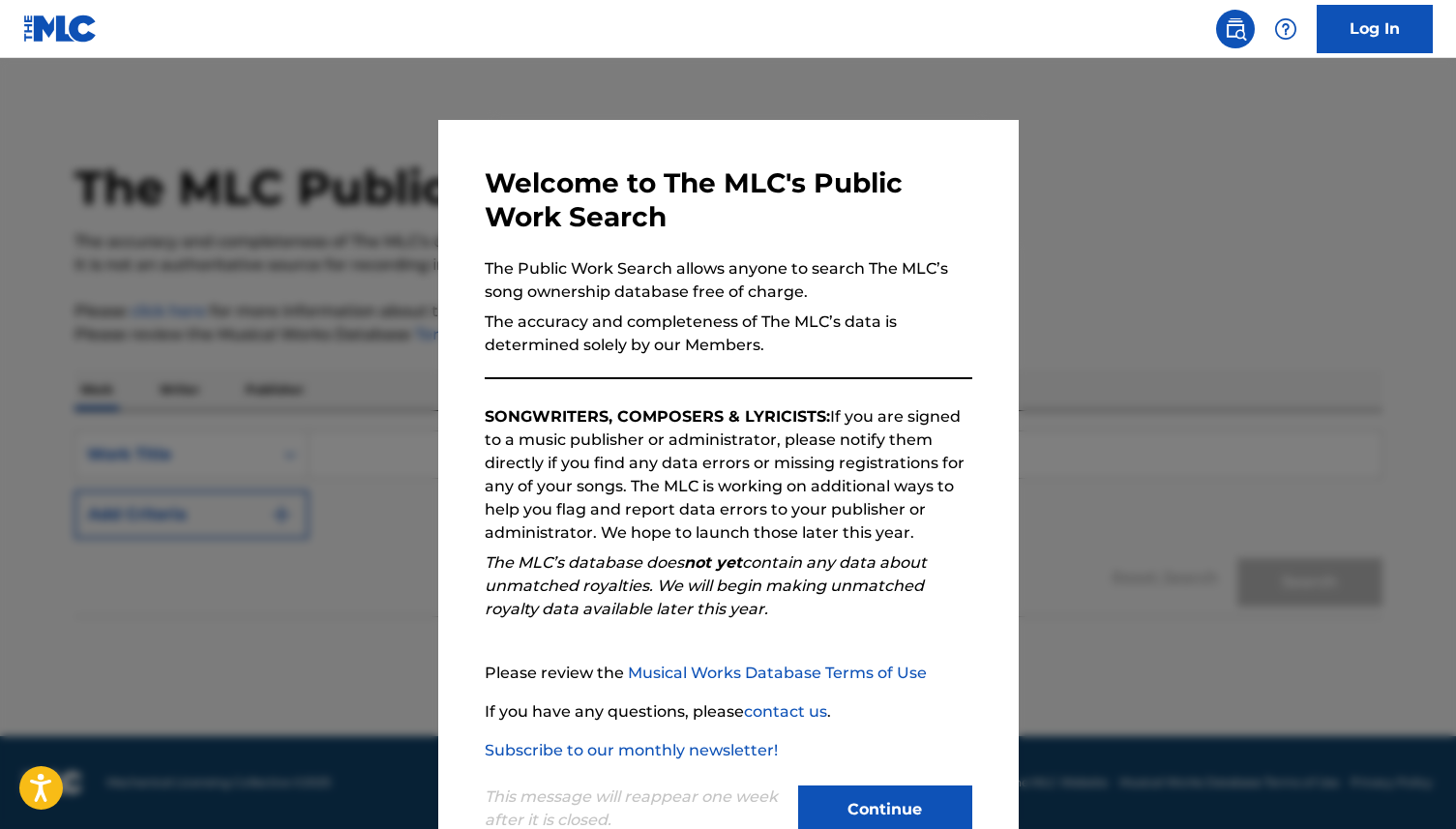 click at bounding box center [728, 472] 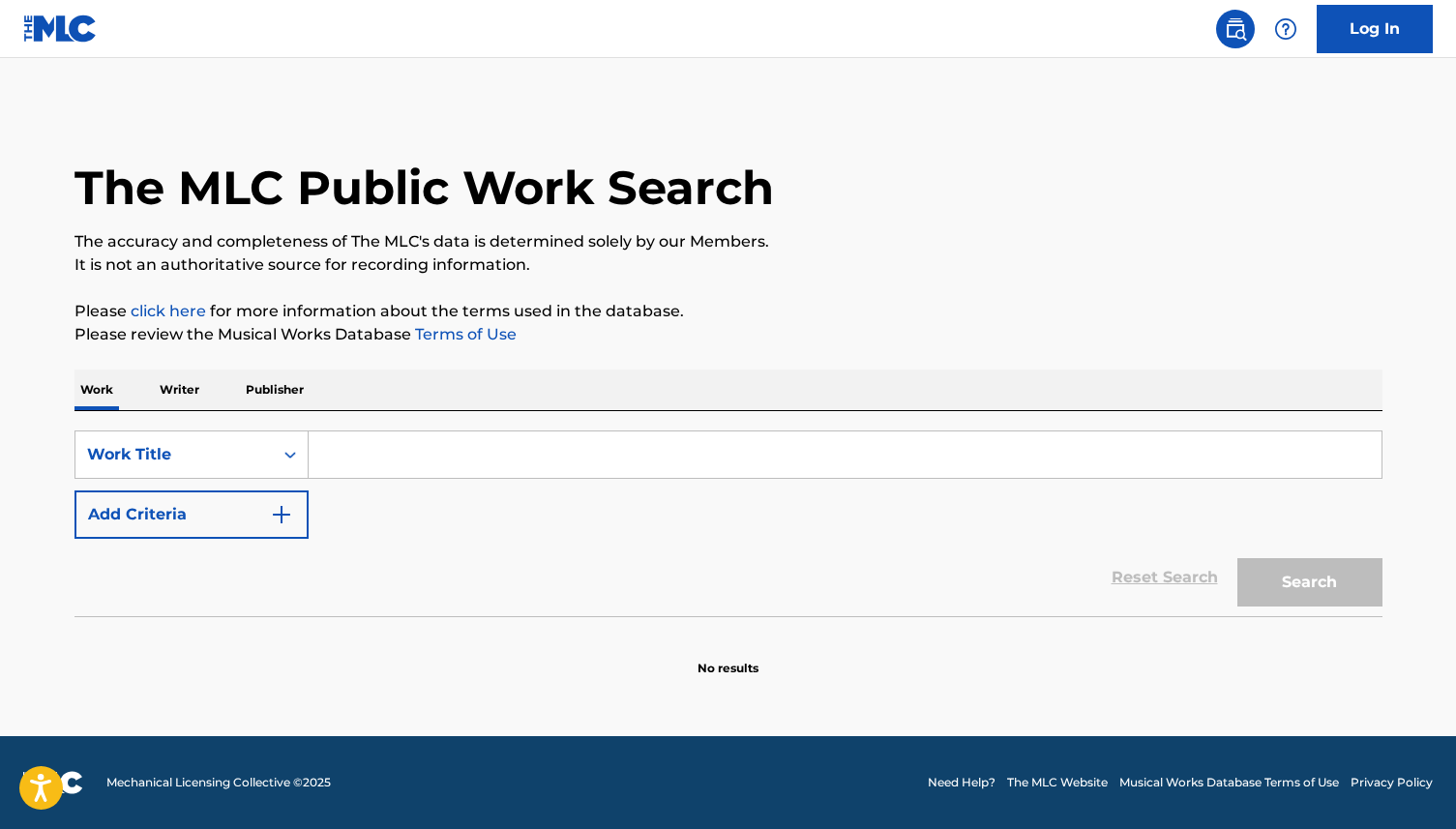 click on "Log In" at bounding box center (1375, 29) 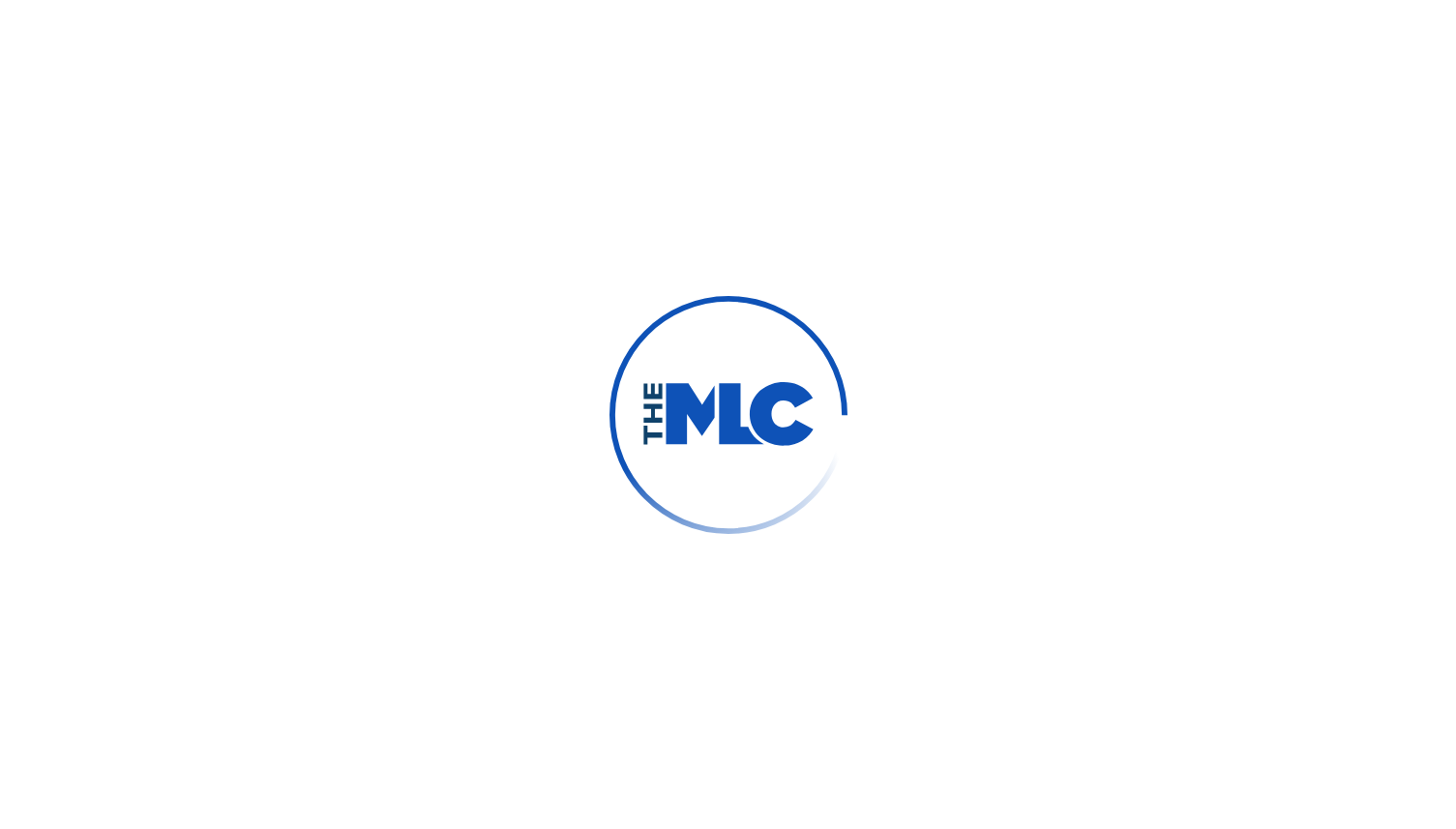 scroll, scrollTop: 0, scrollLeft: 0, axis: both 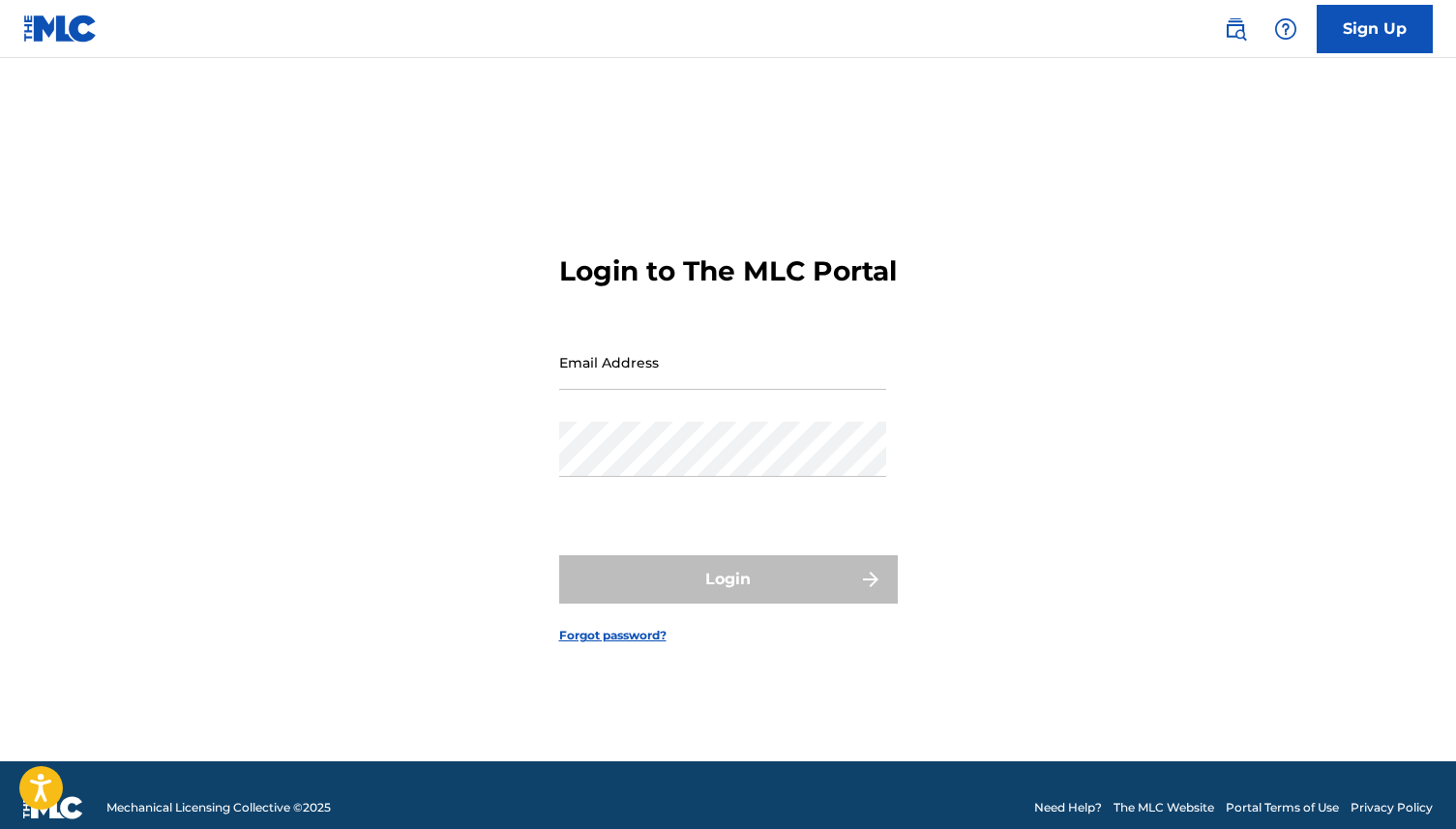 click on "Email Address" at bounding box center [723, 362] 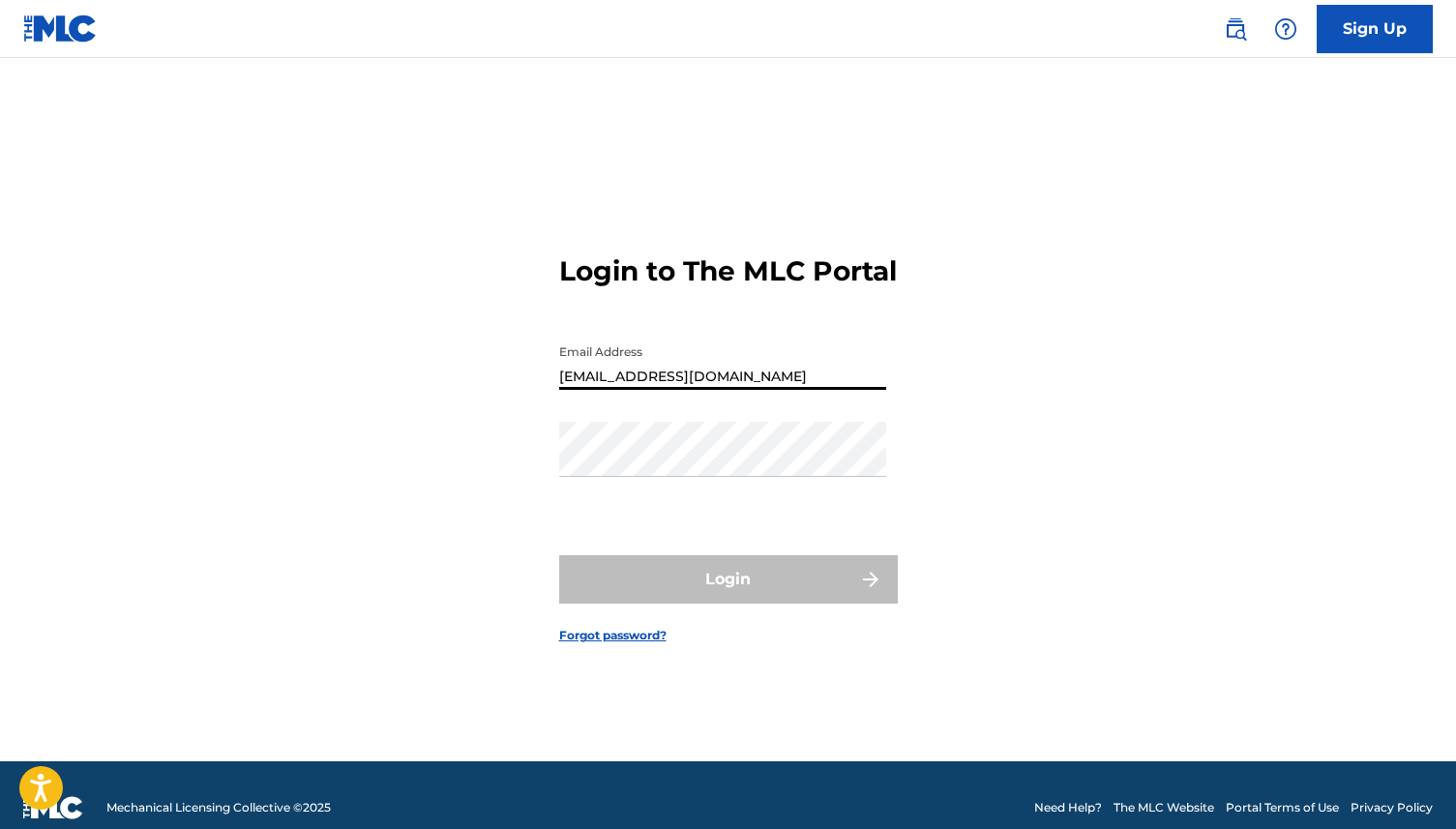 click on "[EMAIL_ADDRESS][DOMAIN_NAME]" at bounding box center (723, 362) 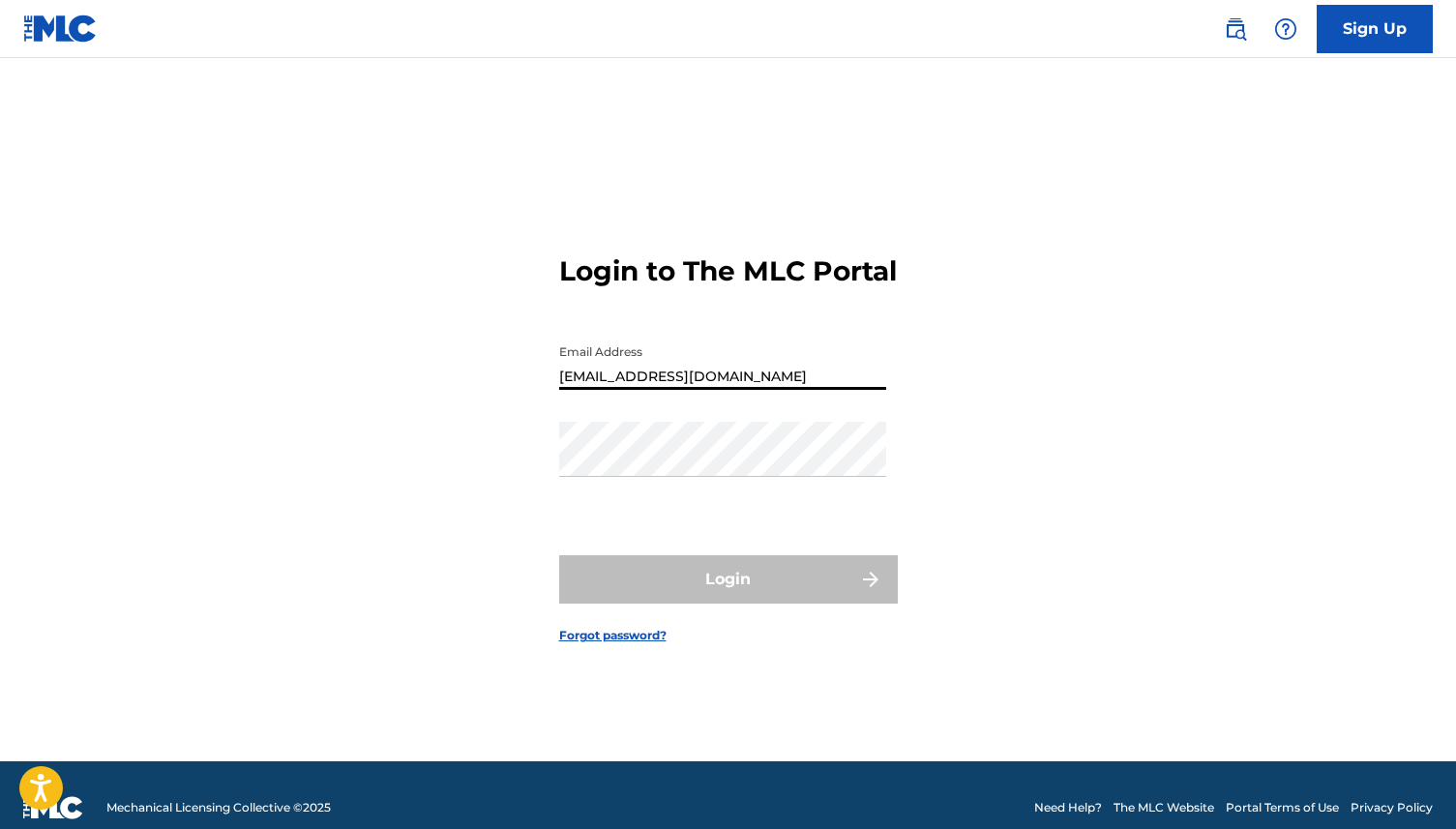 type on "jaziahsworldsofficial@gmail.com" 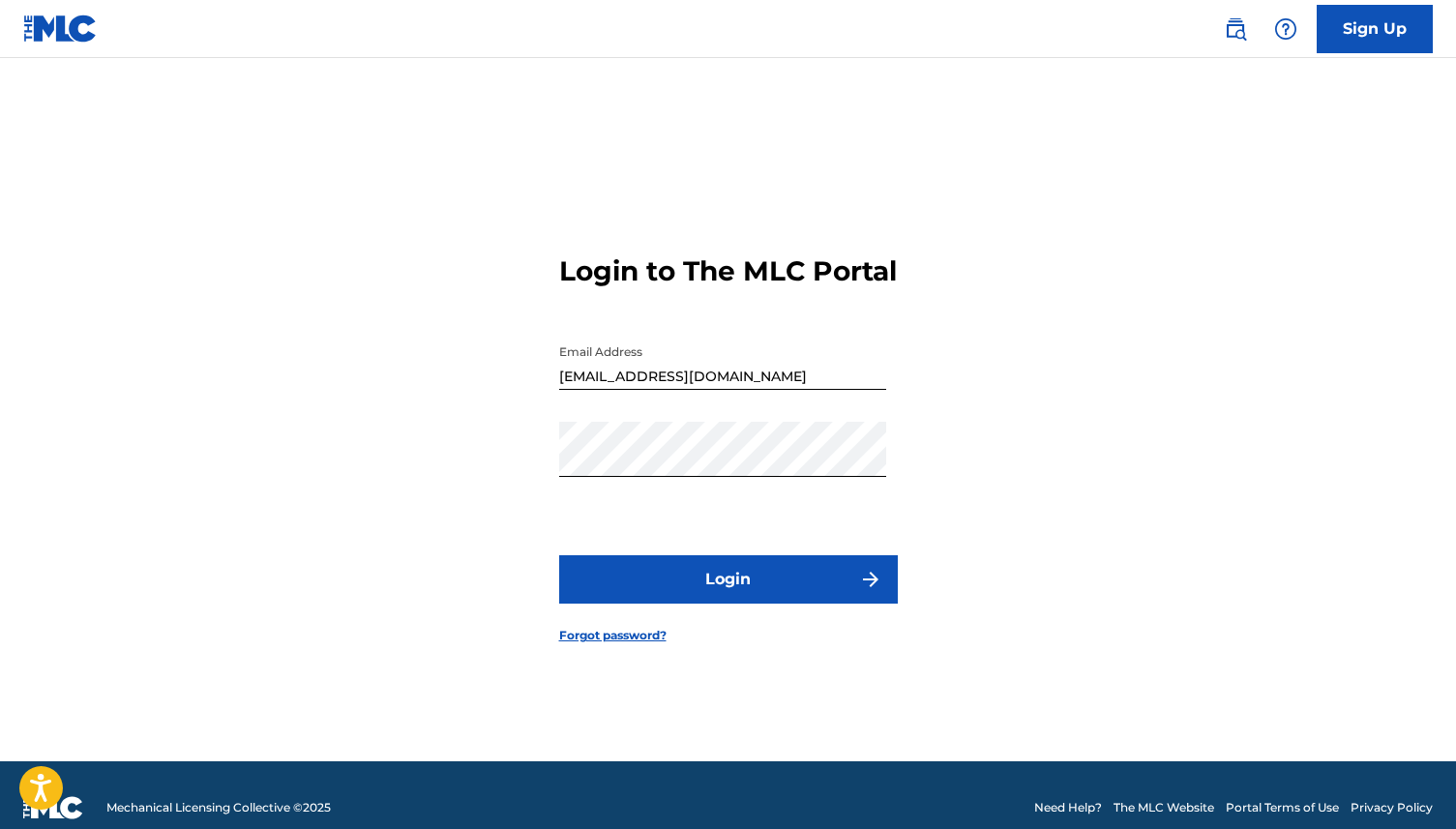 click on "Login to The MLC Portal Email Address jaziahsworldsofficial@gmail.com Password Login Forgot password?" at bounding box center [728, 433] 